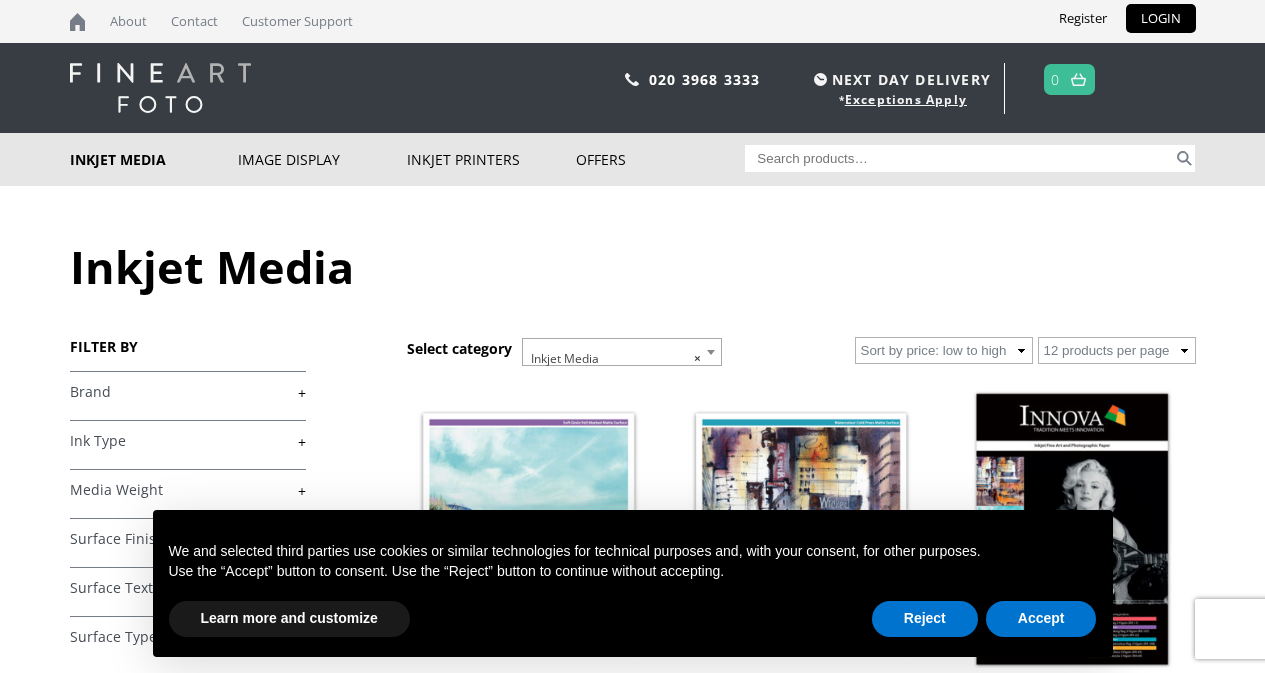 scroll, scrollTop: 0, scrollLeft: 0, axis: both 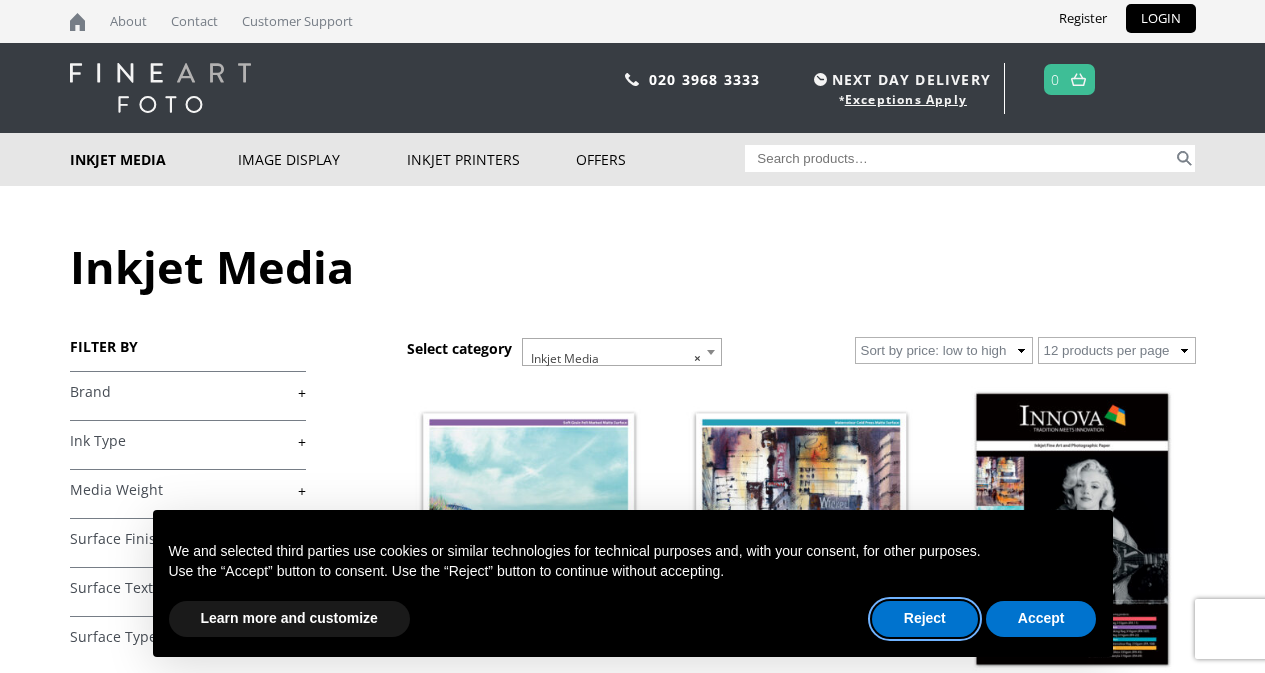 click on "Reject" at bounding box center [925, 619] 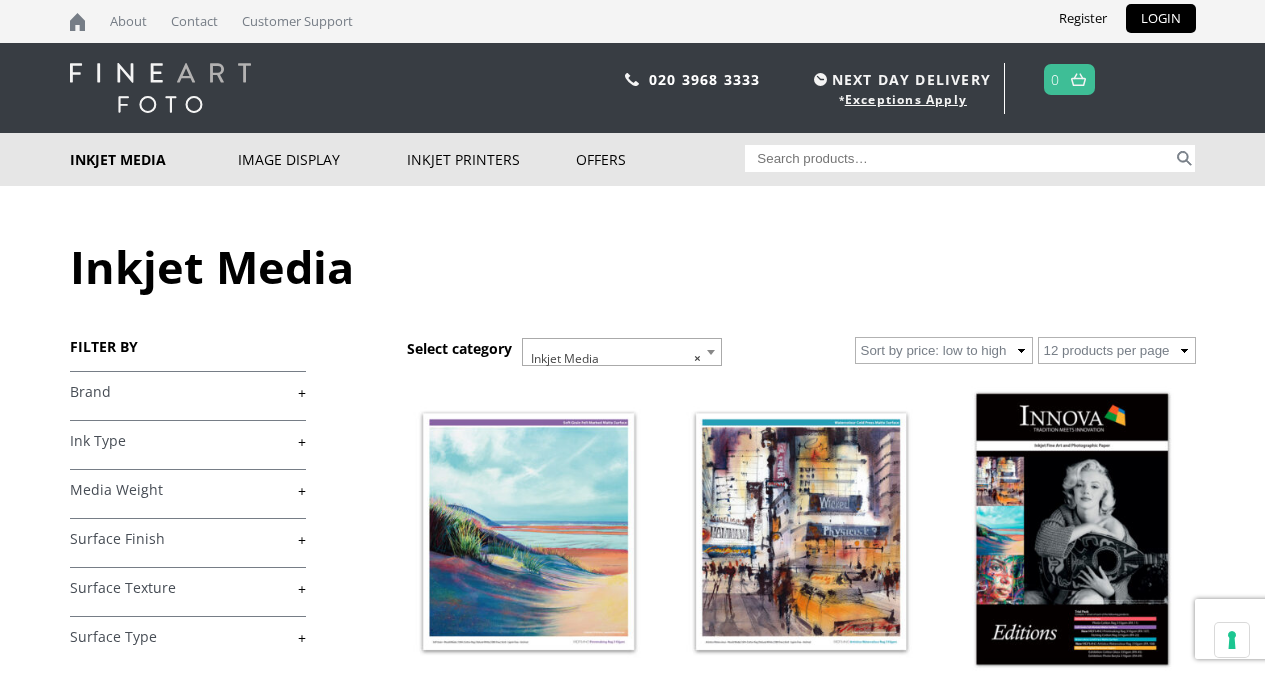 scroll, scrollTop: 241, scrollLeft: 0, axis: vertical 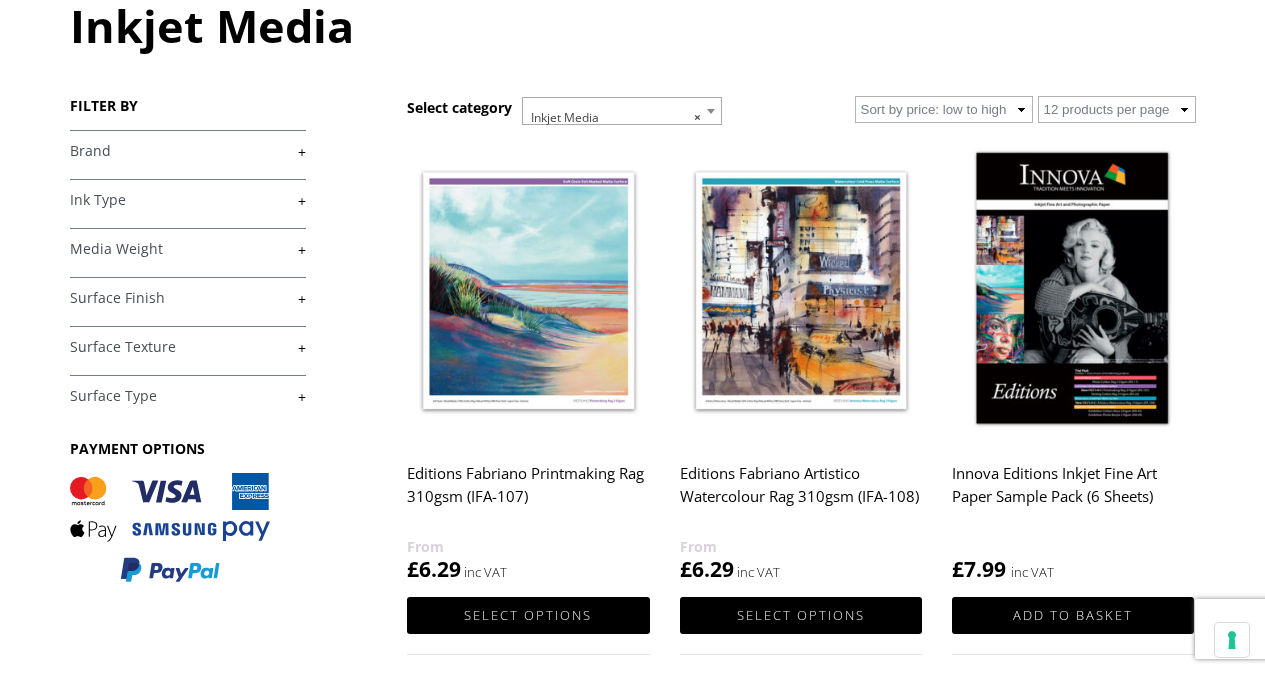 click on "+" at bounding box center [188, 200] 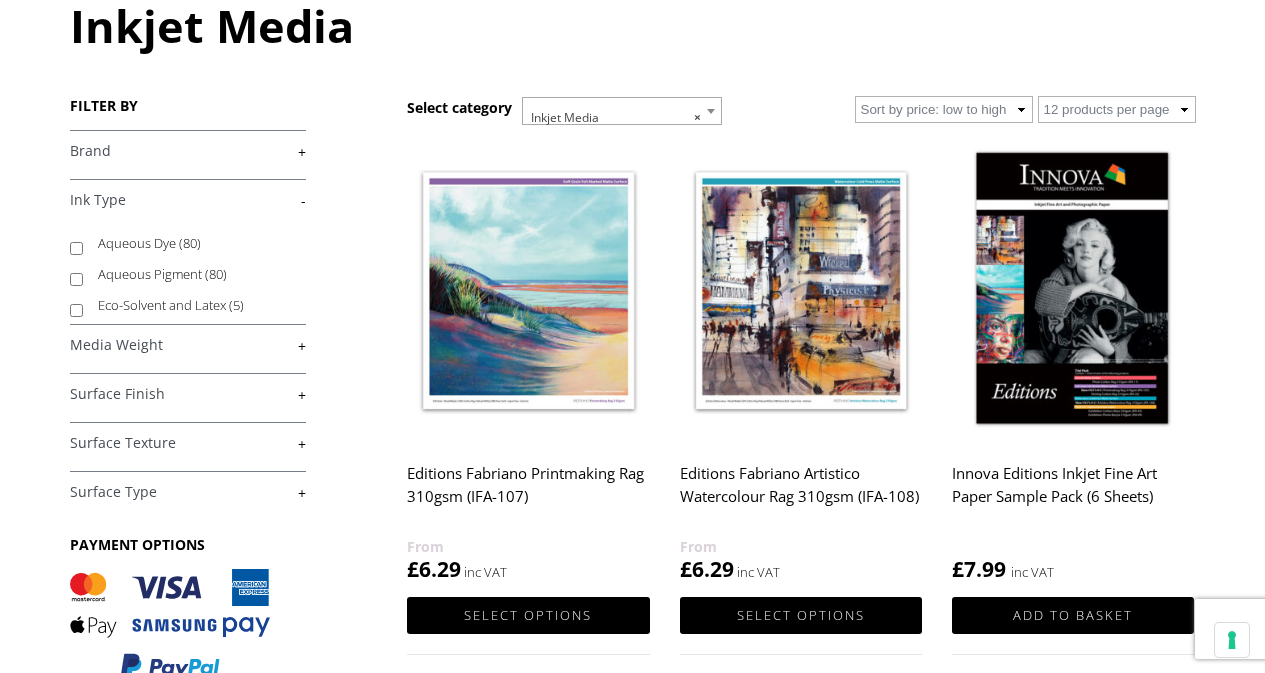 click on "+" at bounding box center (188, 394) 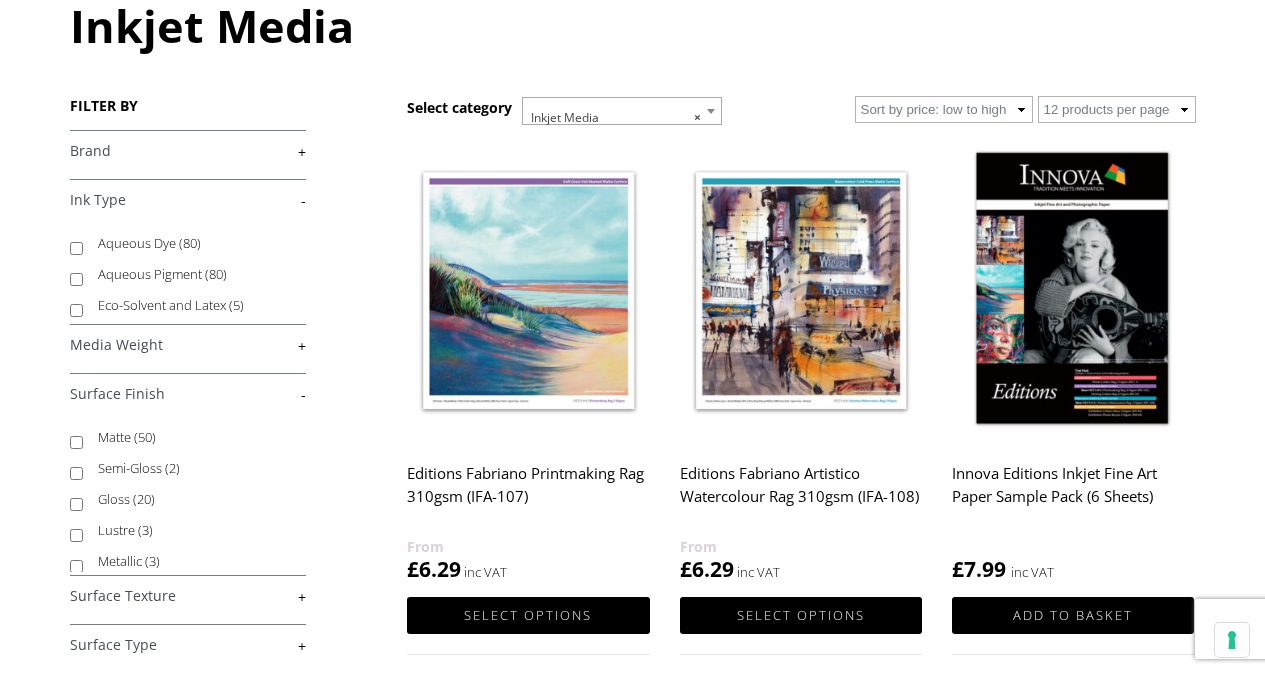 scroll, scrollTop: 67, scrollLeft: 0, axis: vertical 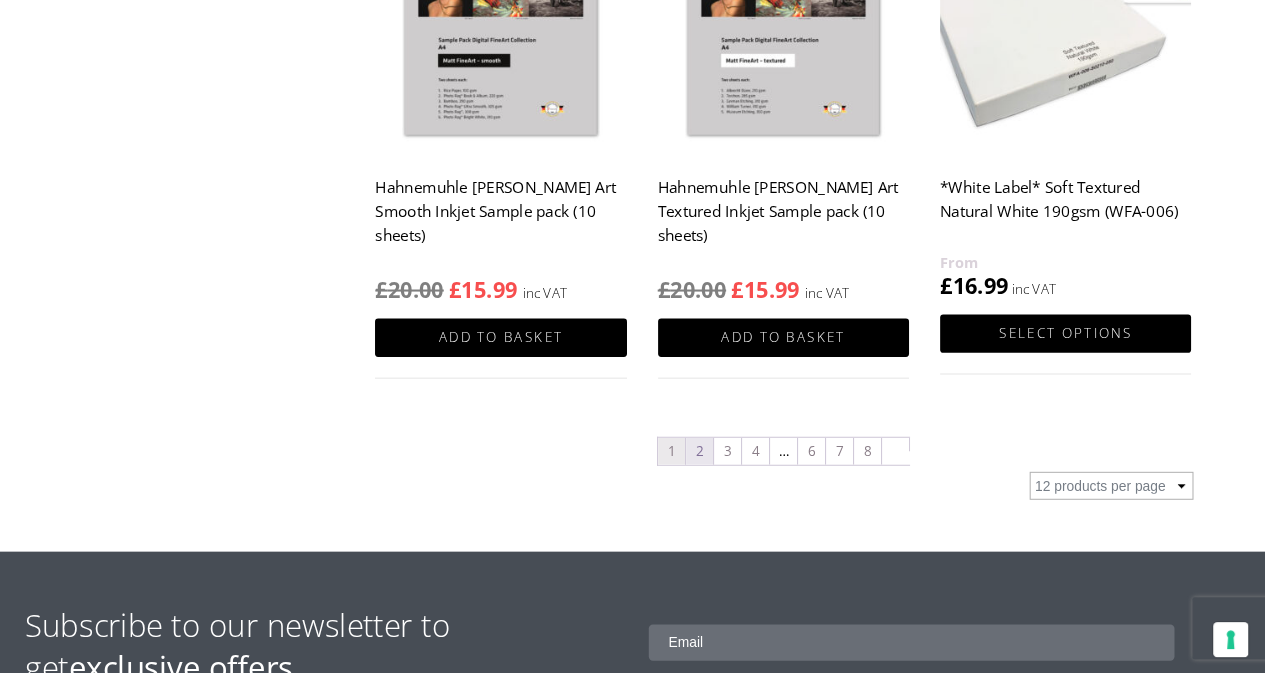 click on "2" at bounding box center [720, 458] 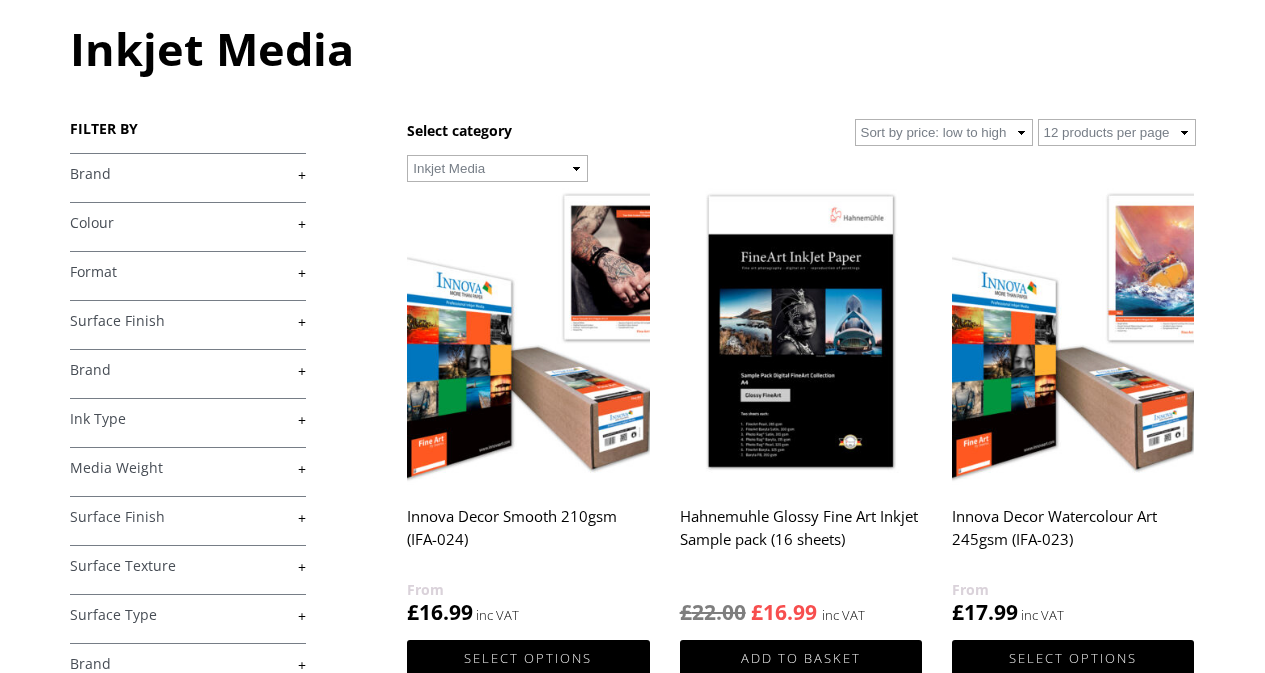 scroll, scrollTop: 218, scrollLeft: 0, axis: vertical 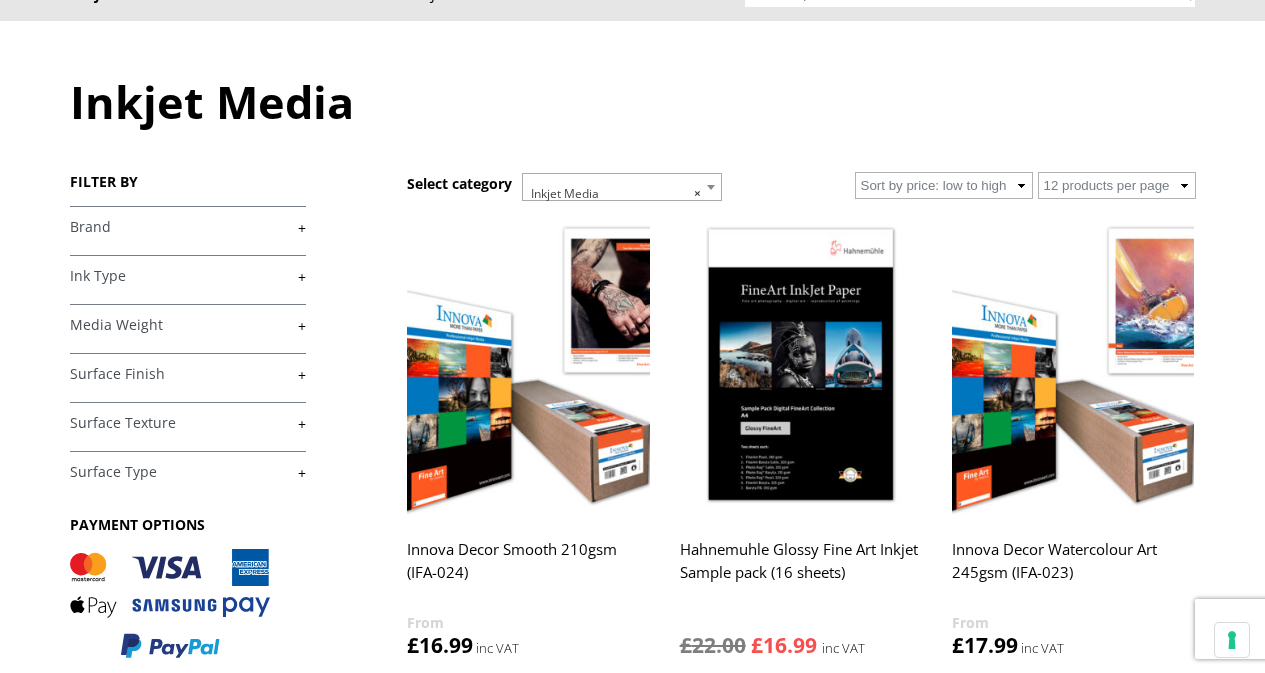 click on "+" at bounding box center (188, 227) 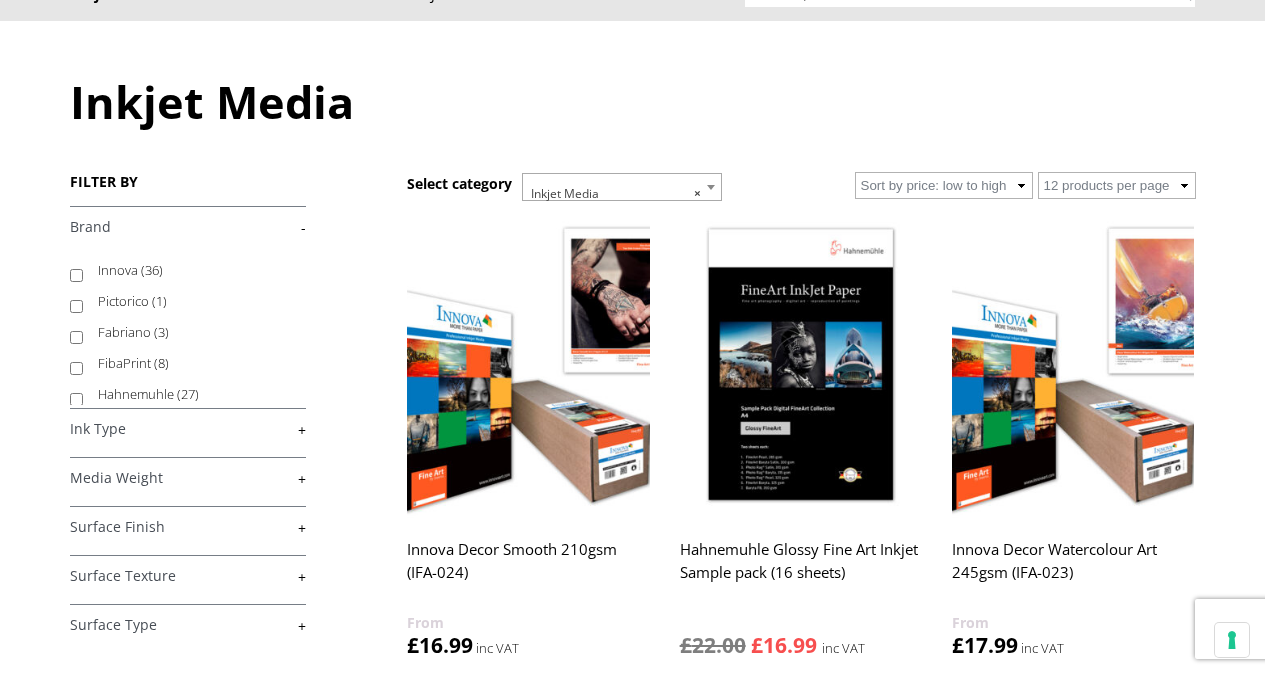 click on "Hahnemuhle (27)" at bounding box center [76, 399] 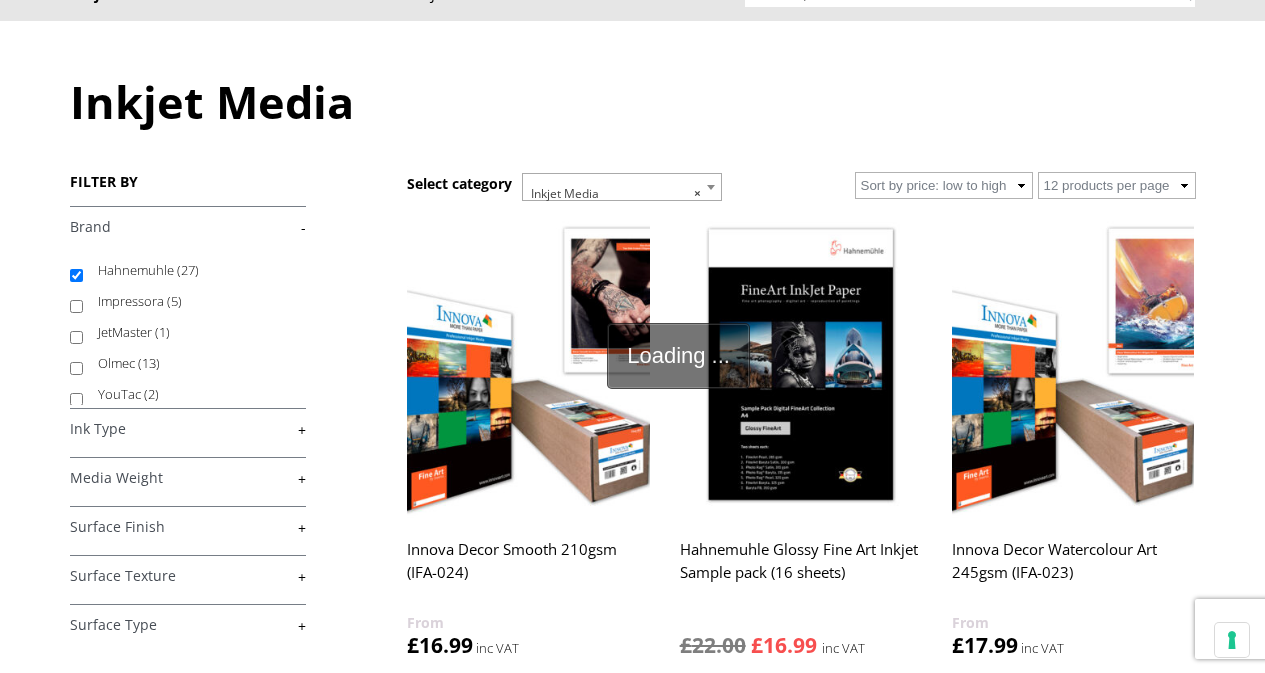 scroll, scrollTop: 129, scrollLeft: 0, axis: vertical 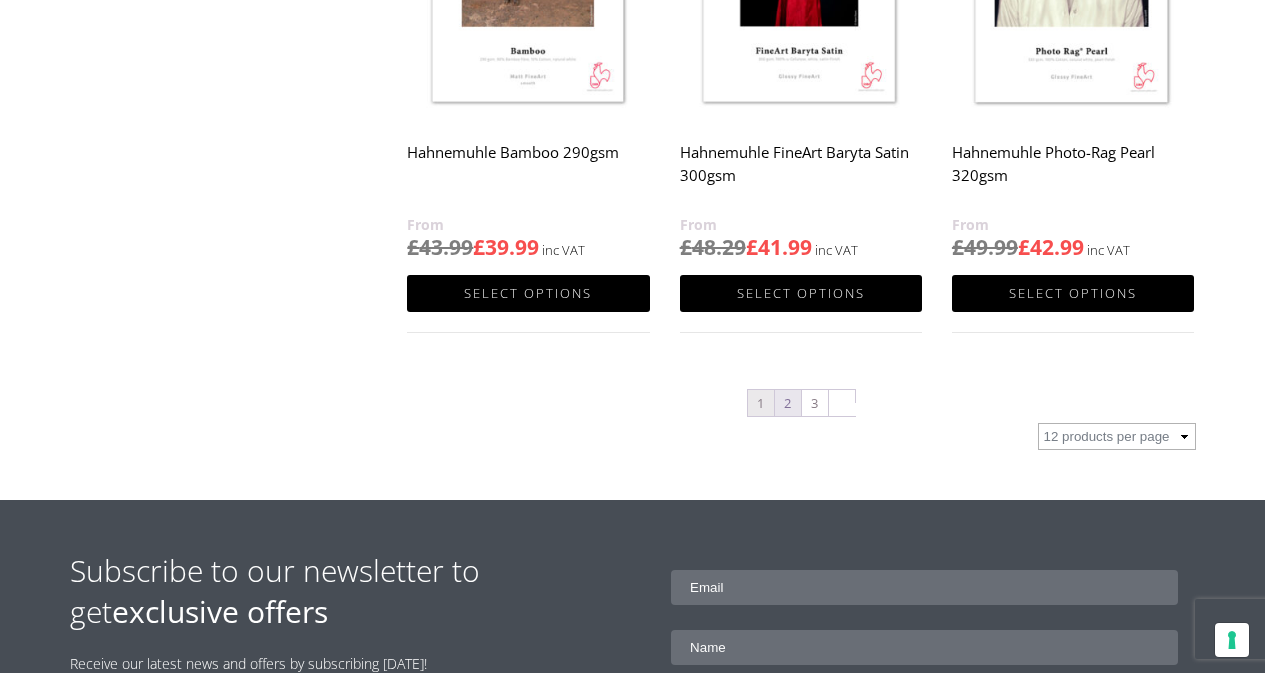 click on "2" at bounding box center [788, 403] 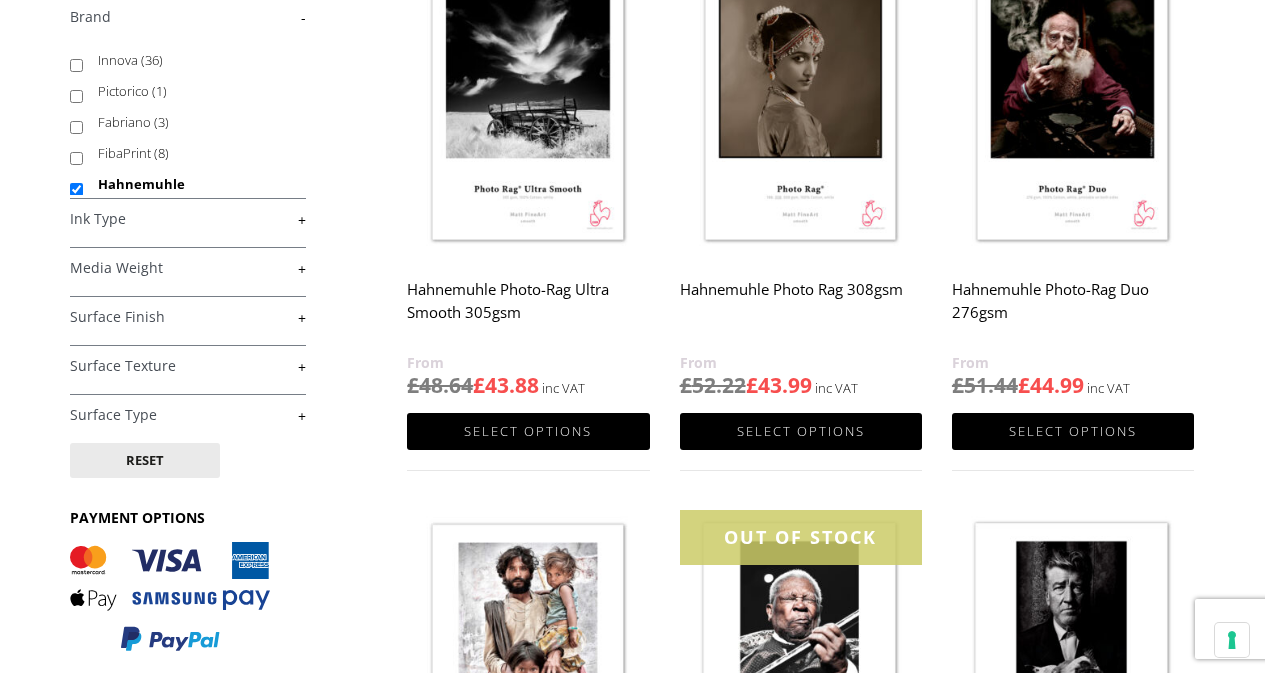 scroll, scrollTop: 389, scrollLeft: 0, axis: vertical 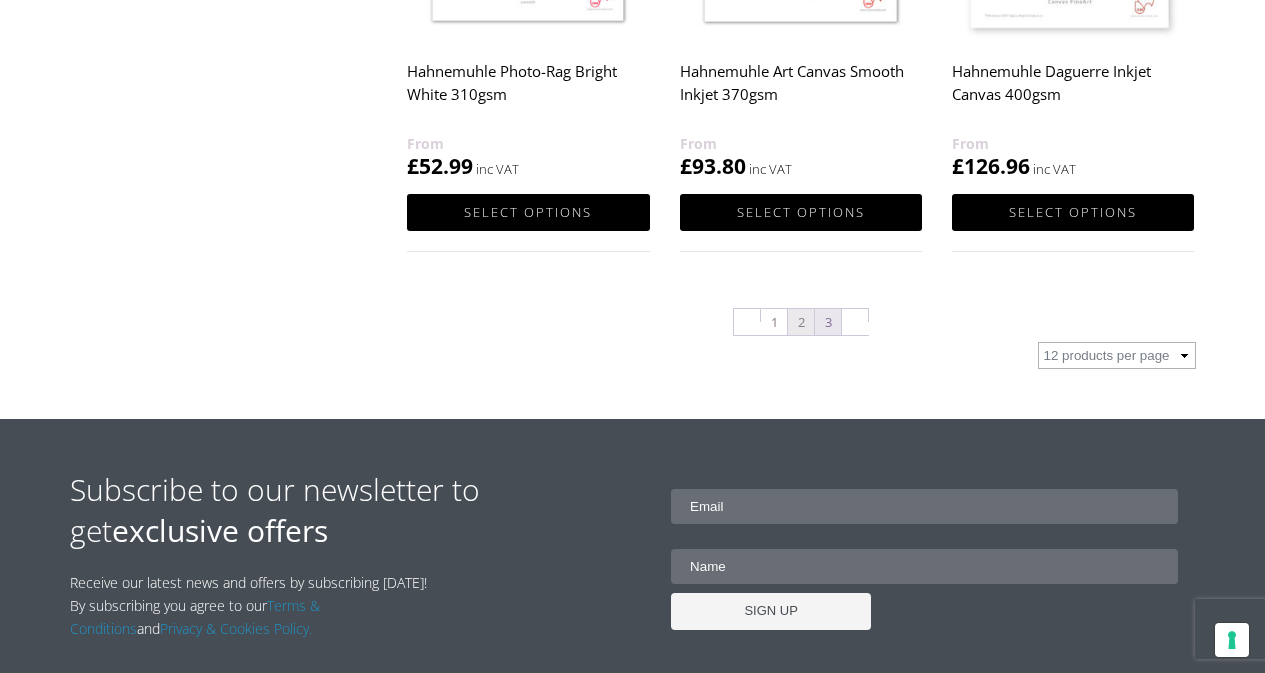 click on "3" at bounding box center [828, 322] 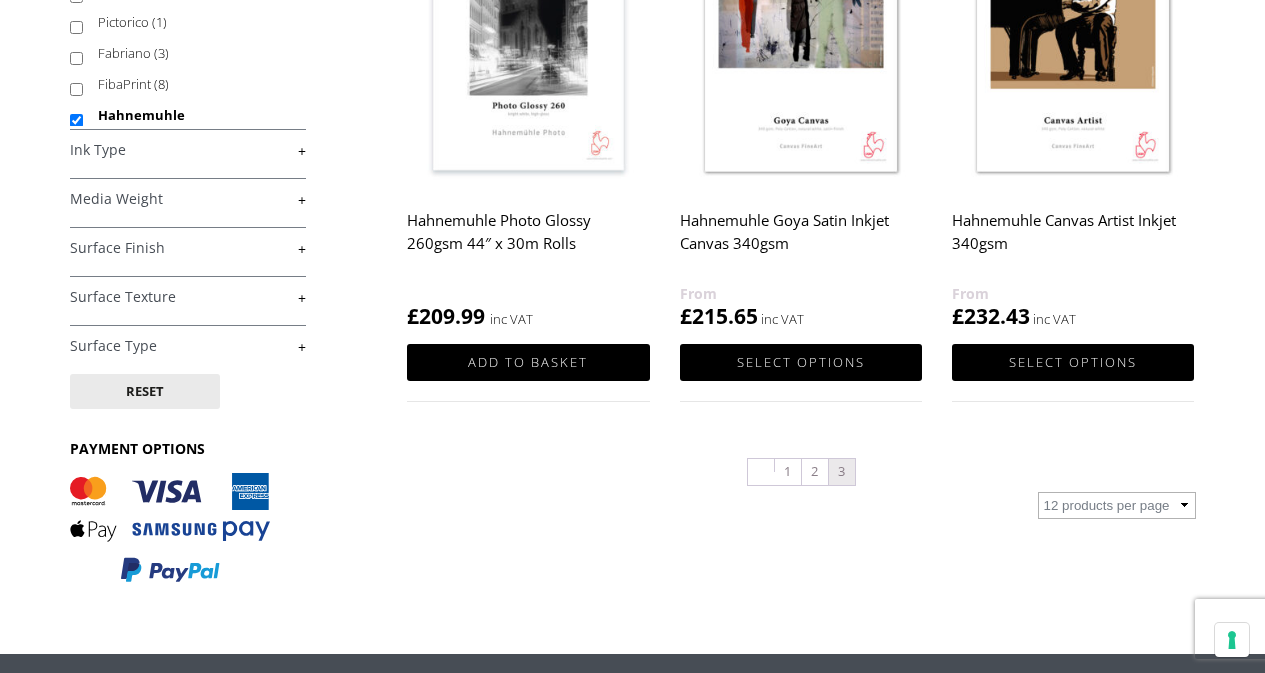 scroll, scrollTop: 433, scrollLeft: 0, axis: vertical 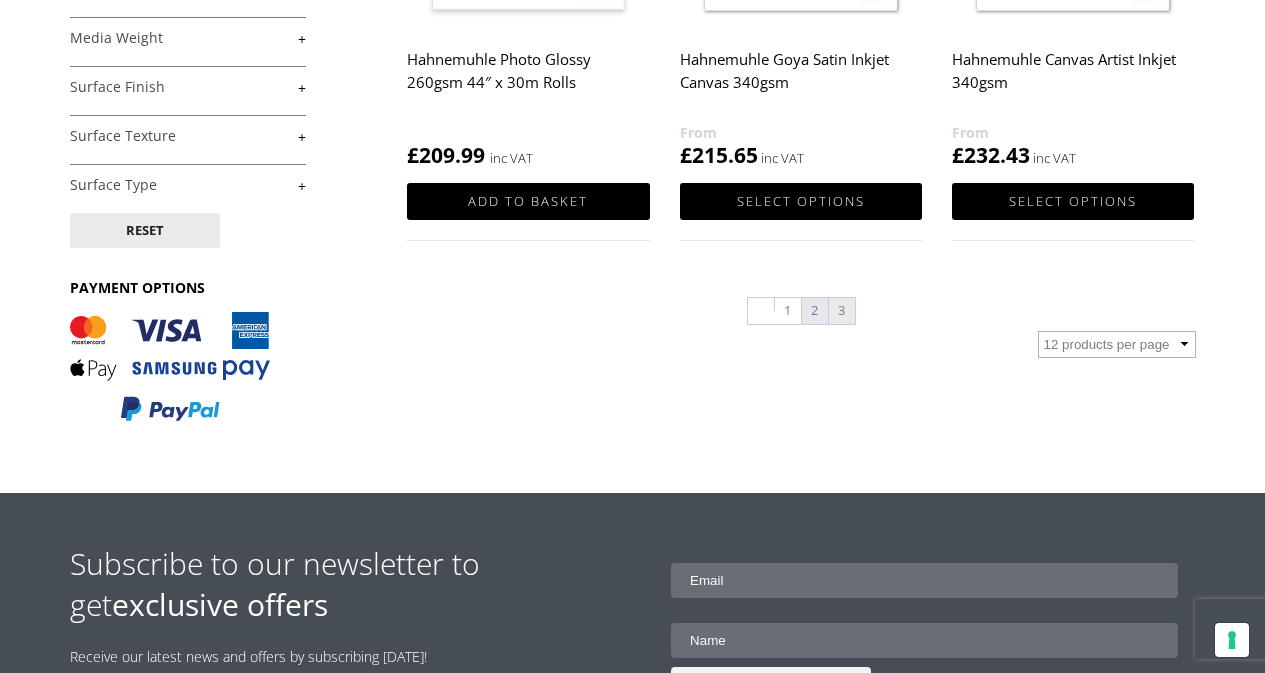 click on "2" at bounding box center [815, 311] 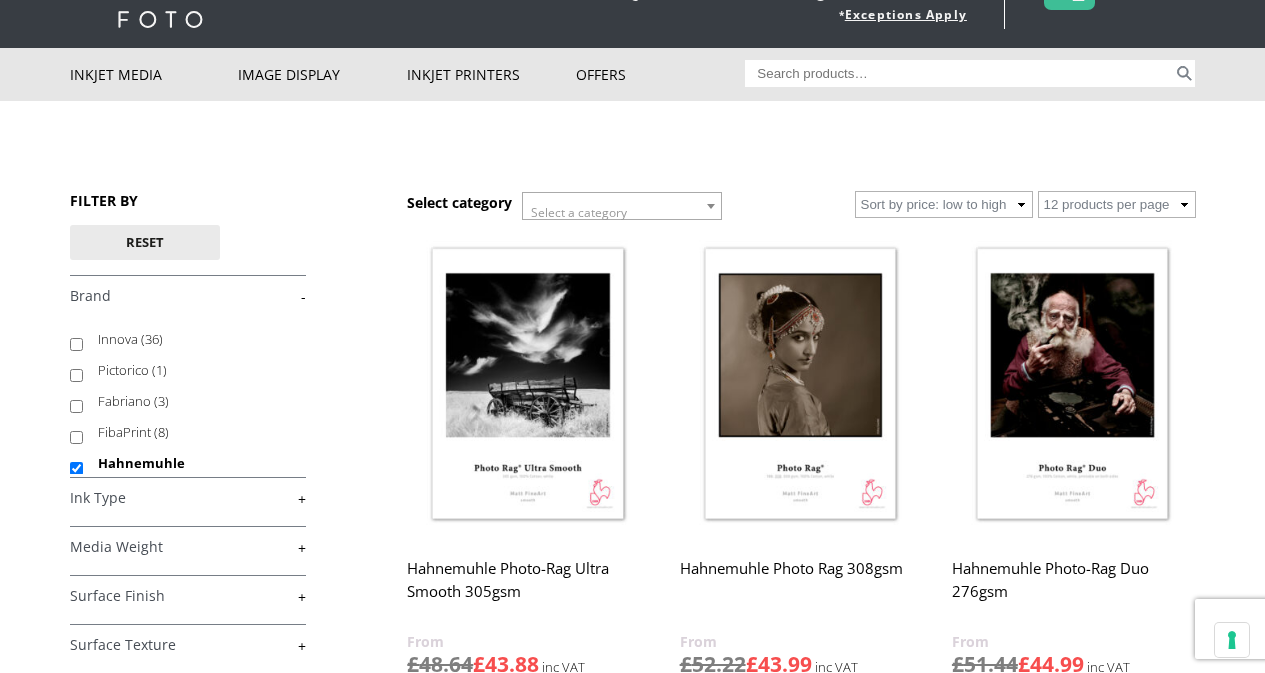 scroll, scrollTop: 203, scrollLeft: 0, axis: vertical 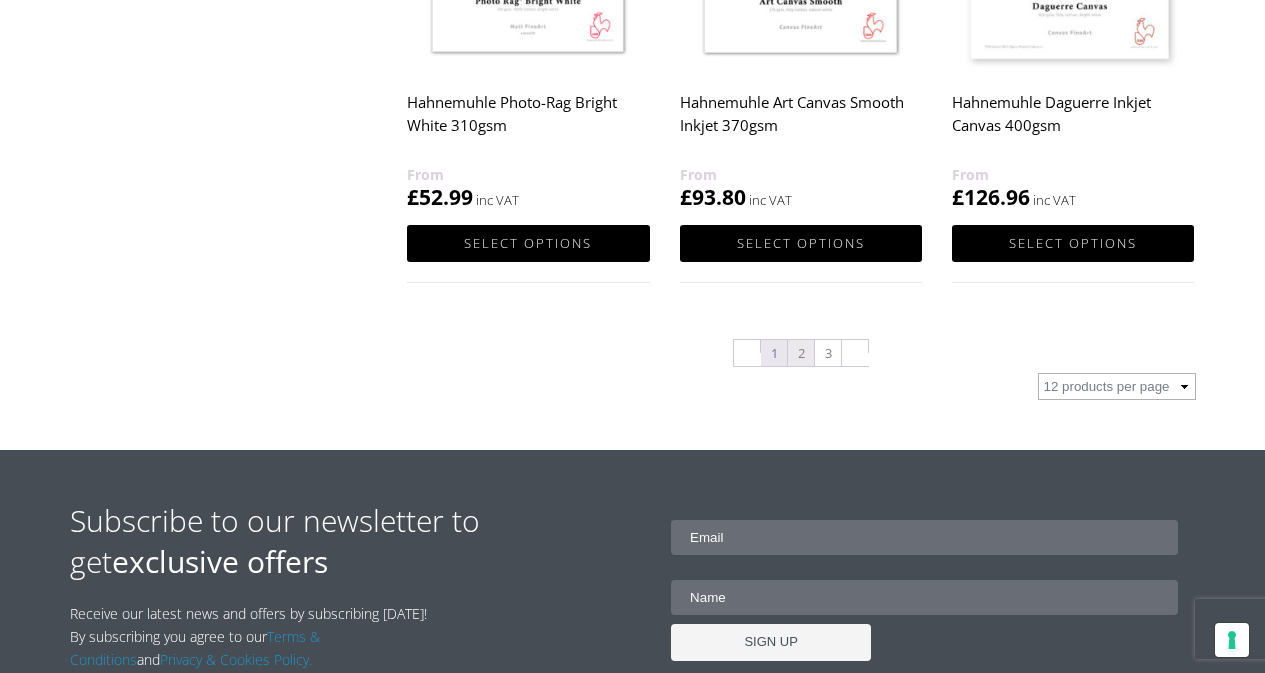 click on "1" at bounding box center [774, 353] 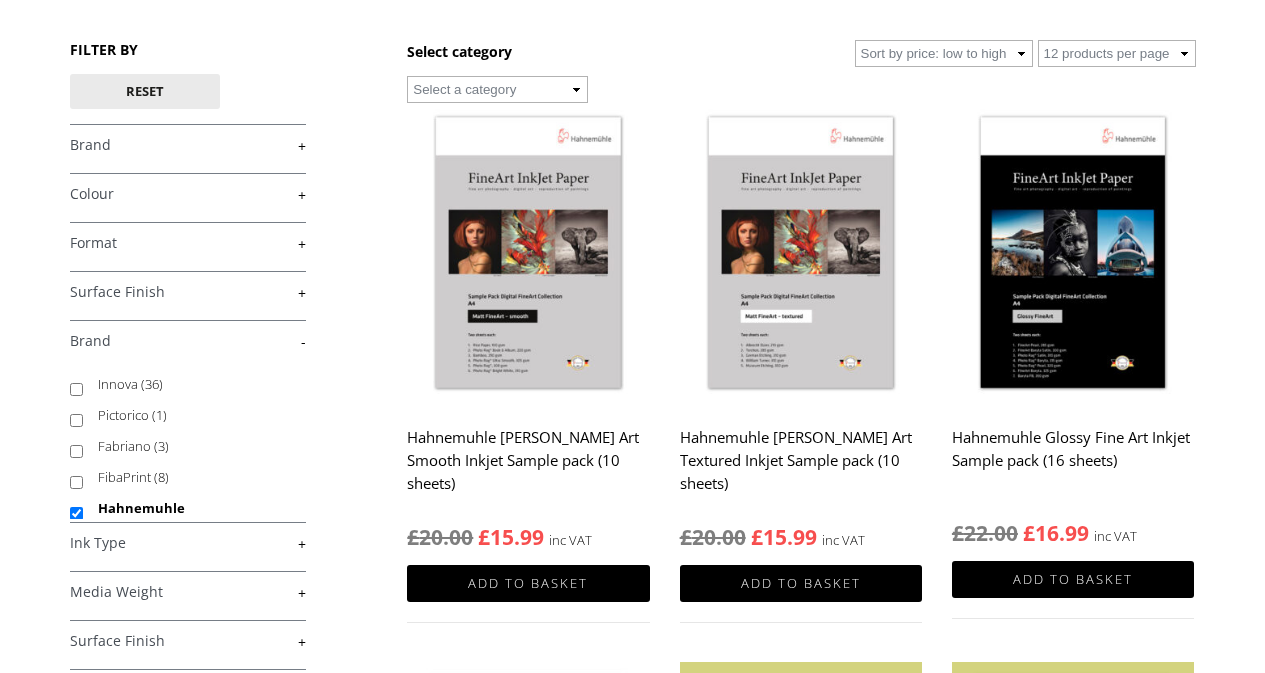 scroll, scrollTop: 269, scrollLeft: 0, axis: vertical 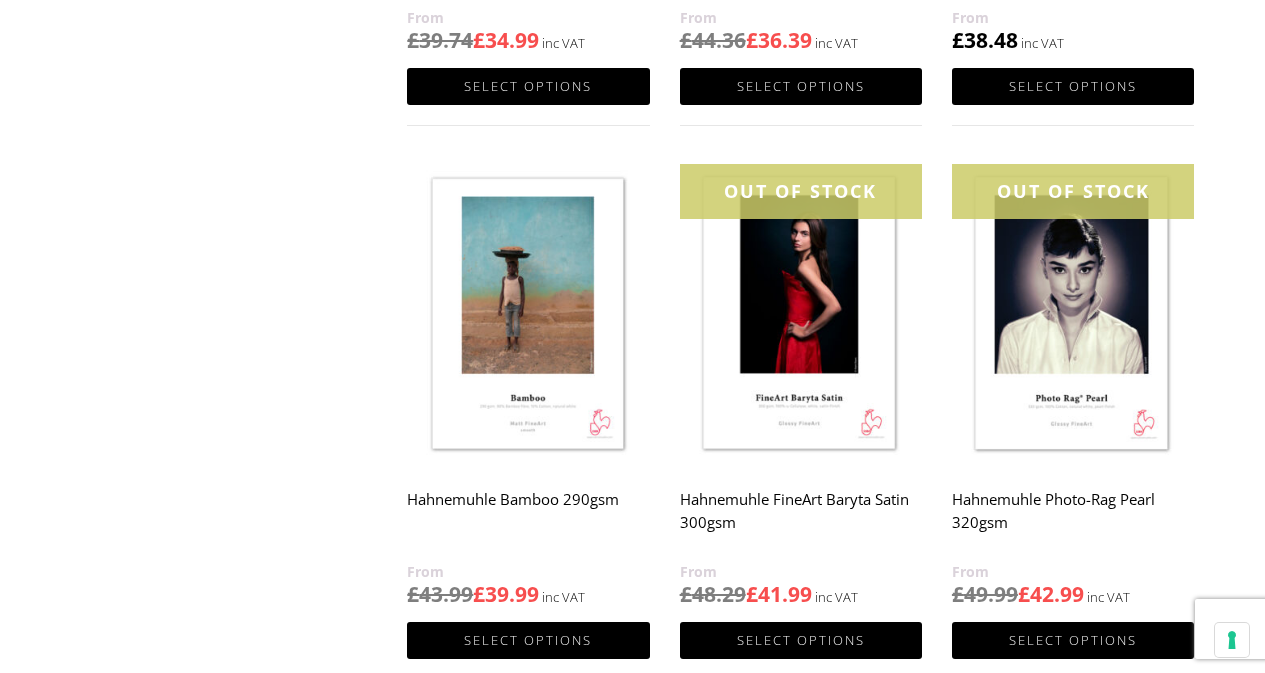 click at bounding box center (528, 315) 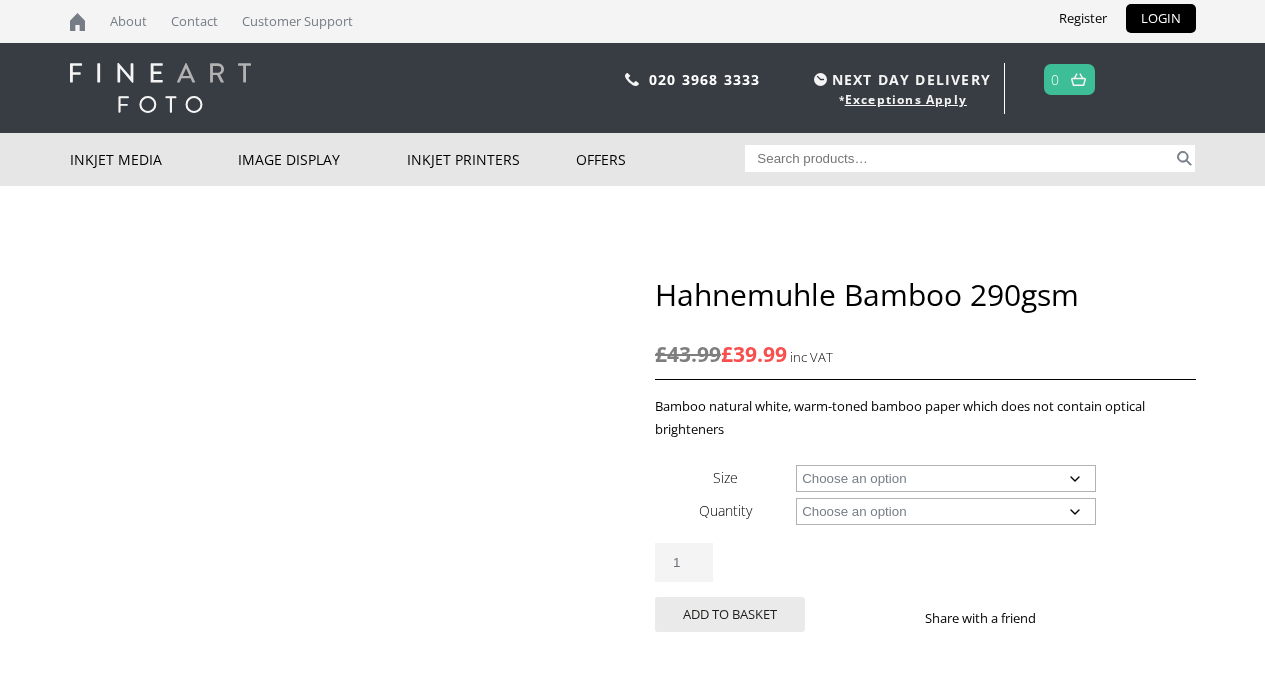 scroll, scrollTop: 0, scrollLeft: 0, axis: both 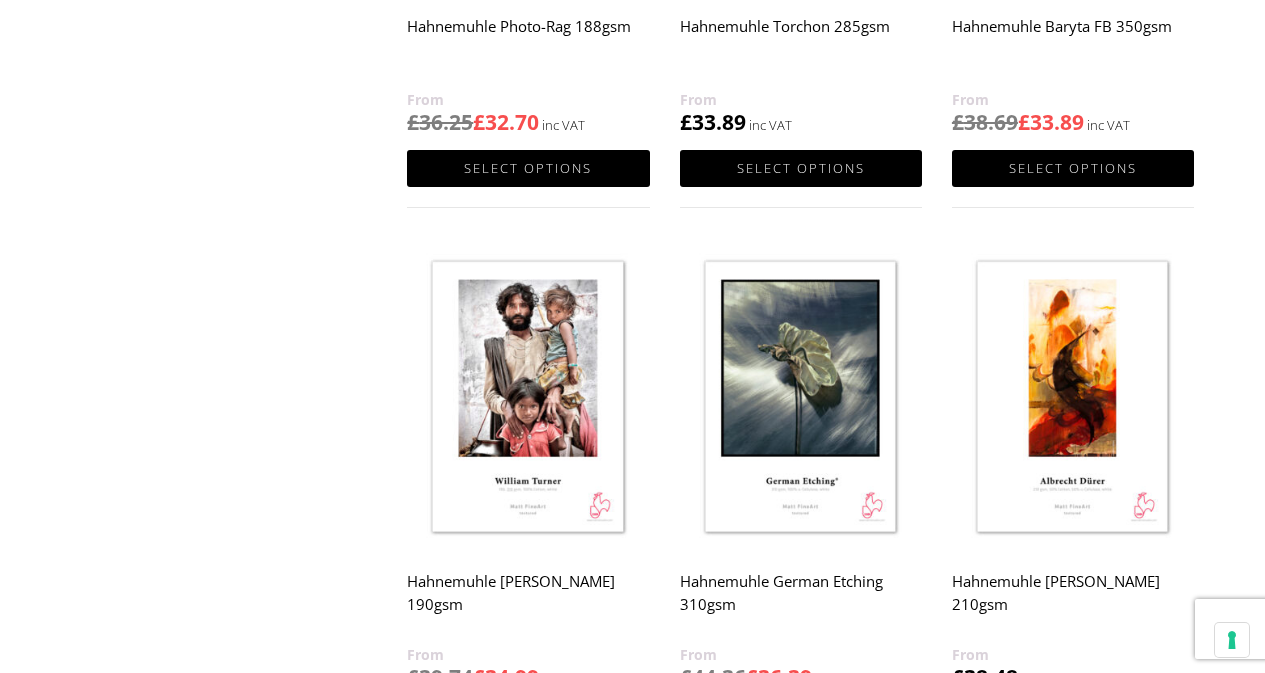 click at bounding box center [528, -157] 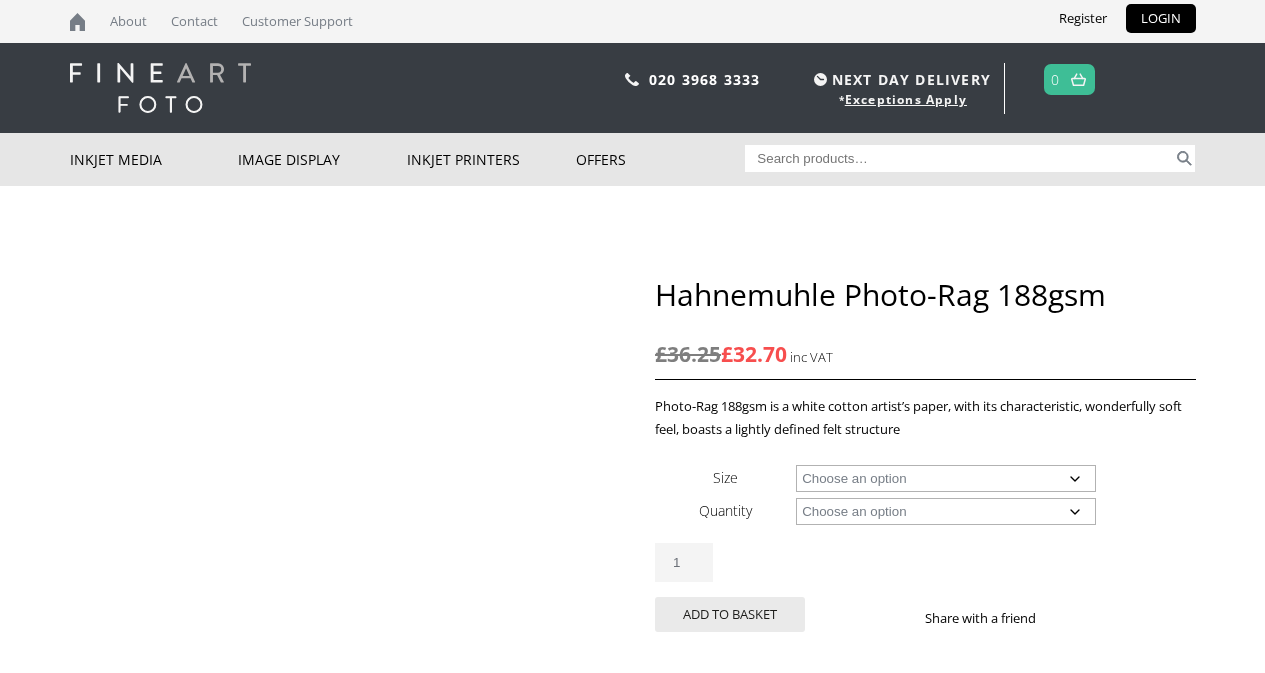 scroll, scrollTop: 0, scrollLeft: 0, axis: both 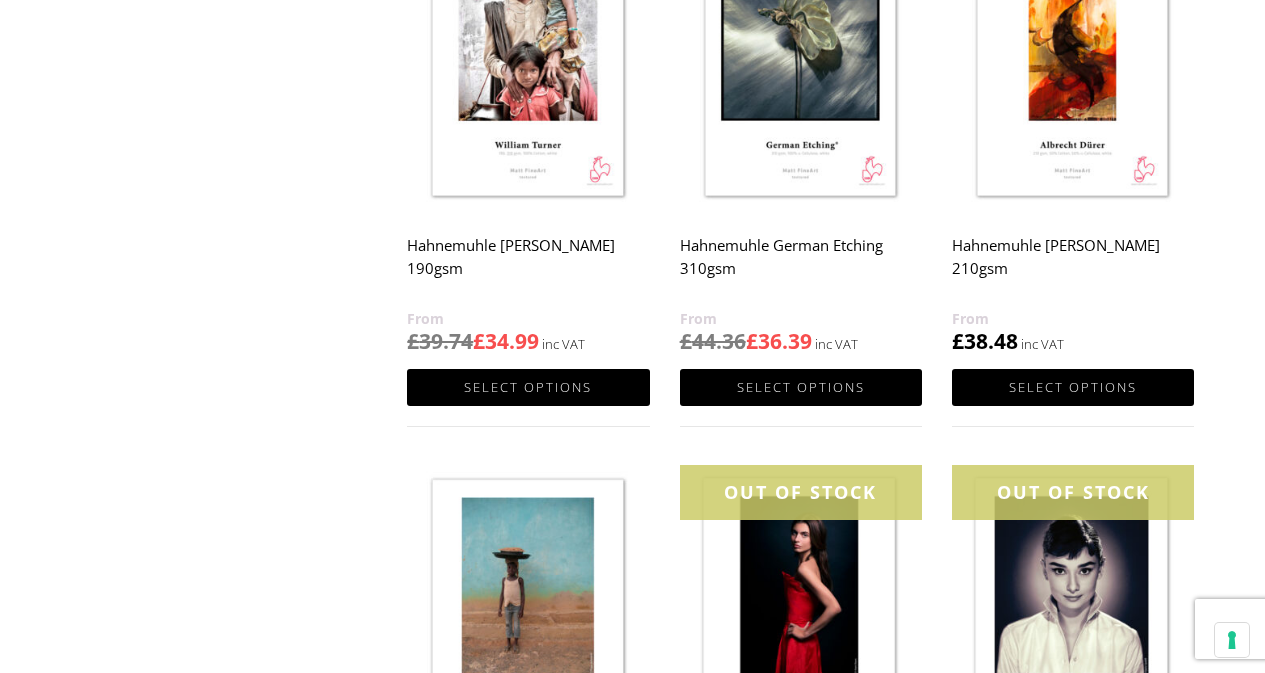 click at bounding box center (528, 62) 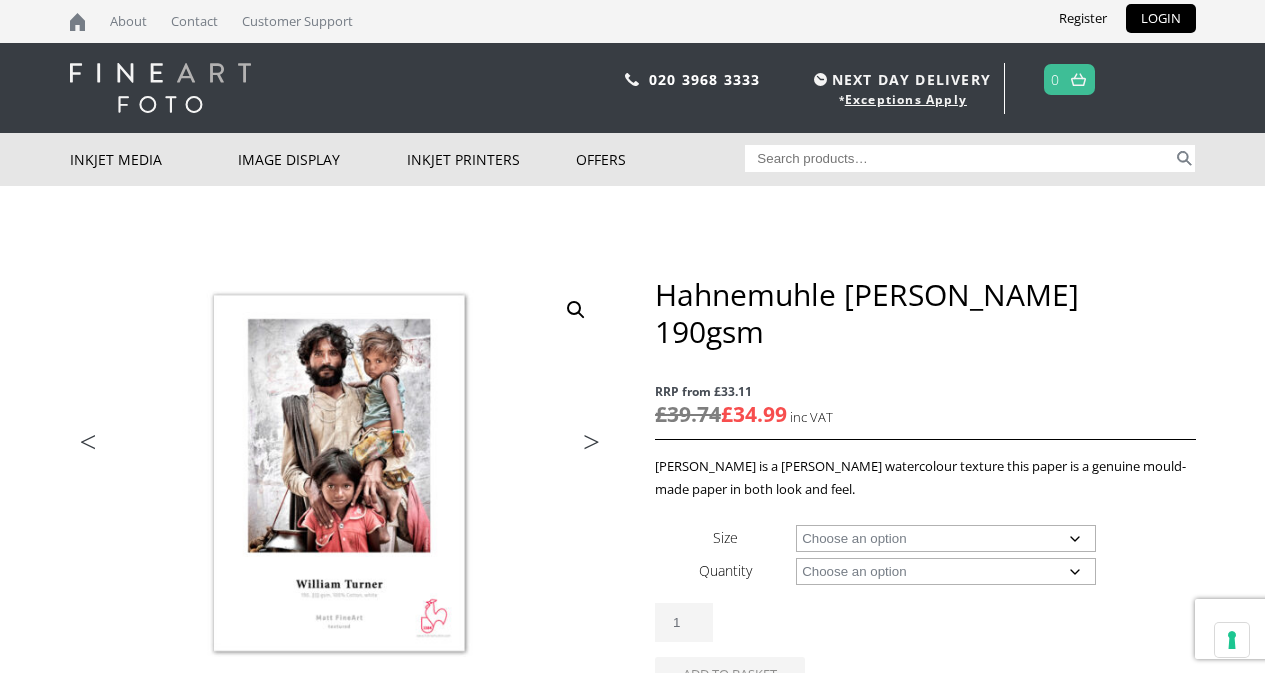 scroll, scrollTop: 160, scrollLeft: 0, axis: vertical 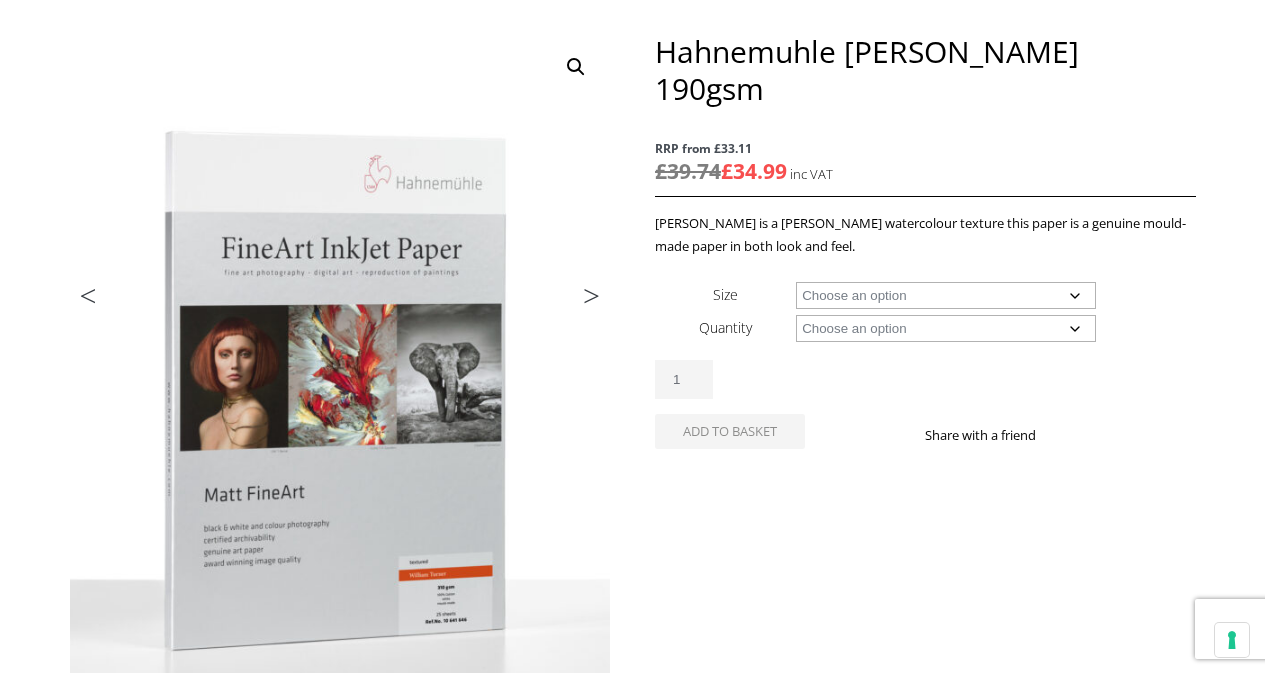 click at bounding box center [817, 1033] 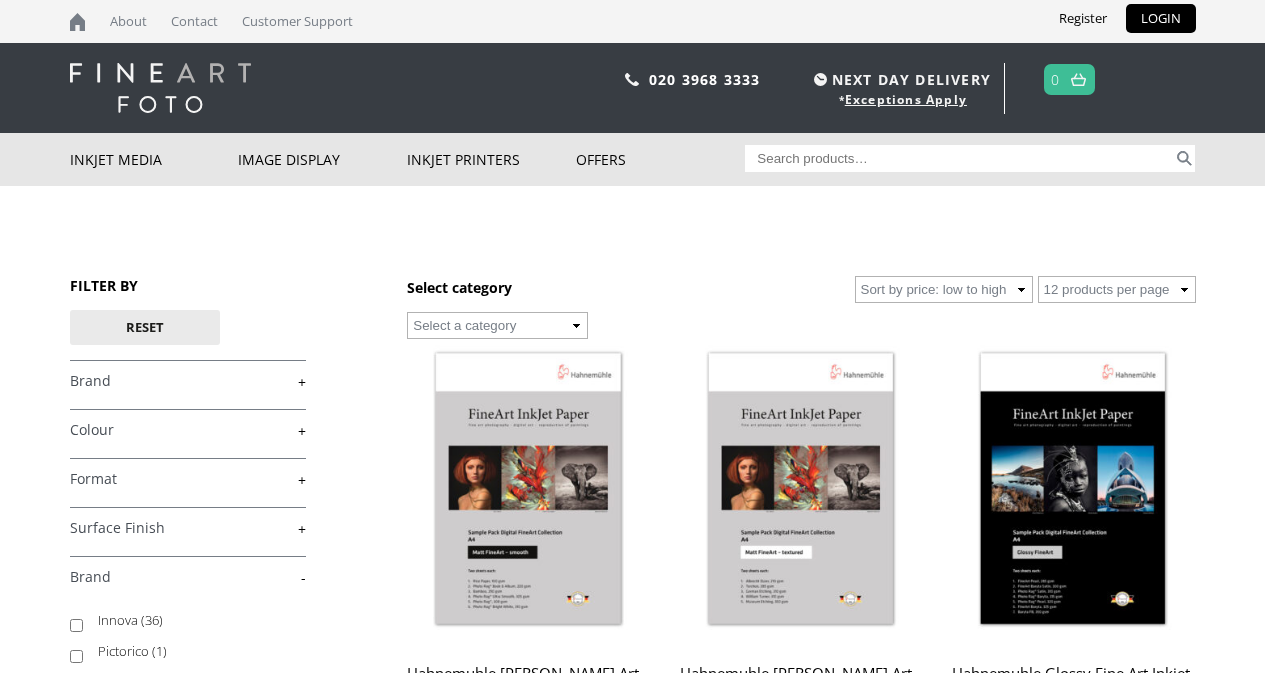 click at bounding box center (528, 2158) 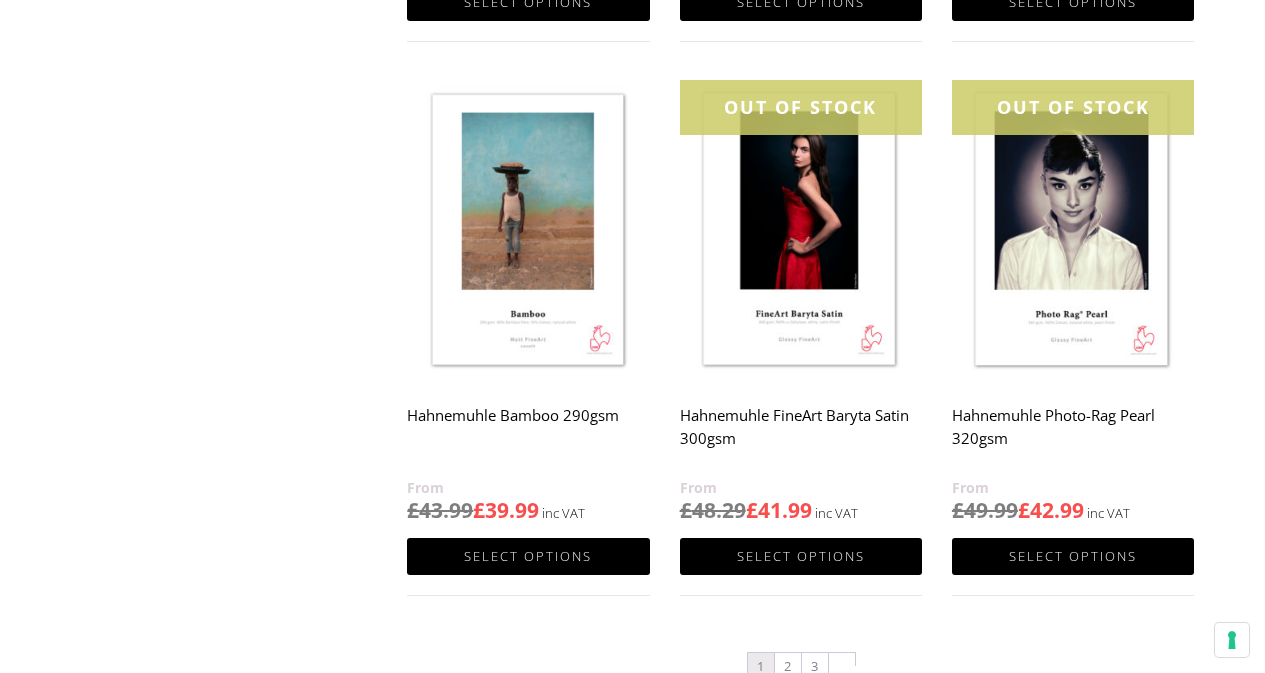 scroll, scrollTop: 1927, scrollLeft: 0, axis: vertical 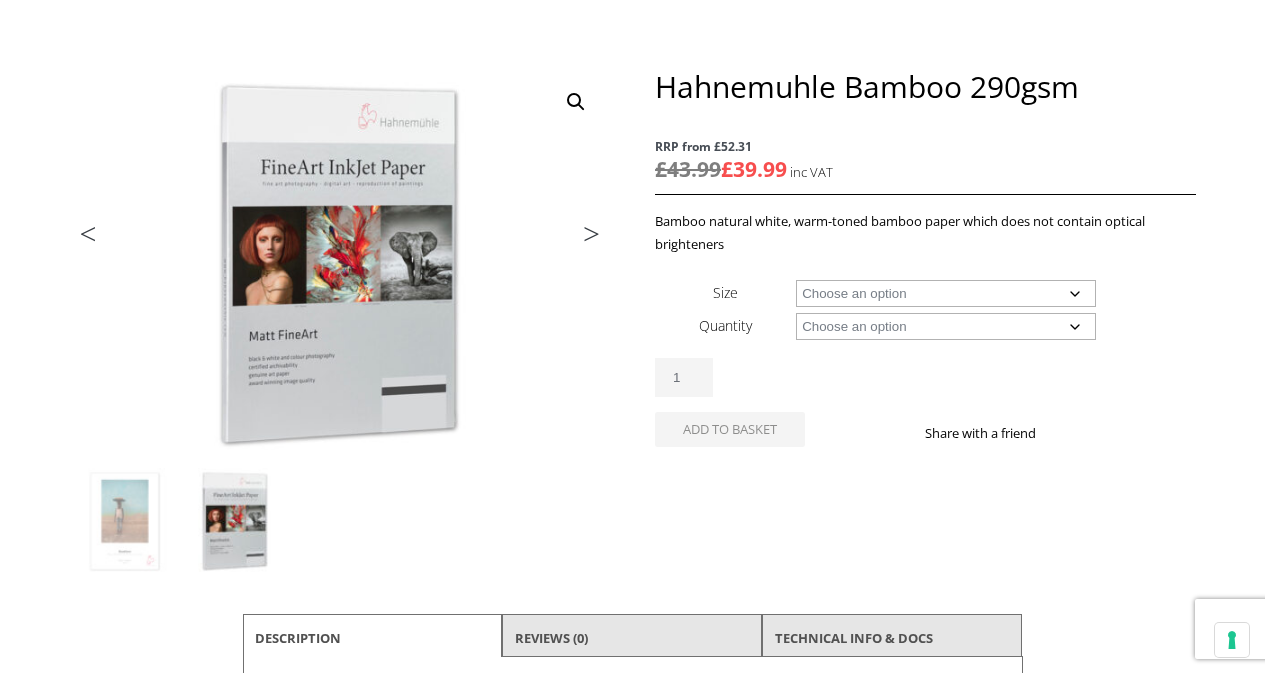 click on "Next" at bounding box center [582, 236] 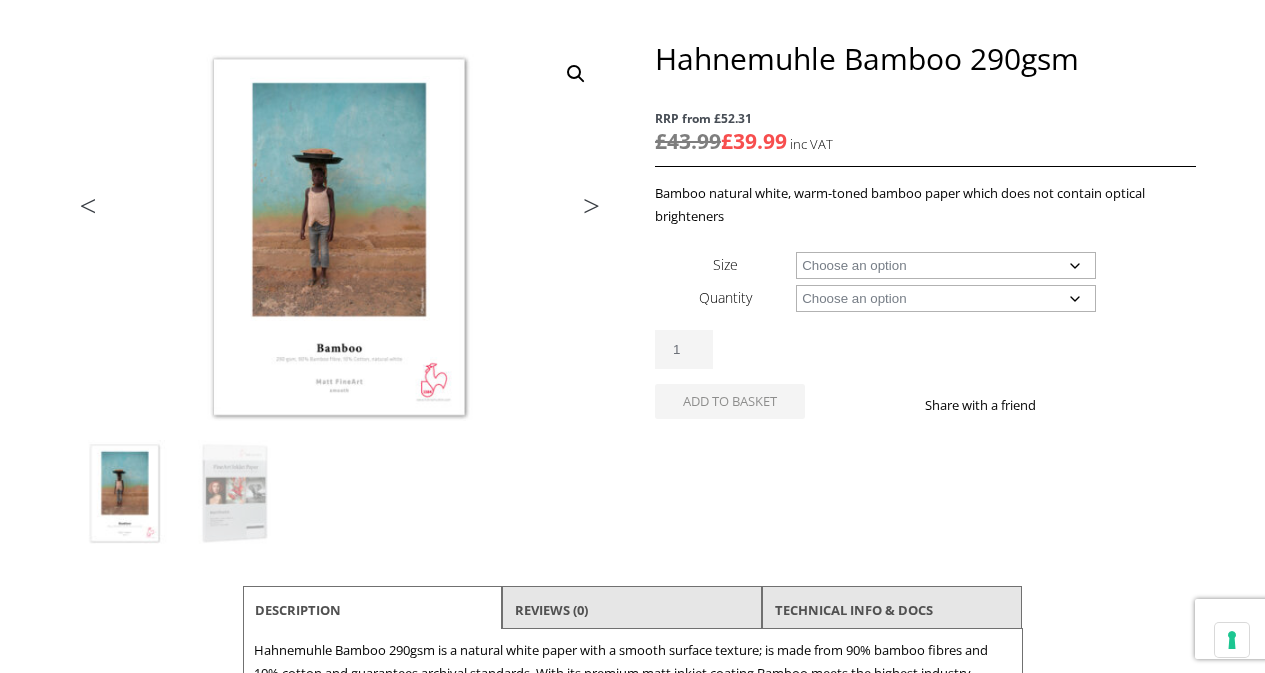 scroll, scrollTop: 0, scrollLeft: 0, axis: both 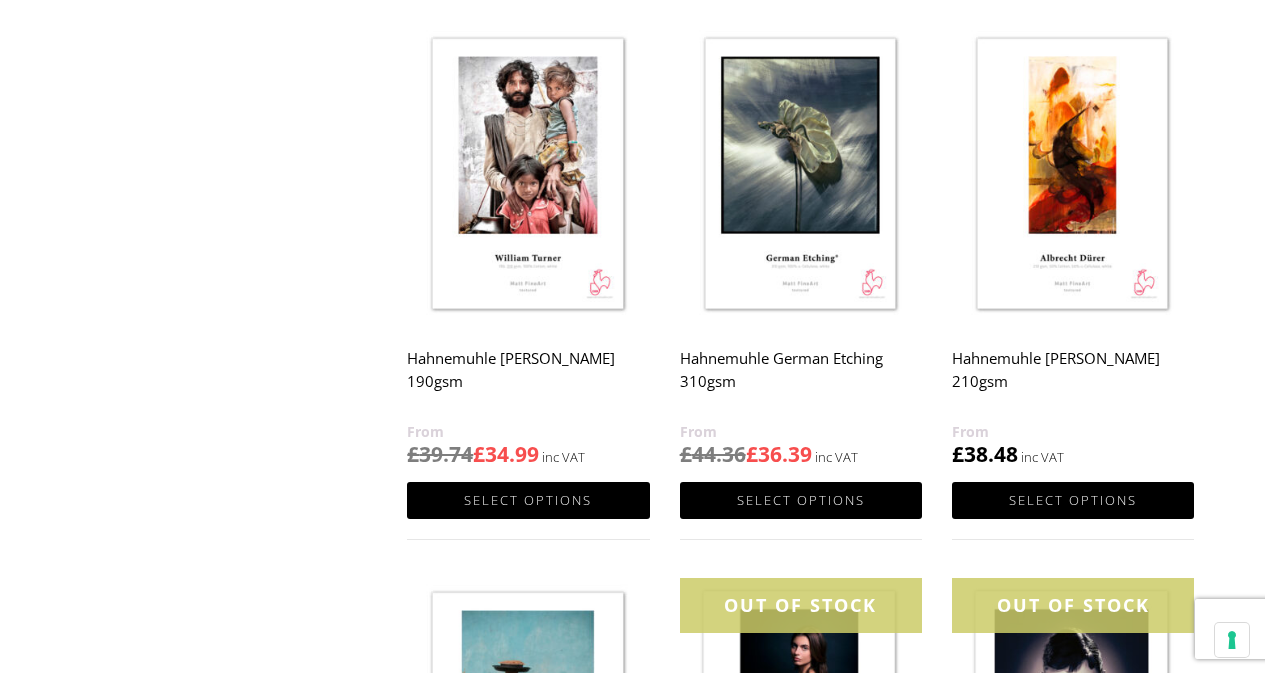 click at bounding box center (1073, 175) 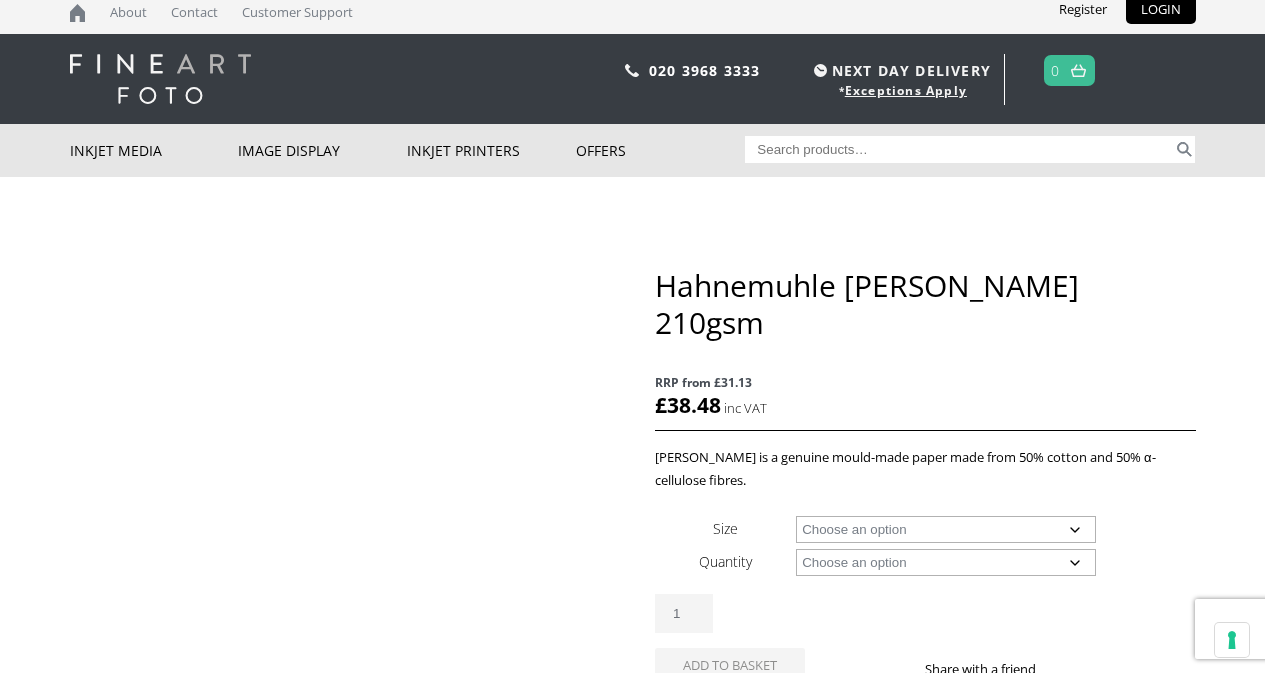 scroll, scrollTop: 0, scrollLeft: 0, axis: both 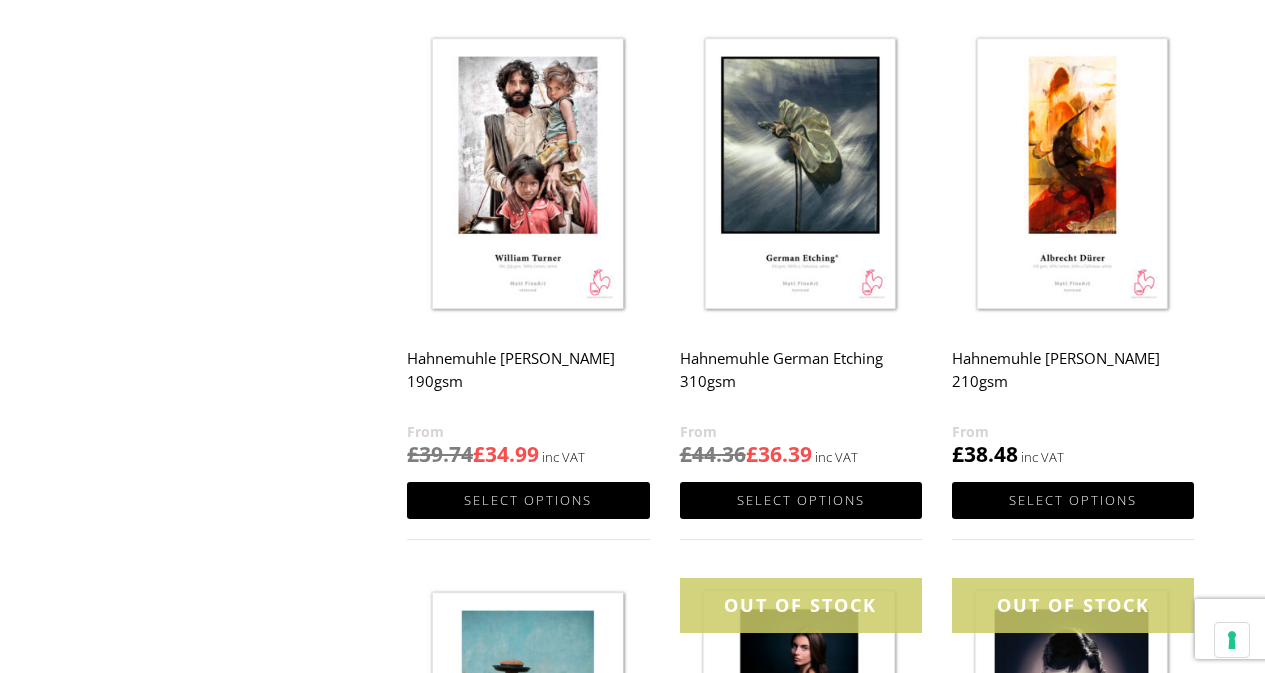 click at bounding box center [801, 175] 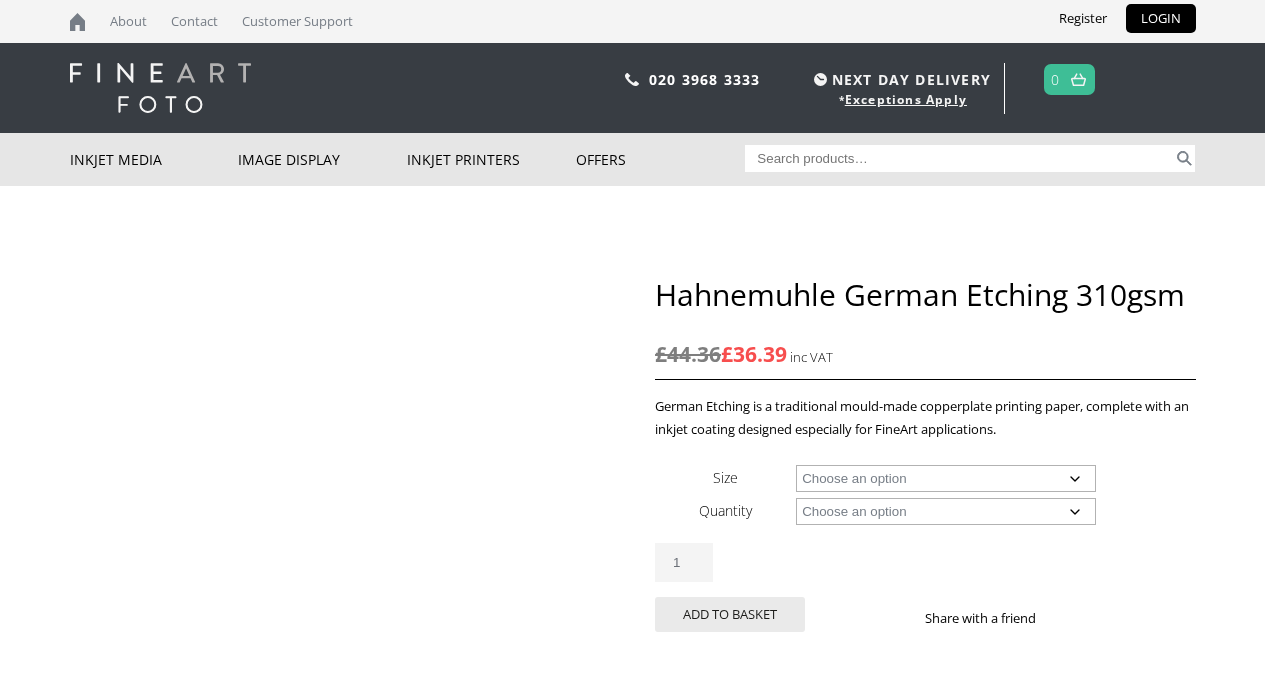 scroll, scrollTop: 0, scrollLeft: 0, axis: both 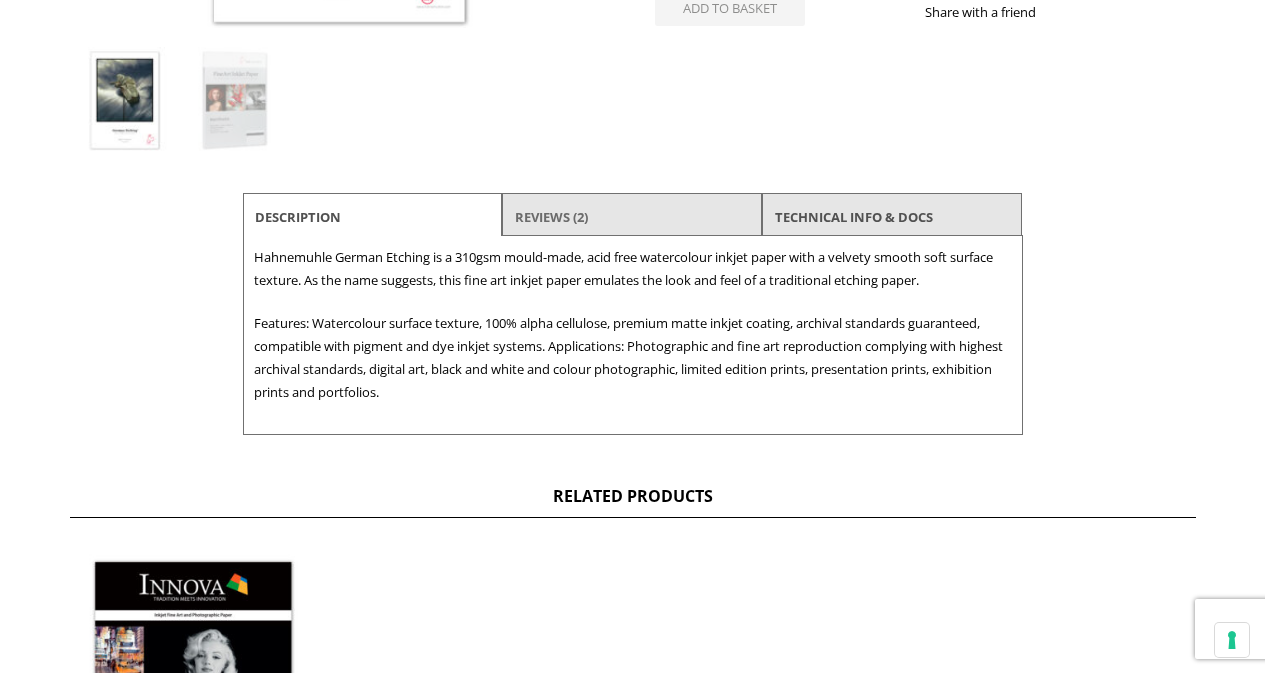 click on "Reviews (2)" at bounding box center (551, 217) 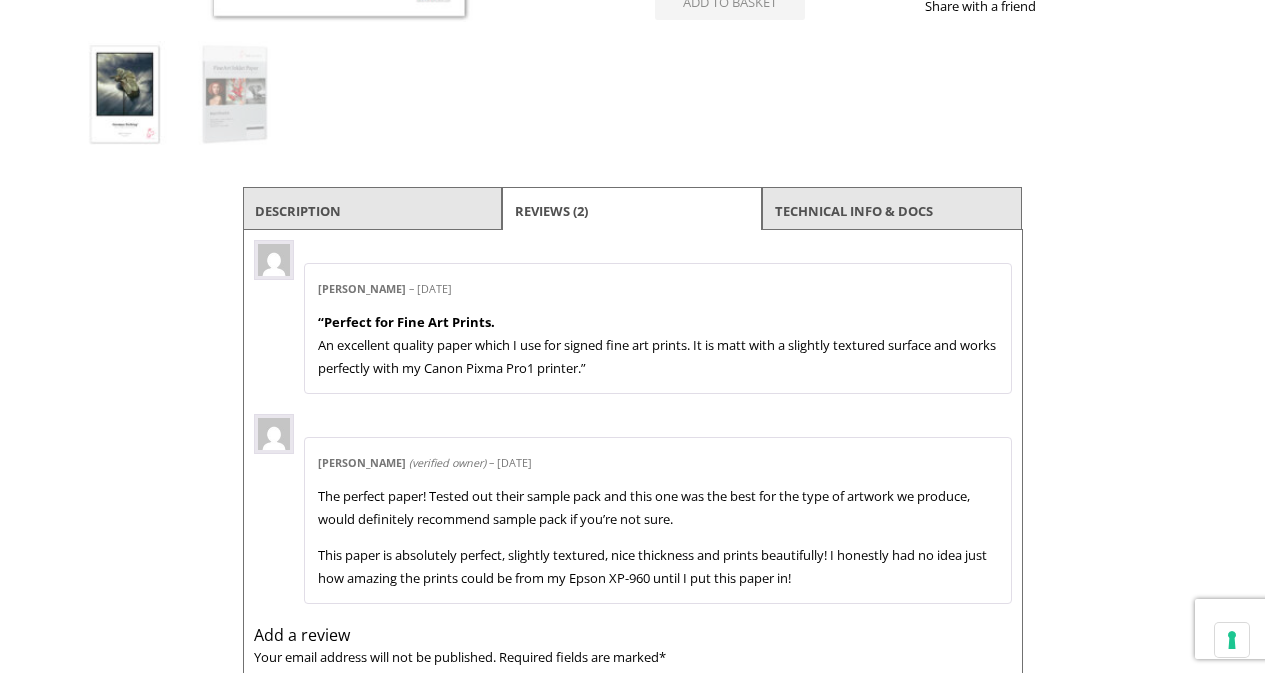 scroll, scrollTop: 601, scrollLeft: 0, axis: vertical 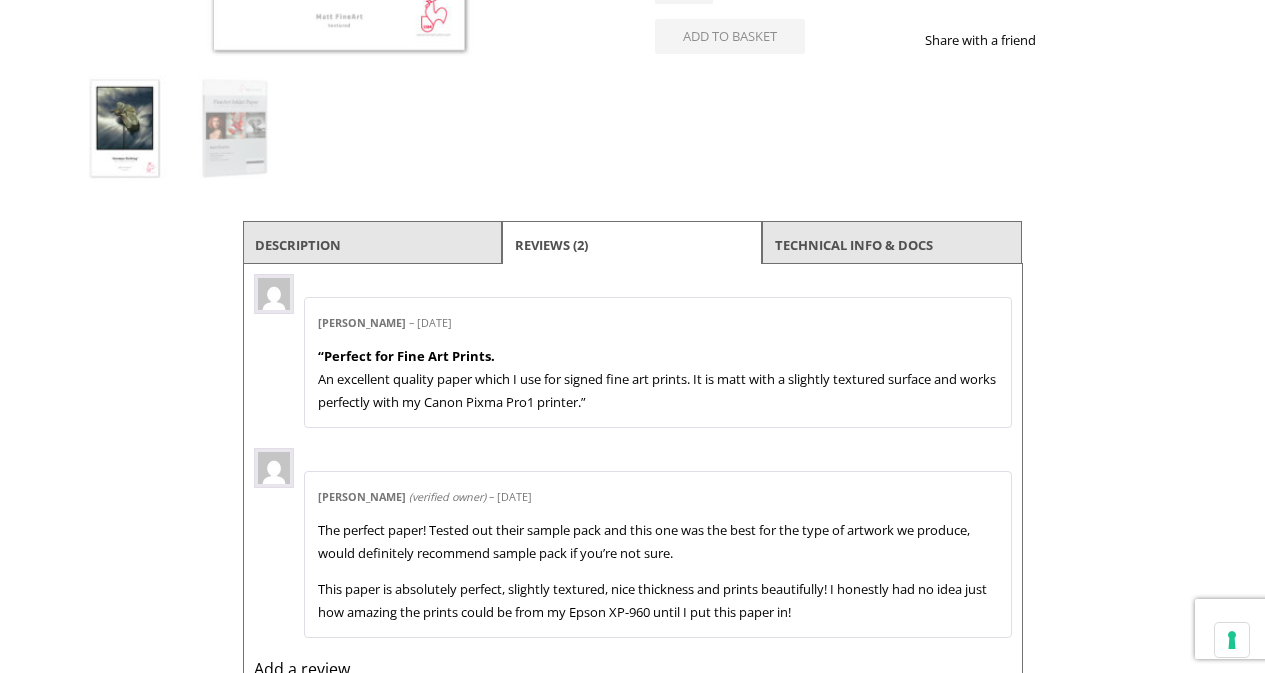 click on "Description" at bounding box center [373, 245] 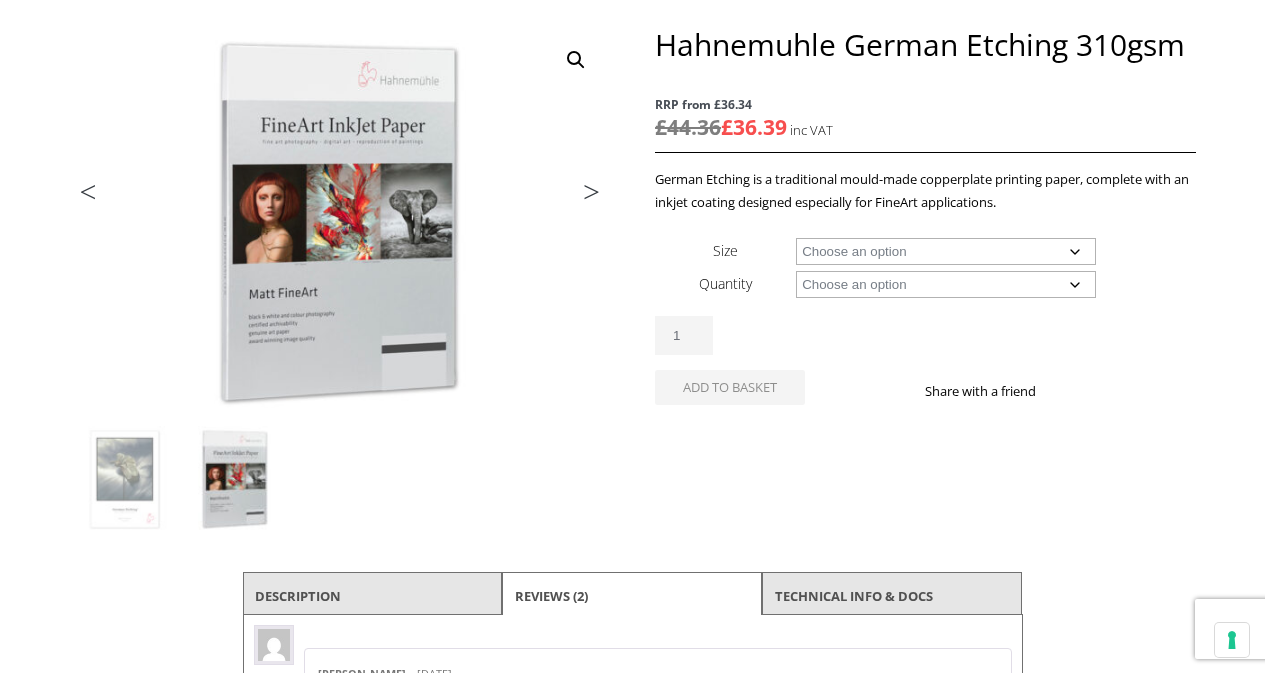 scroll, scrollTop: 249, scrollLeft: 0, axis: vertical 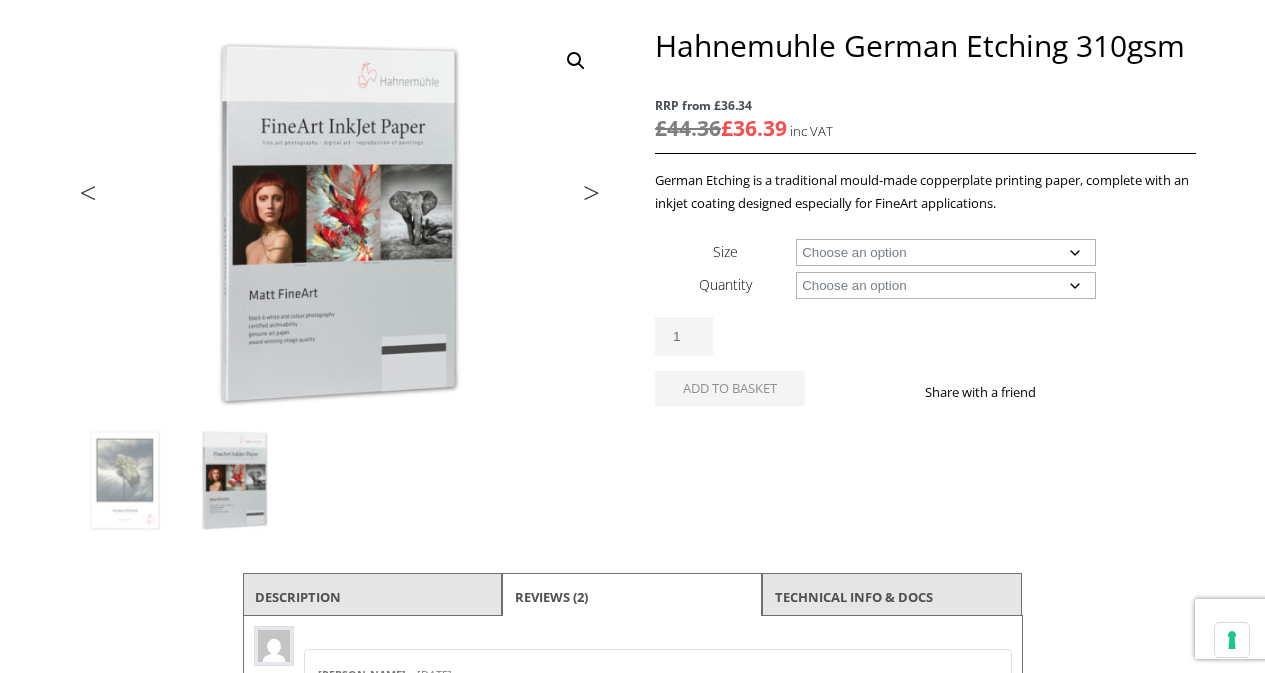 click on "Choose an option A4 Sheet A3 Sheet A3+ Sheet A2 Sheet 17" Wide Roll 24" Wide Roll 36" Wide Roll 44" Wide Roll" 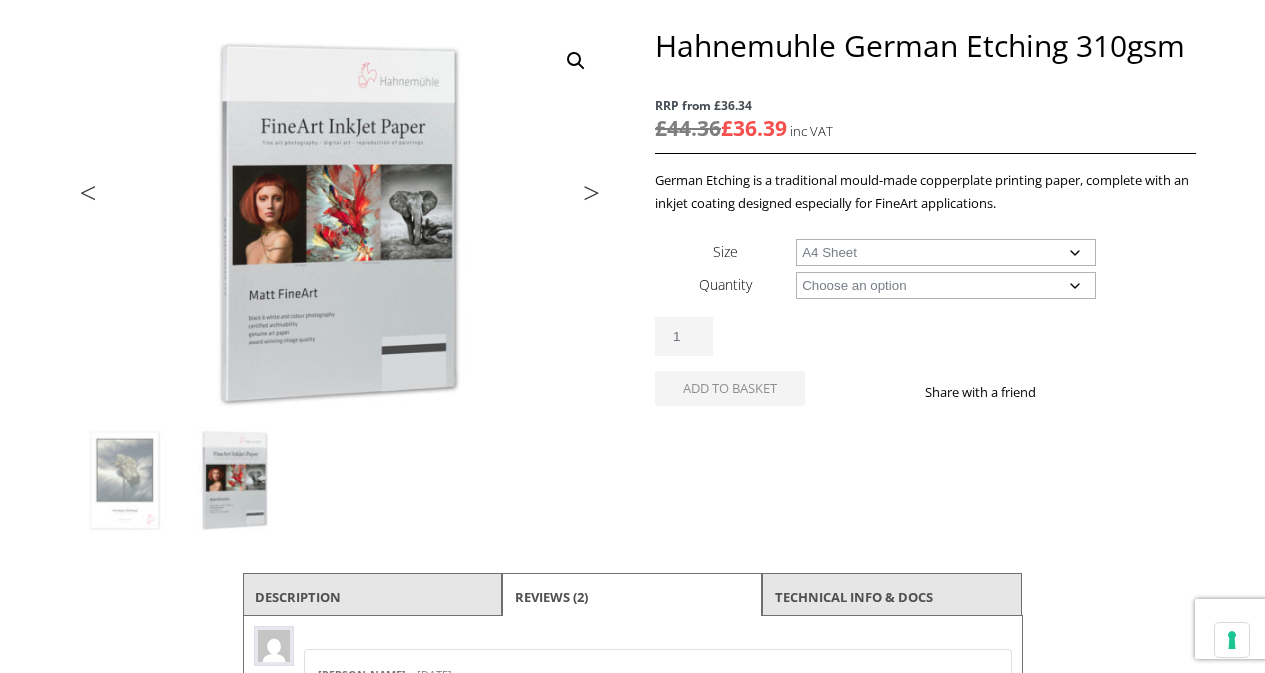 click on "Choose an option A4 Sheet A3 Sheet A3+ Sheet A2 Sheet 17" Wide Roll 24" Wide Roll 36" Wide Roll 44" Wide Roll" 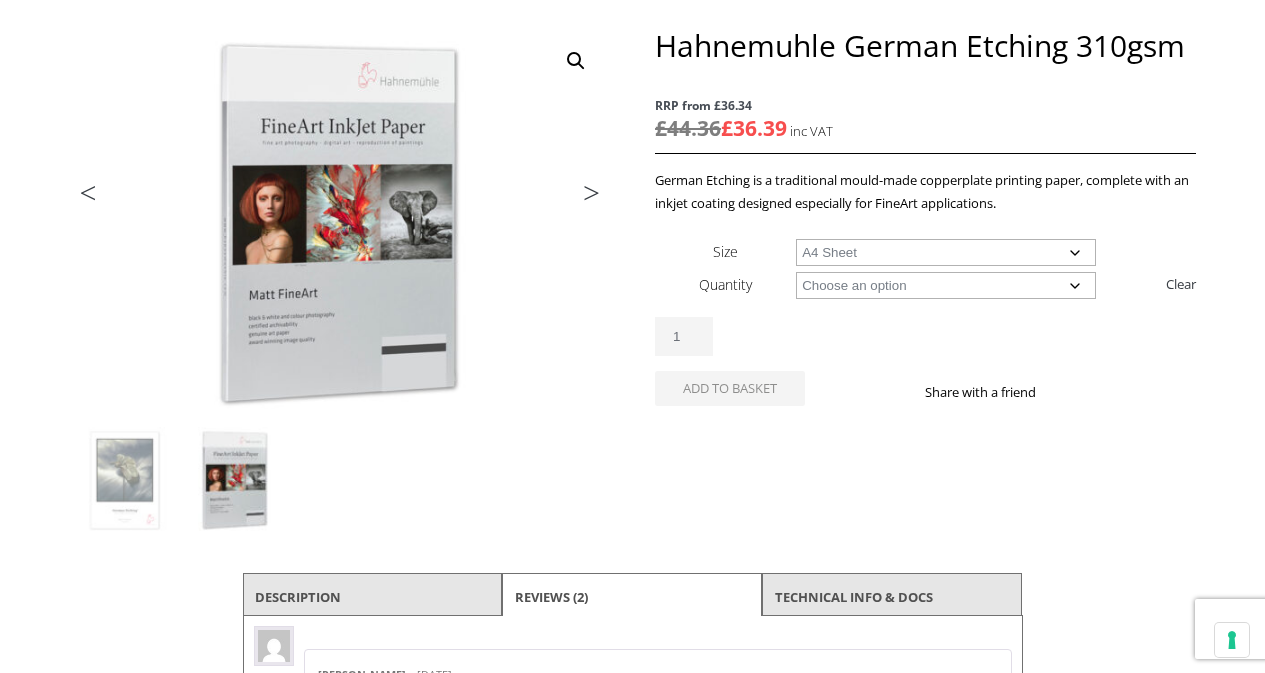 click on "Choose an option 25 Sheets" 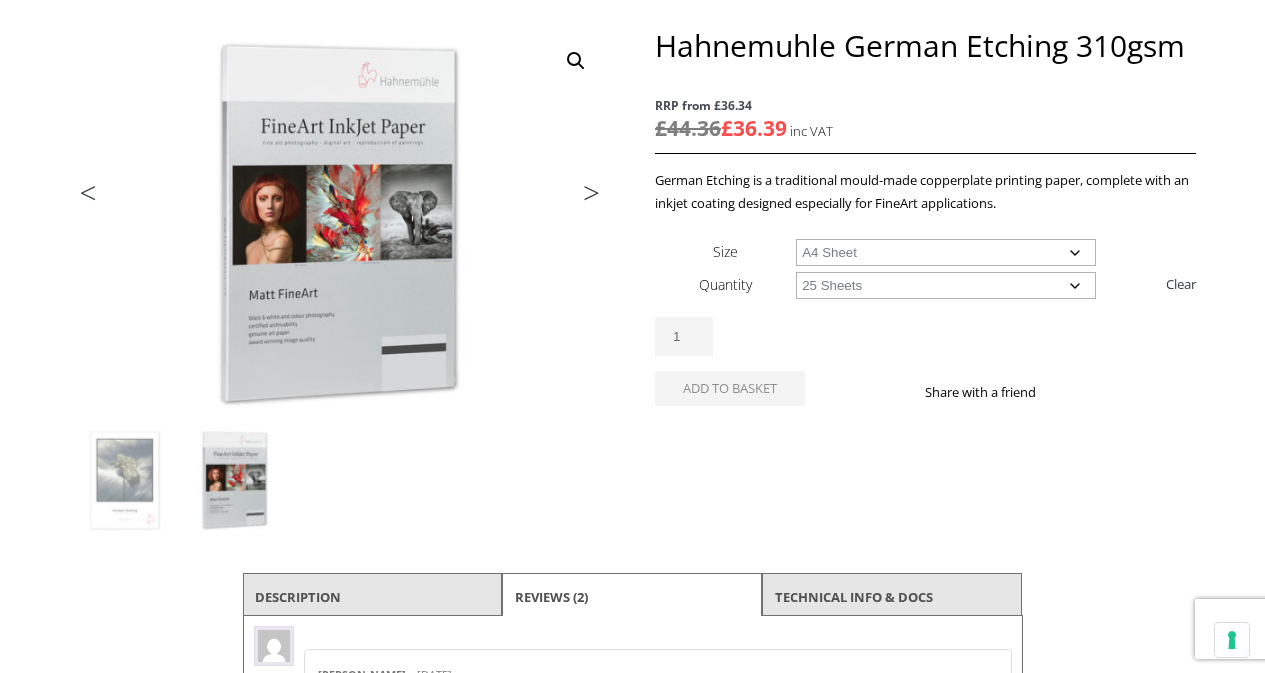 click on "Choose an option 25 Sheets" 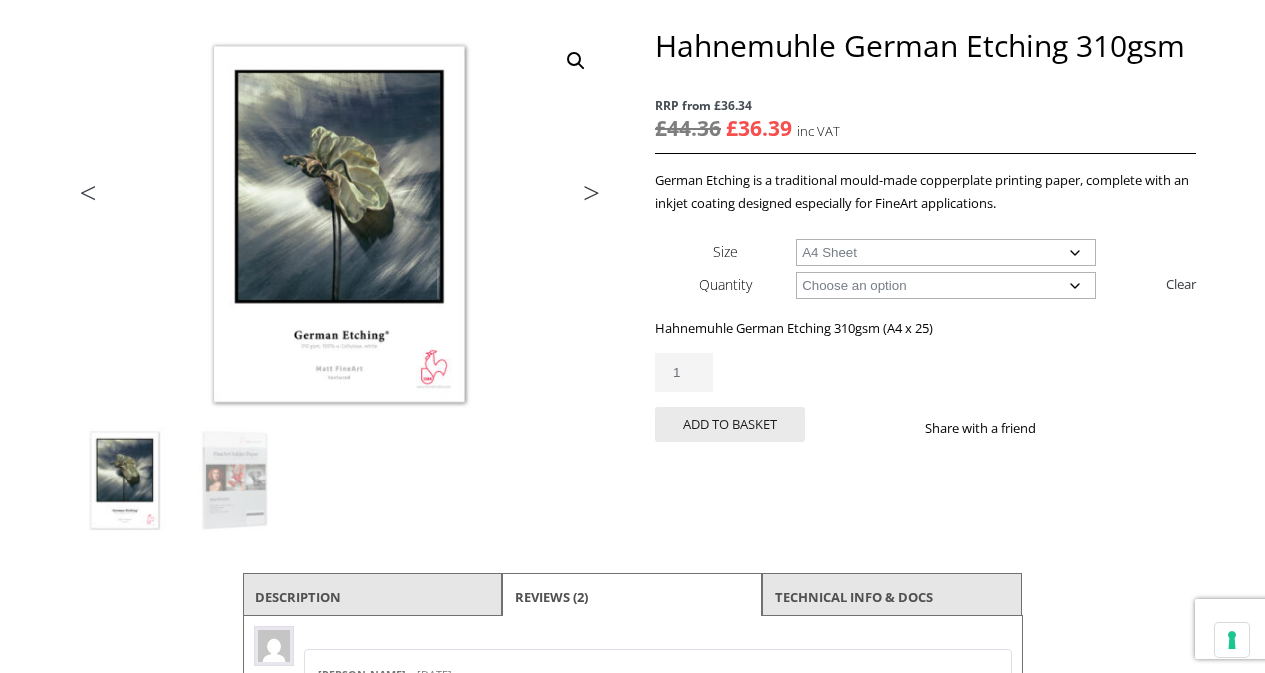 type on "2" 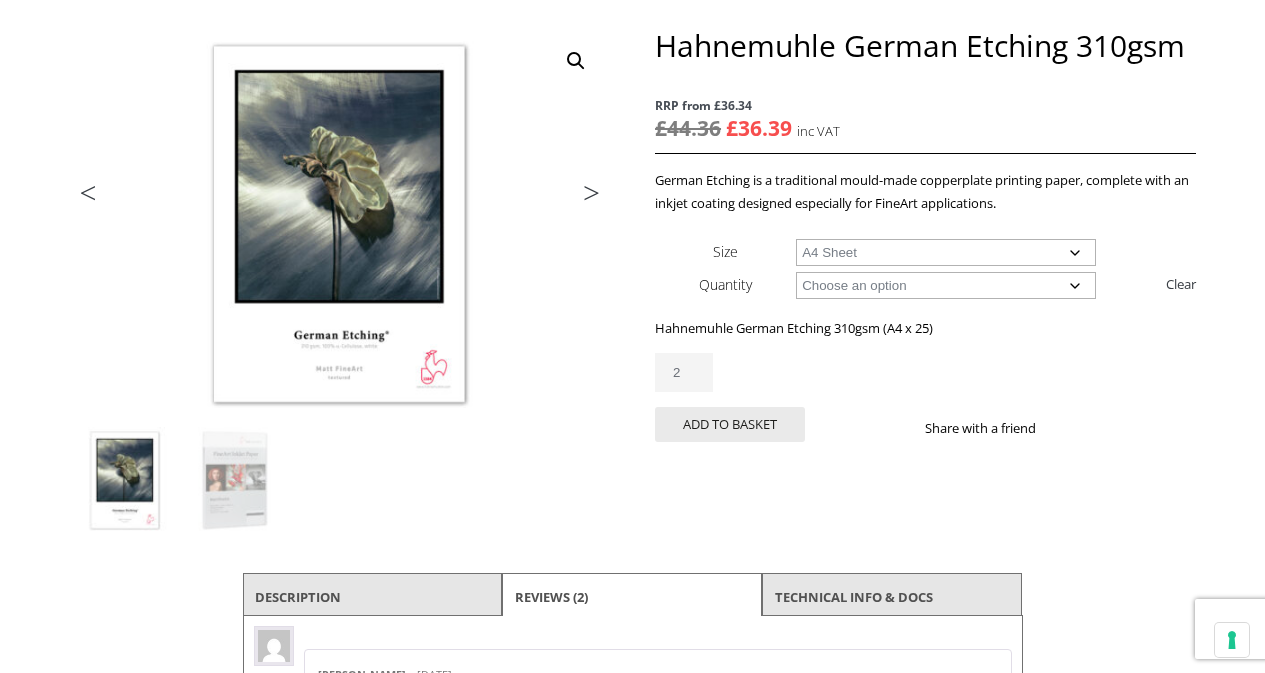 click on "2" 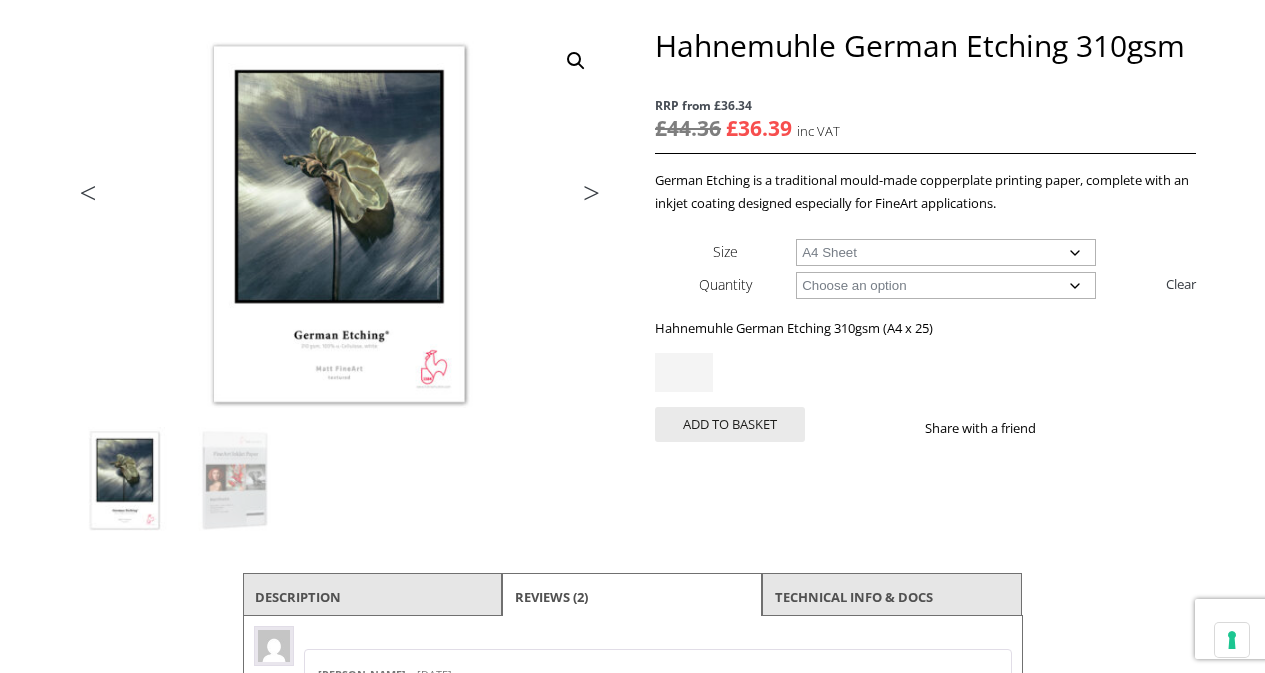 type on "2" 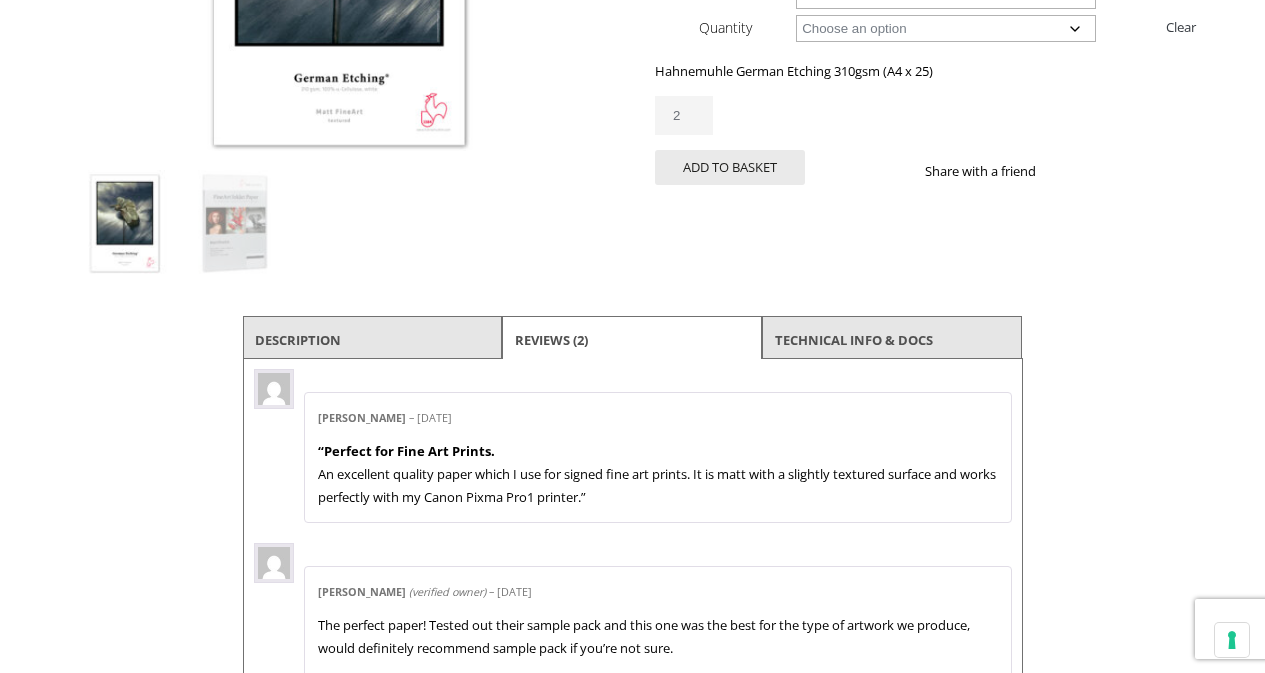 scroll, scrollTop: 507, scrollLeft: 0, axis: vertical 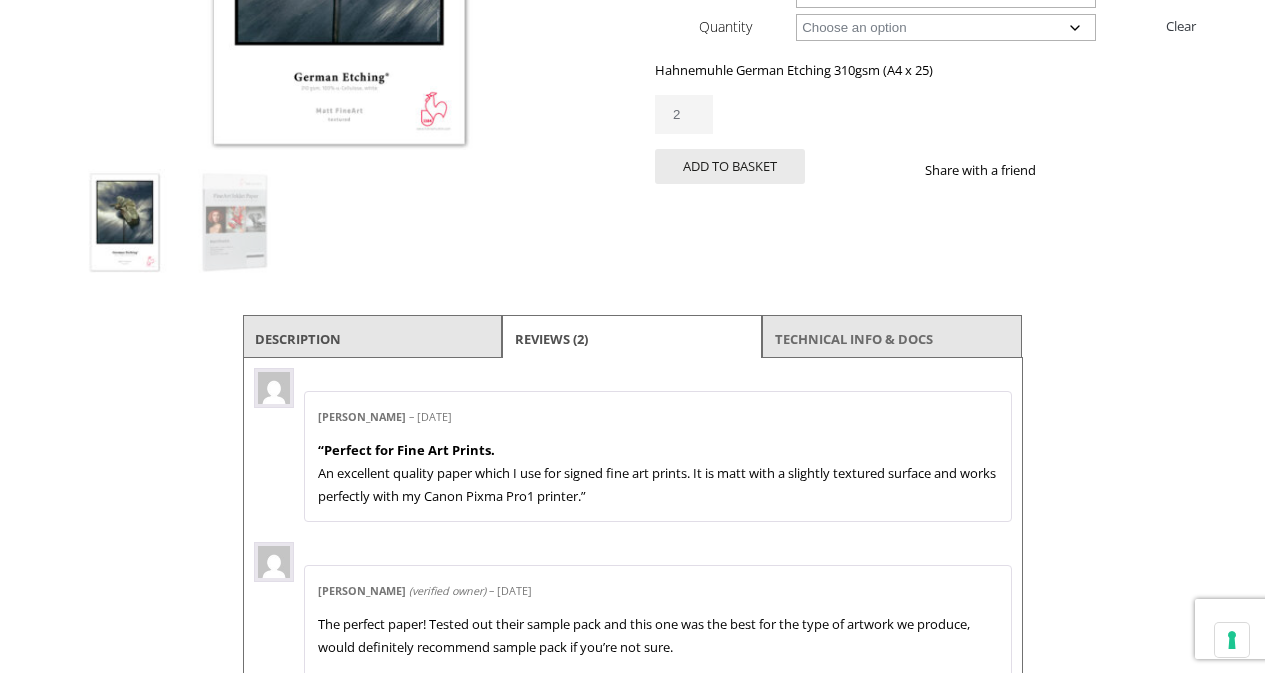 click on "TECHNICAL INFO & DOCS" at bounding box center [854, 339] 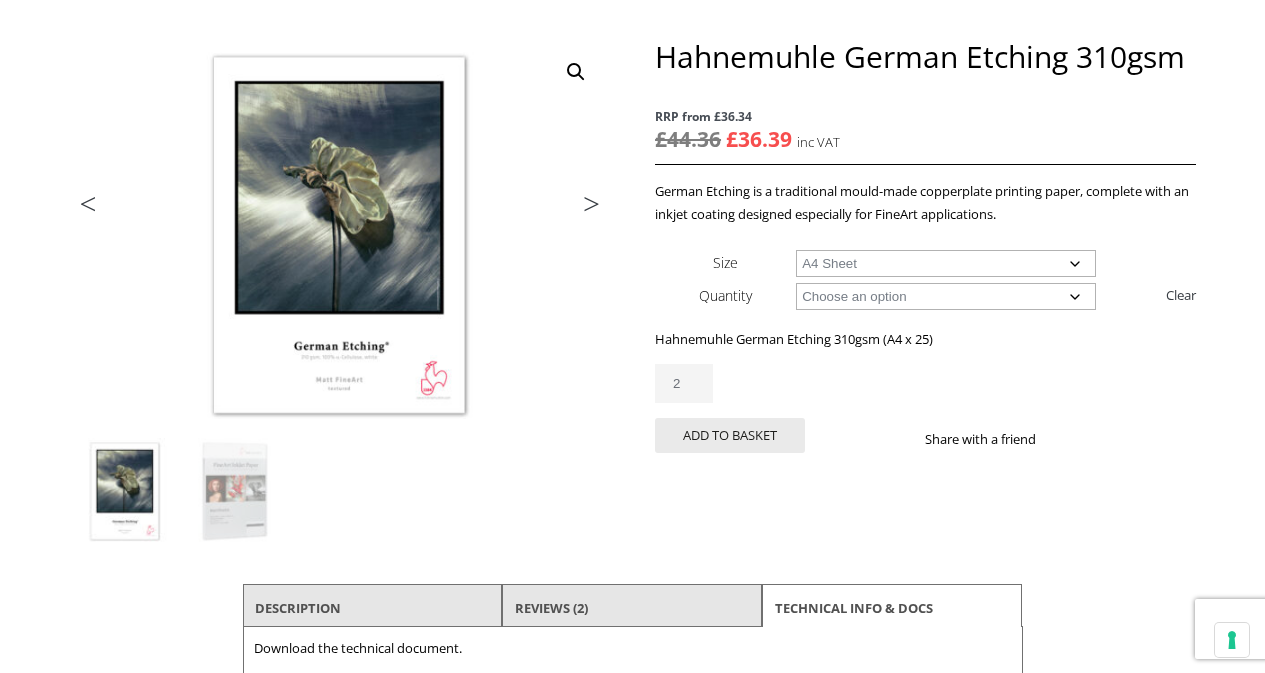 scroll, scrollTop: 208, scrollLeft: 0, axis: vertical 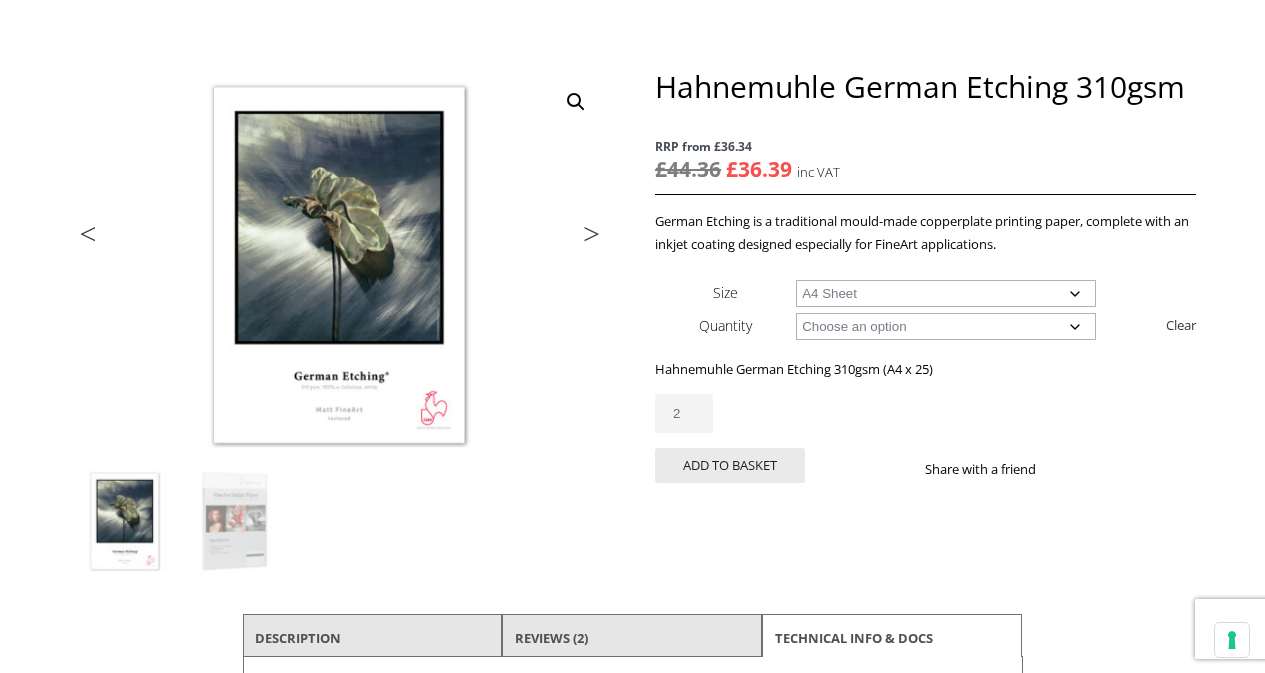 click on "Choose an option A4 Sheet A3 Sheet A3+ Sheet A2 Sheet" 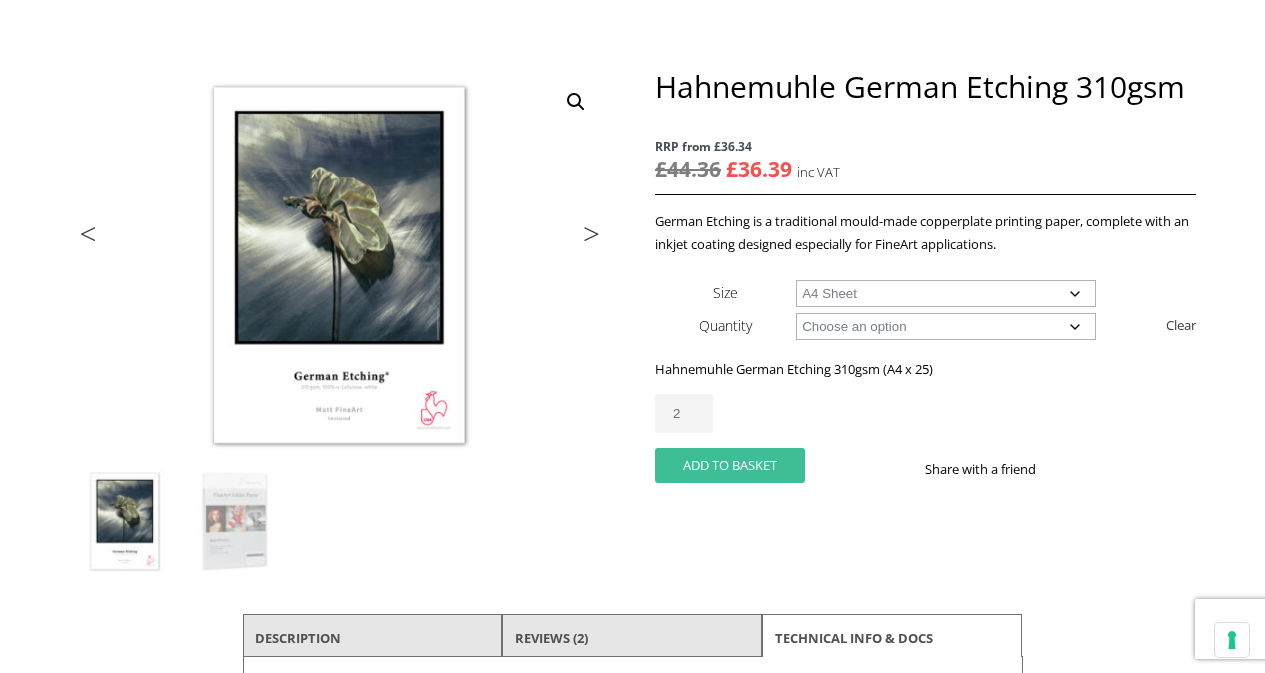 click on "Add to basket" 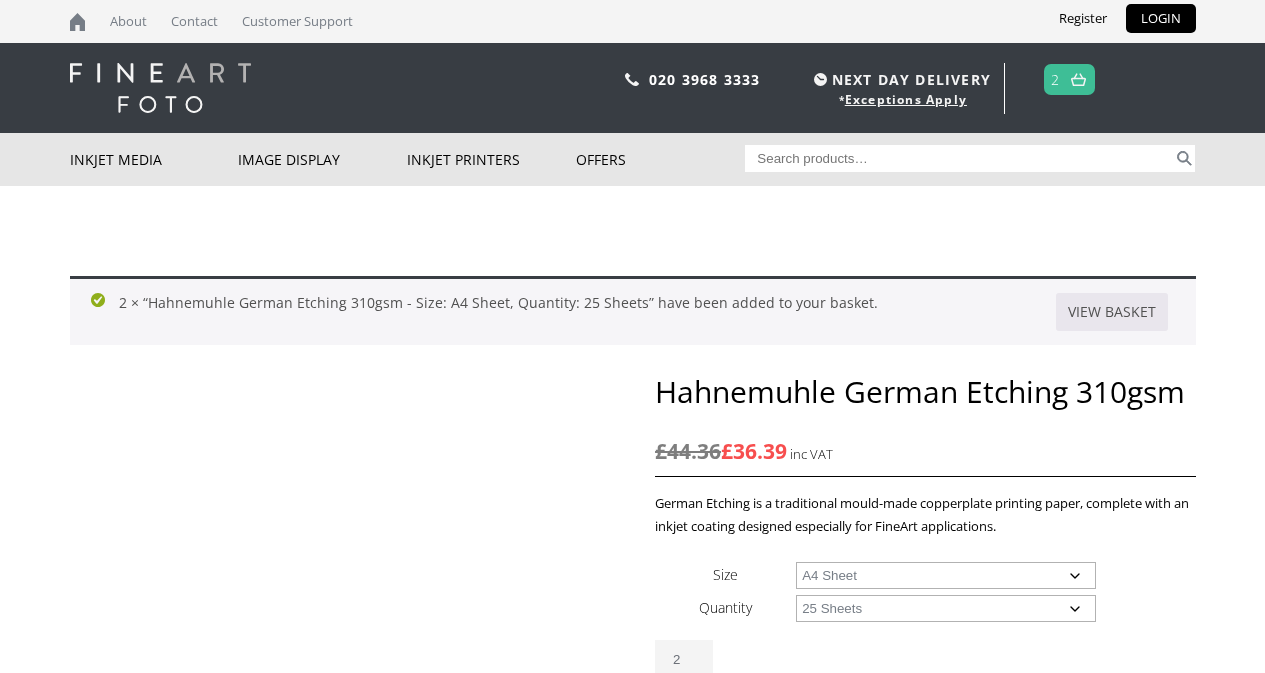 scroll, scrollTop: 0, scrollLeft: 0, axis: both 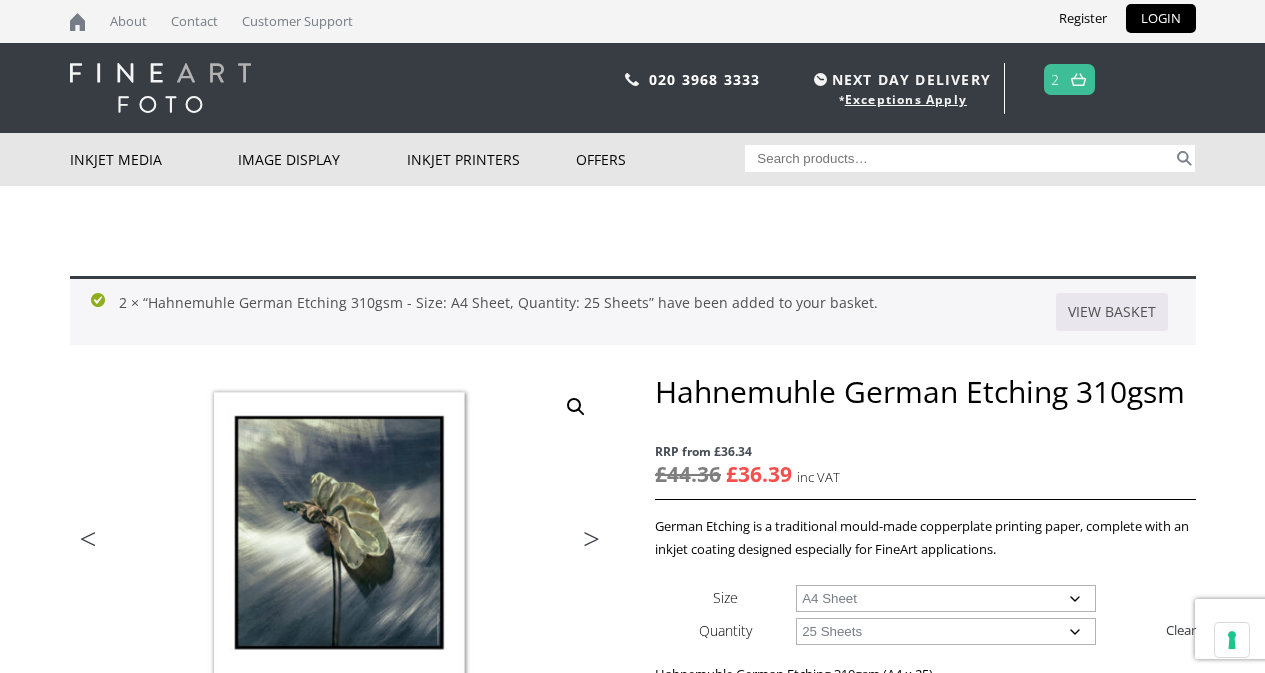 click at bounding box center [1078, 79] 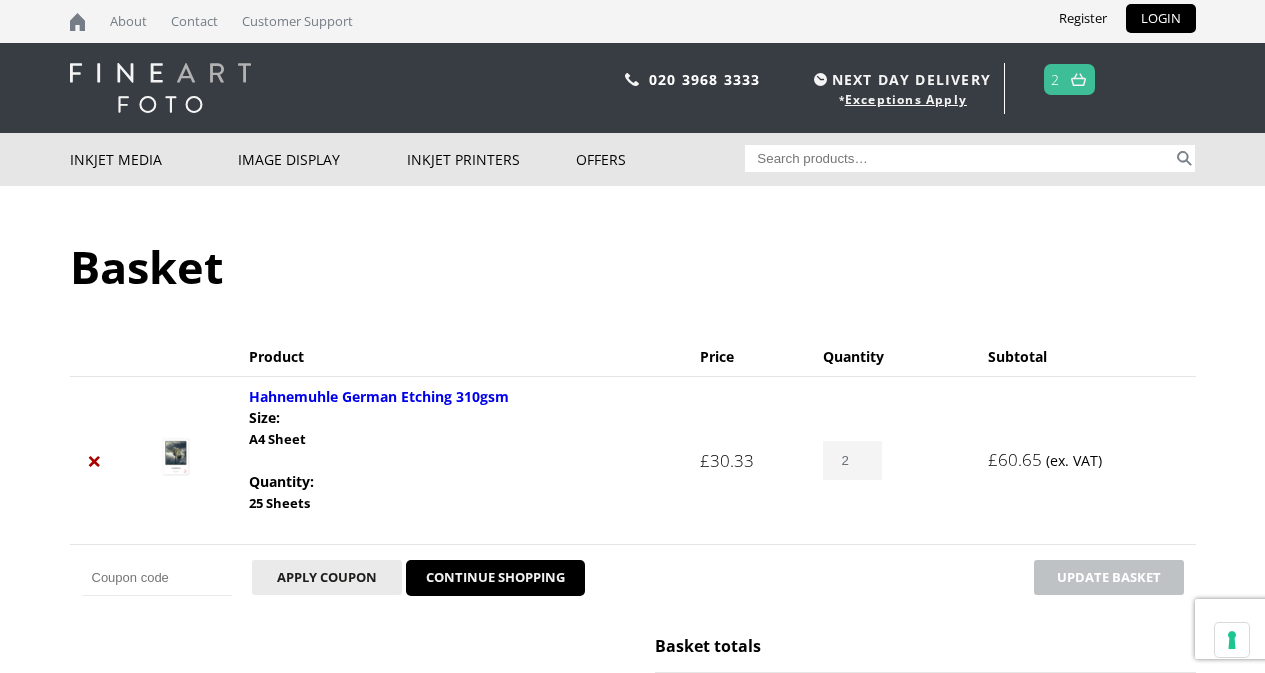 scroll, scrollTop: 0, scrollLeft: 0, axis: both 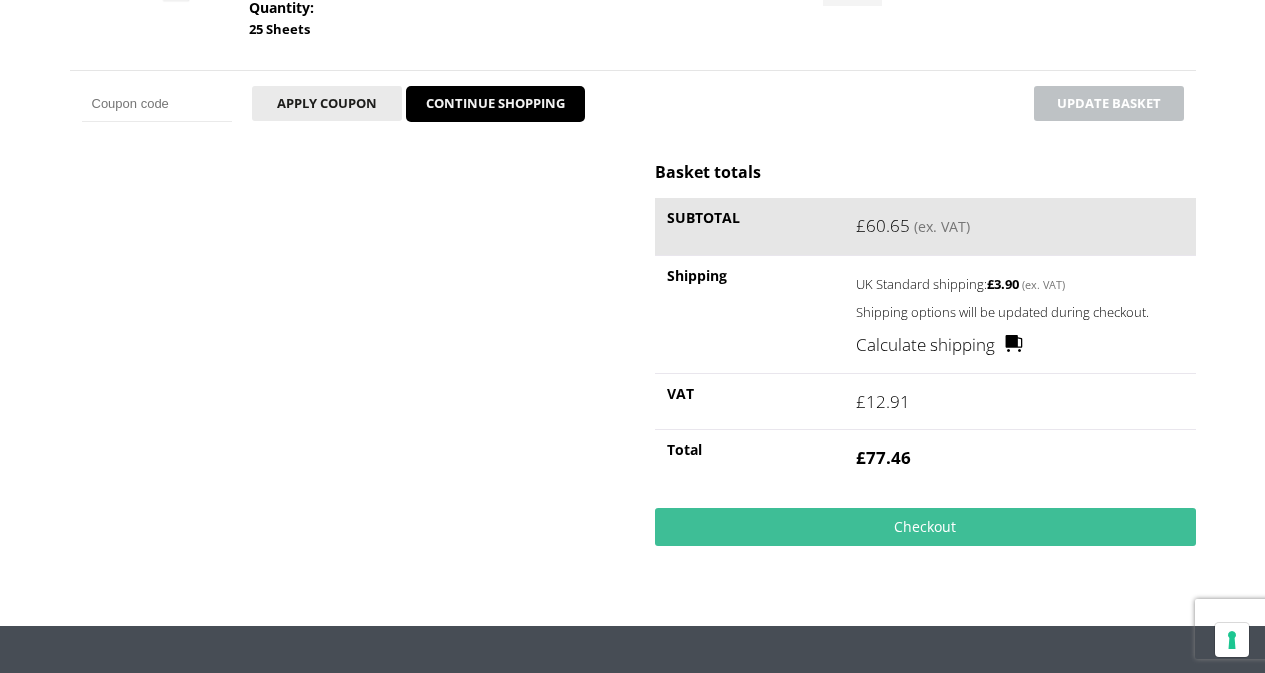 click on "Calculate shipping" at bounding box center [939, 345] 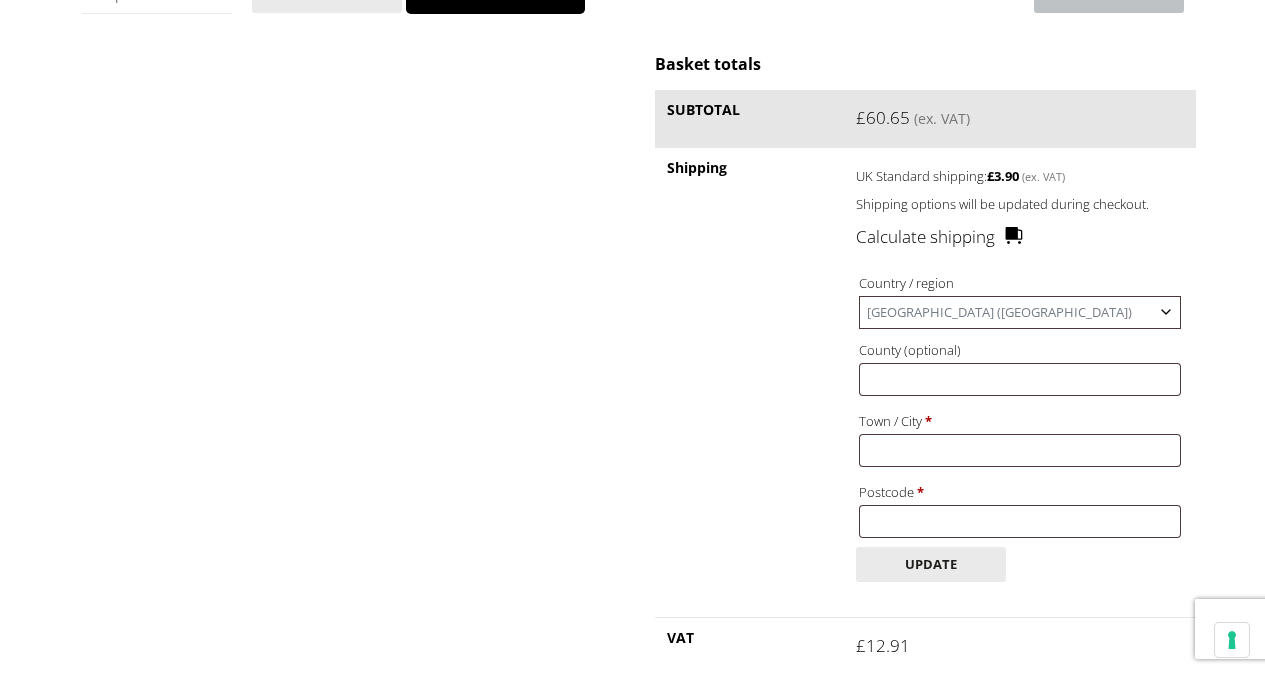 scroll, scrollTop: 593, scrollLeft: 0, axis: vertical 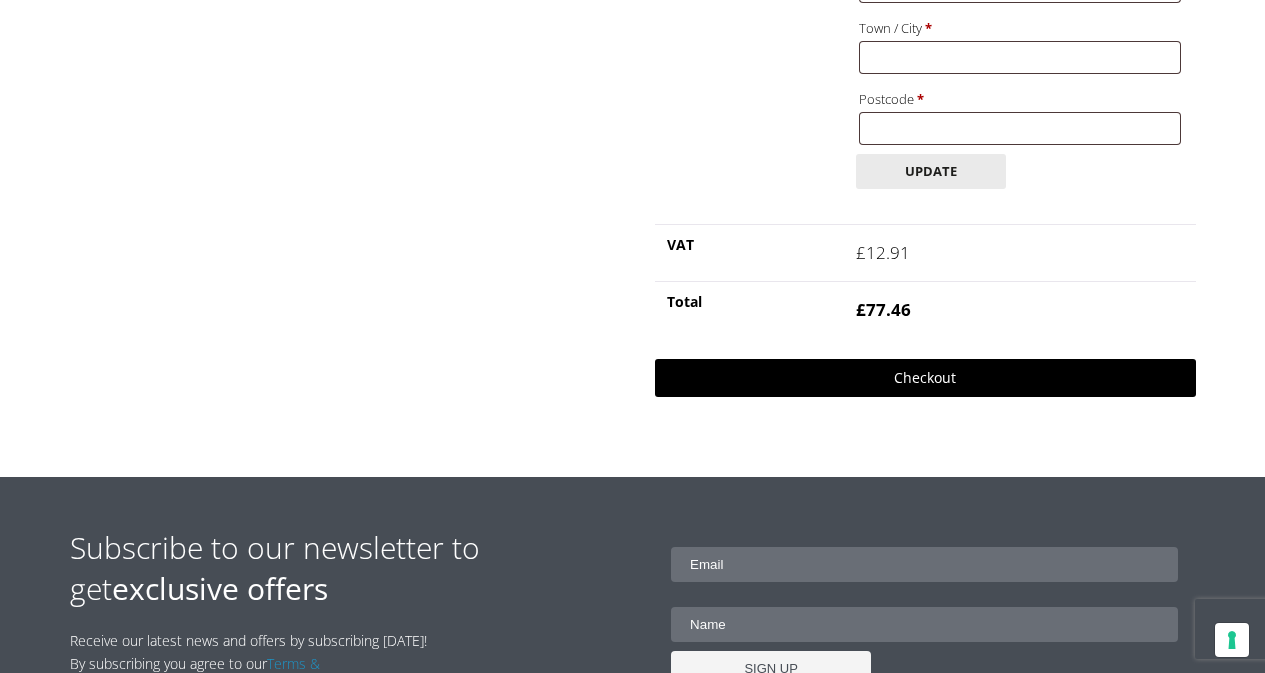 click on "Checkout" at bounding box center [925, 378] 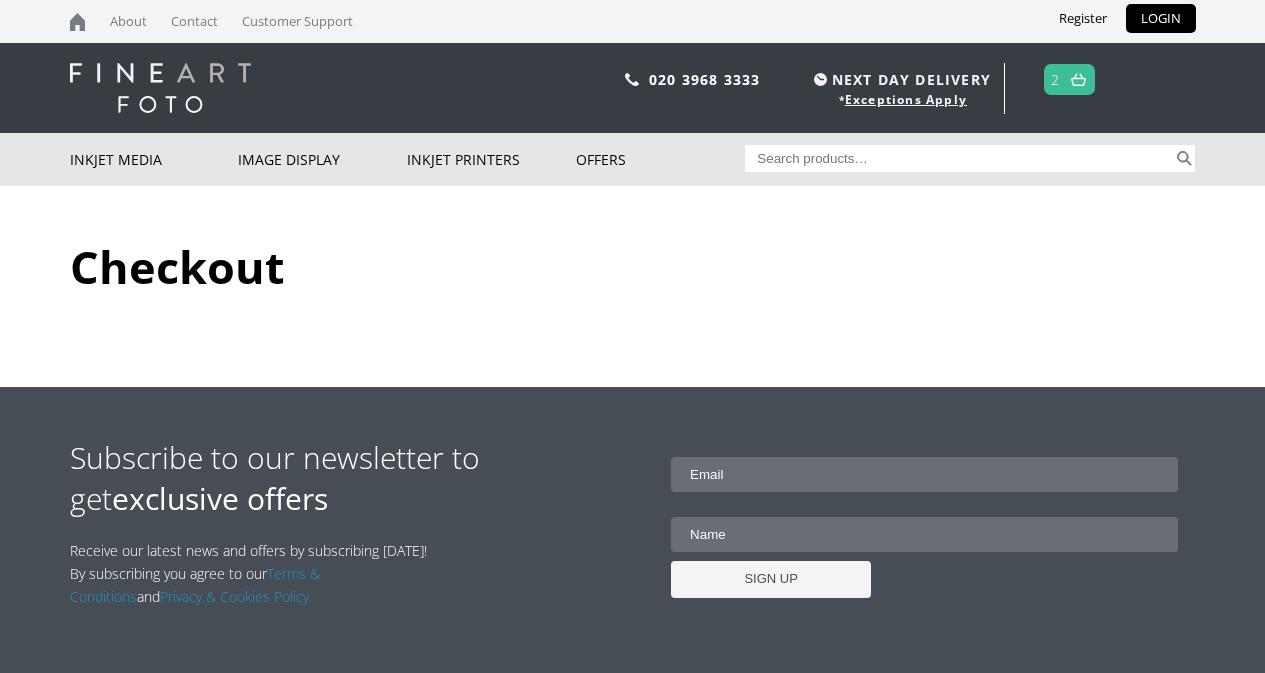 scroll, scrollTop: 0, scrollLeft: 0, axis: both 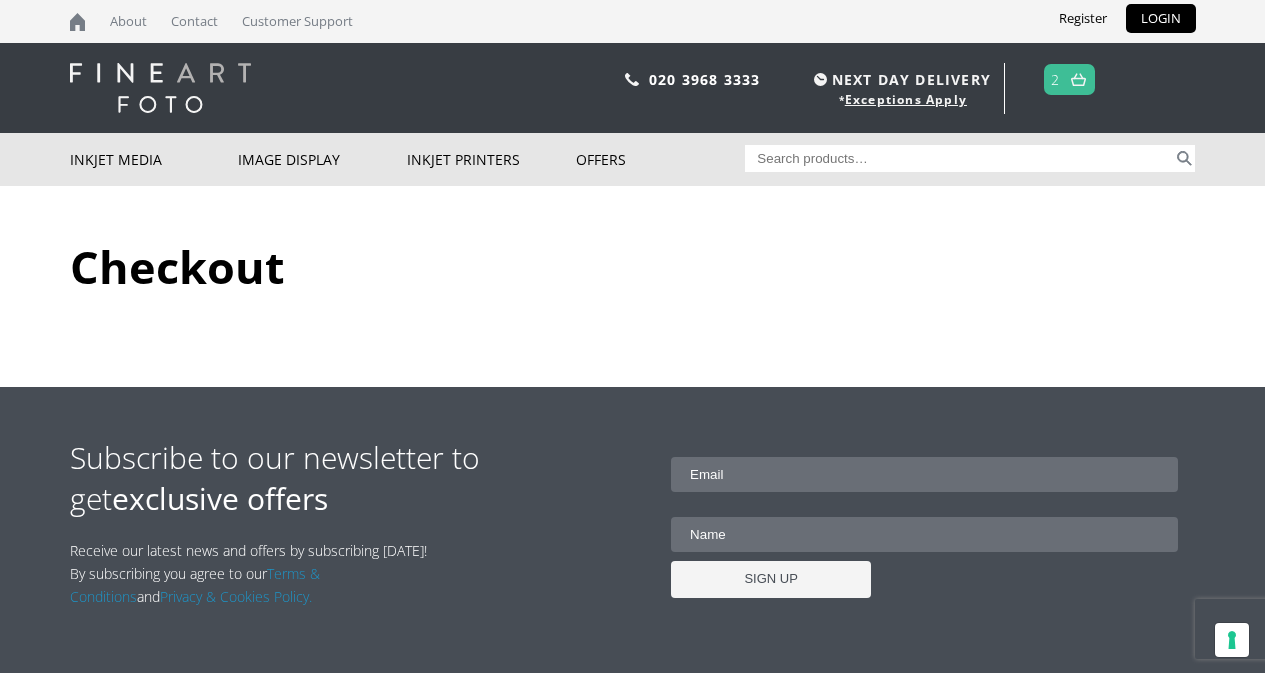click at bounding box center (1078, 79) 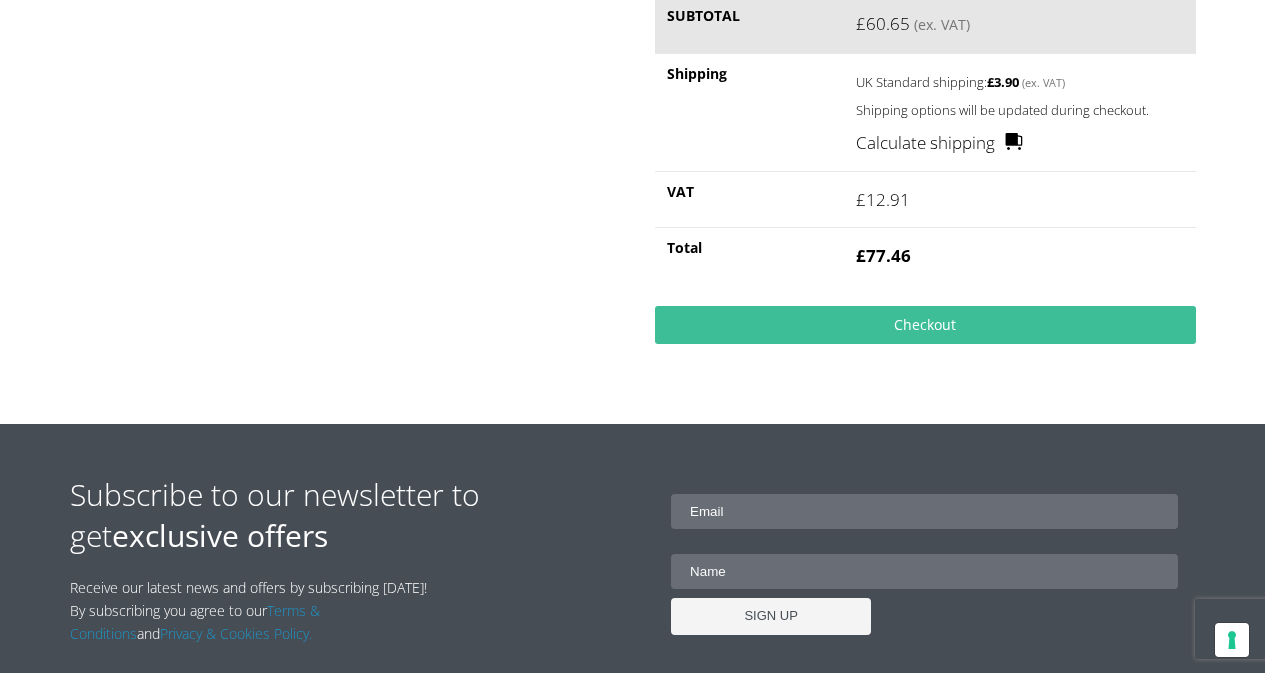 scroll, scrollTop: 684, scrollLeft: 0, axis: vertical 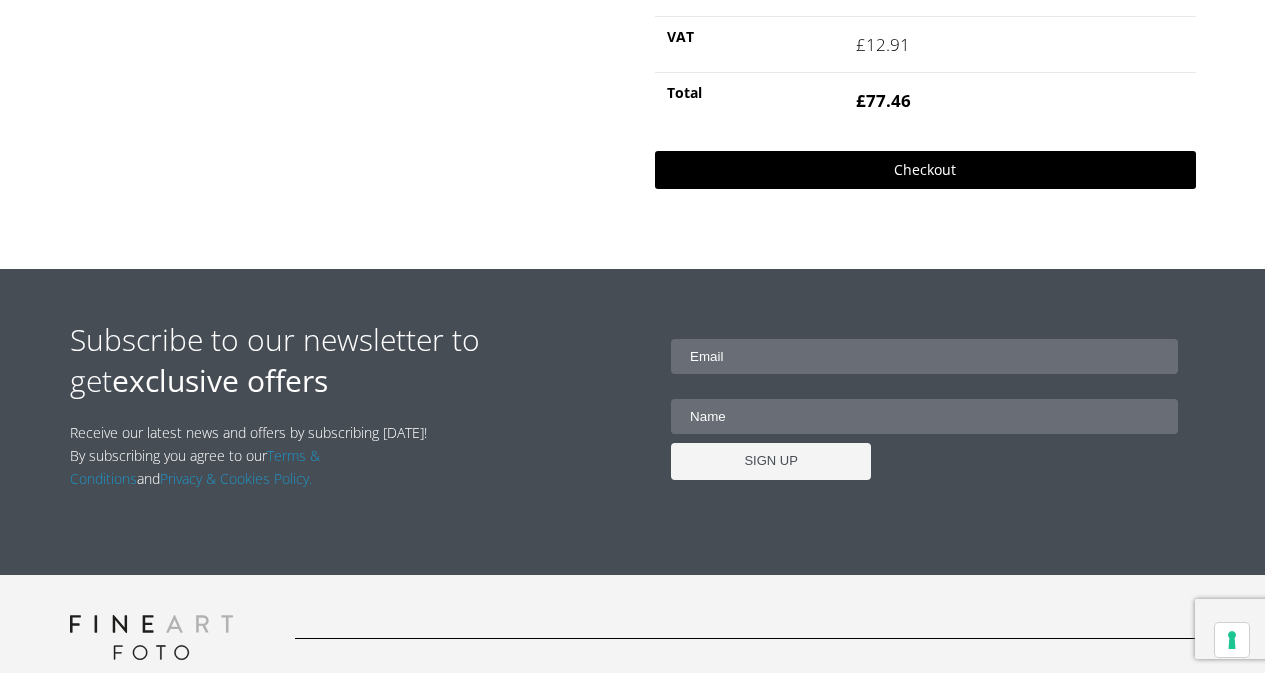 click on "Checkout" at bounding box center (925, 170) 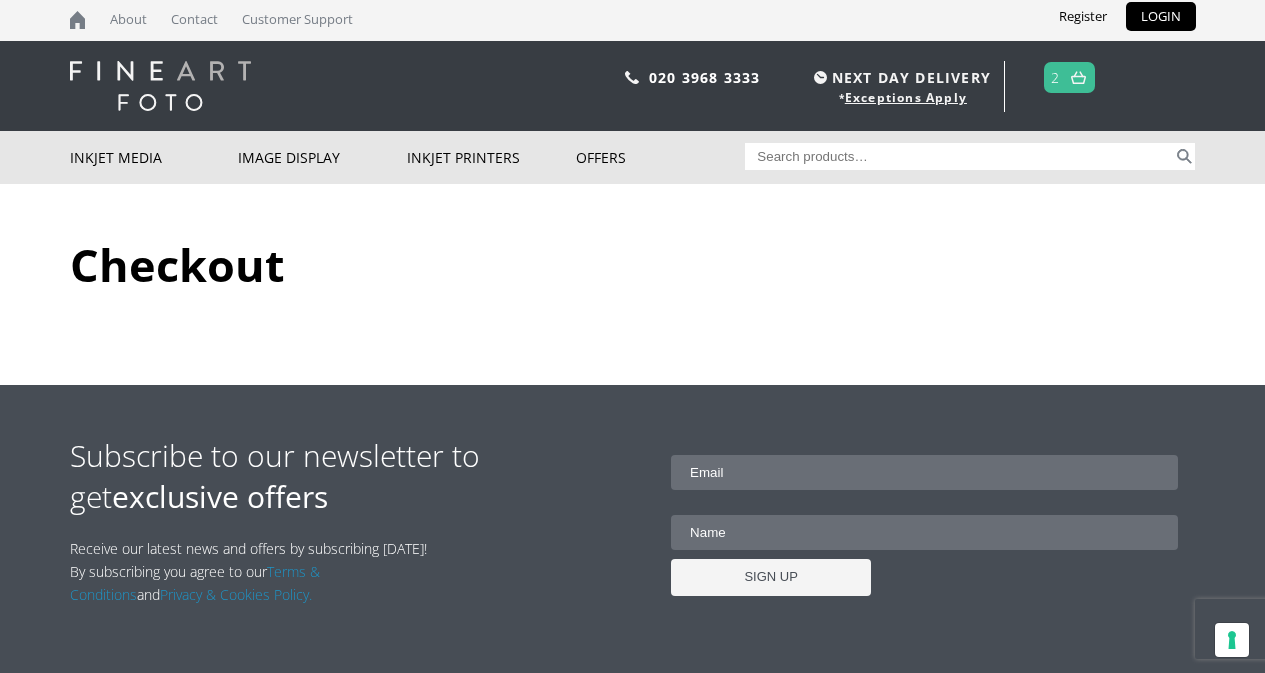 scroll, scrollTop: 0, scrollLeft: 0, axis: both 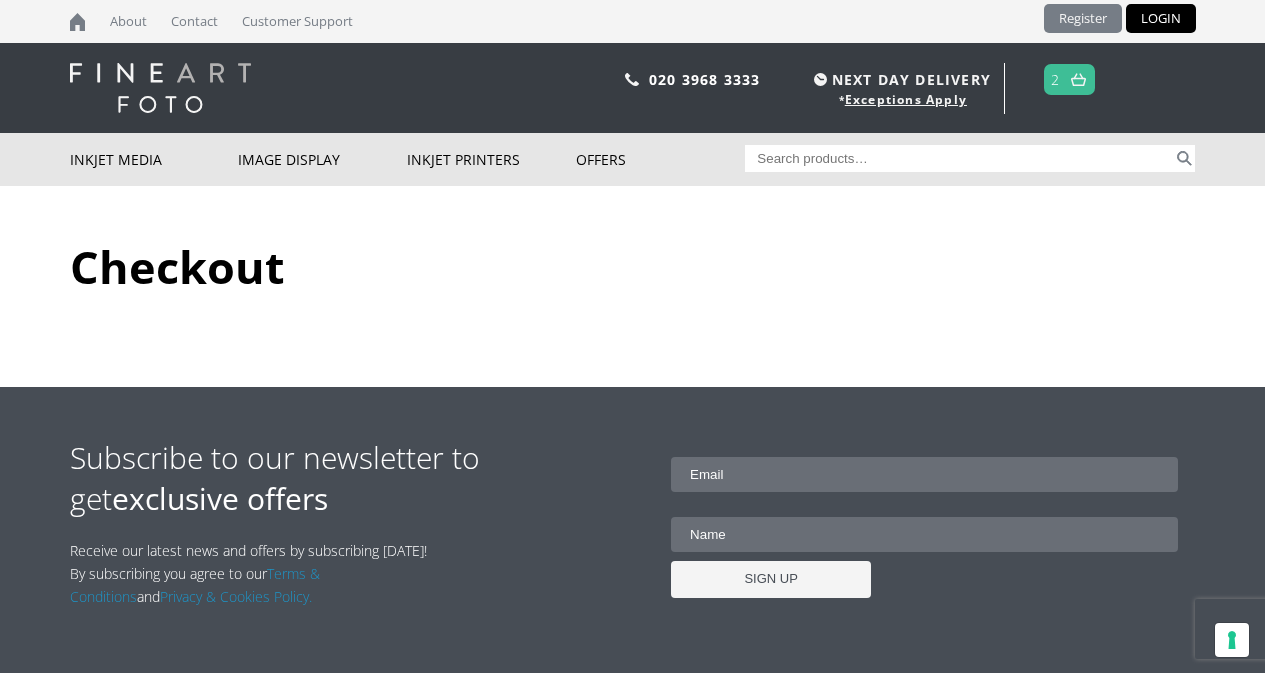 click on "Register" at bounding box center [1083, 18] 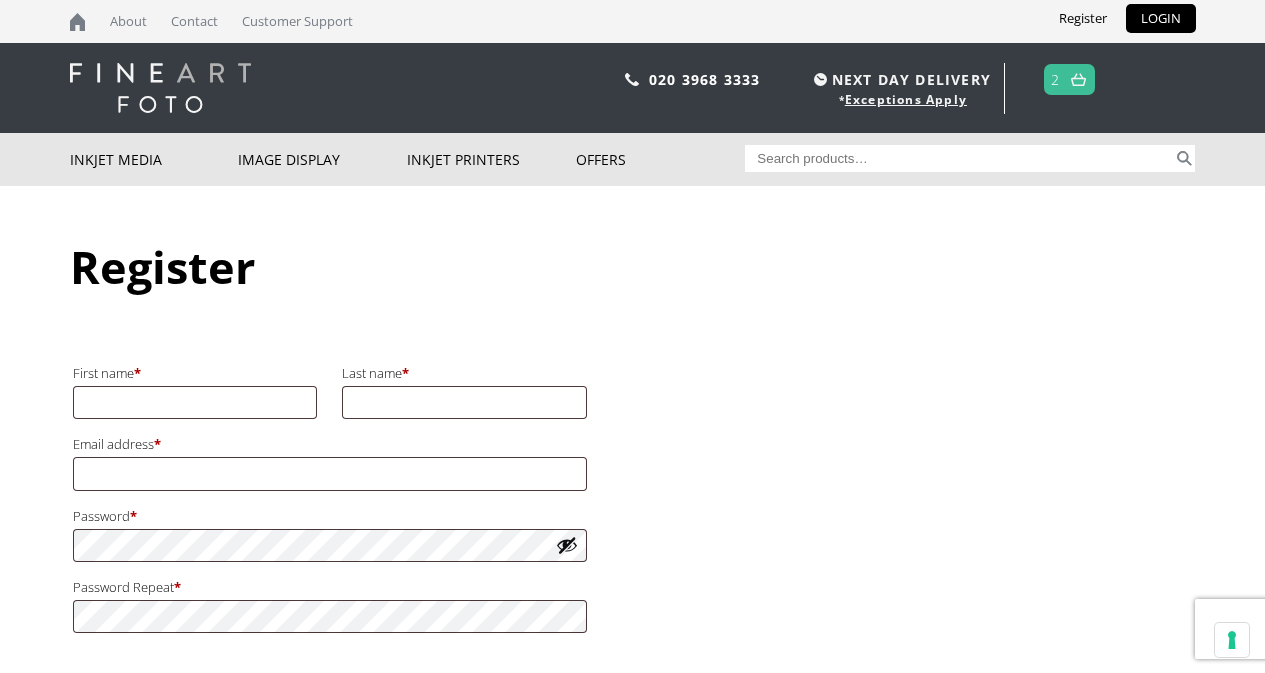 scroll, scrollTop: 212, scrollLeft: 0, axis: vertical 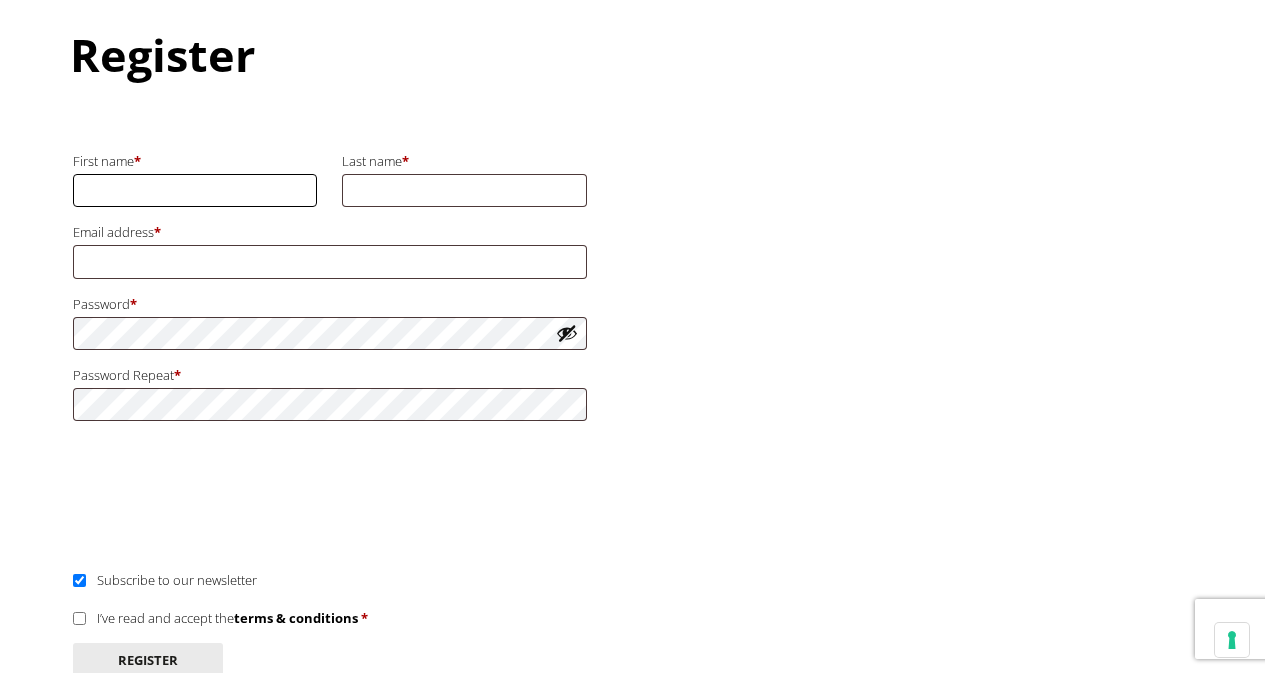 click on "First name  *" at bounding box center [195, 190] 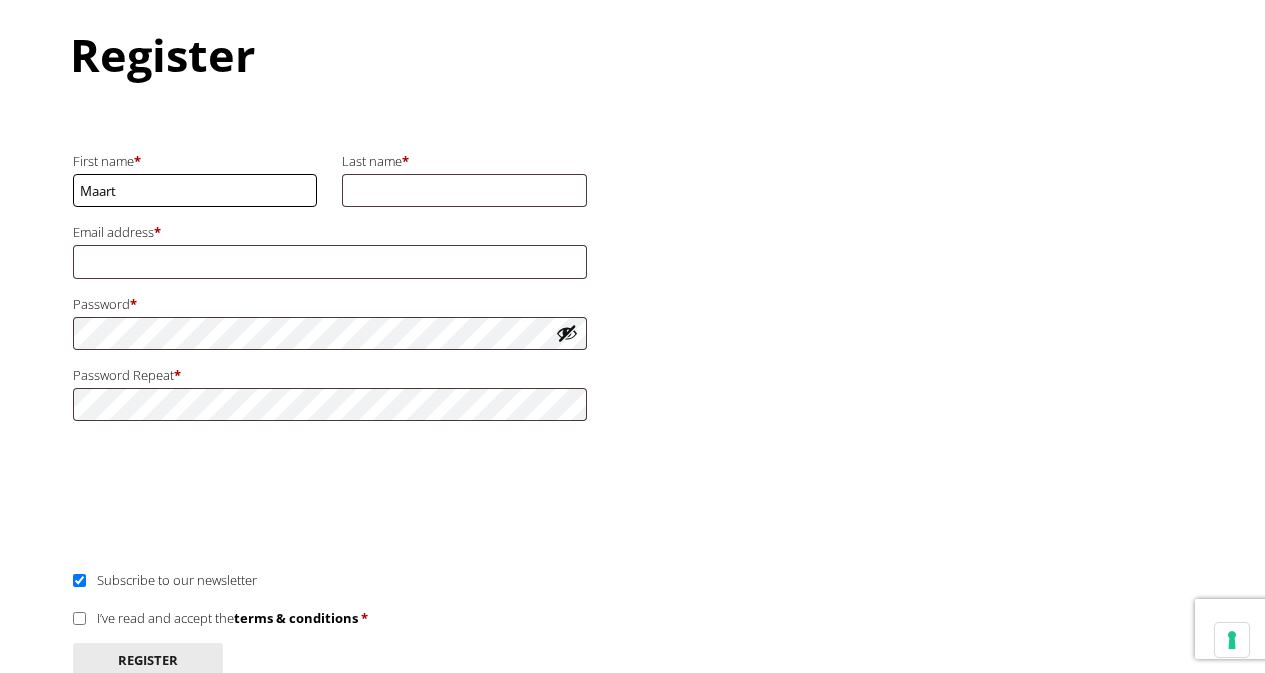 type on "Maart" 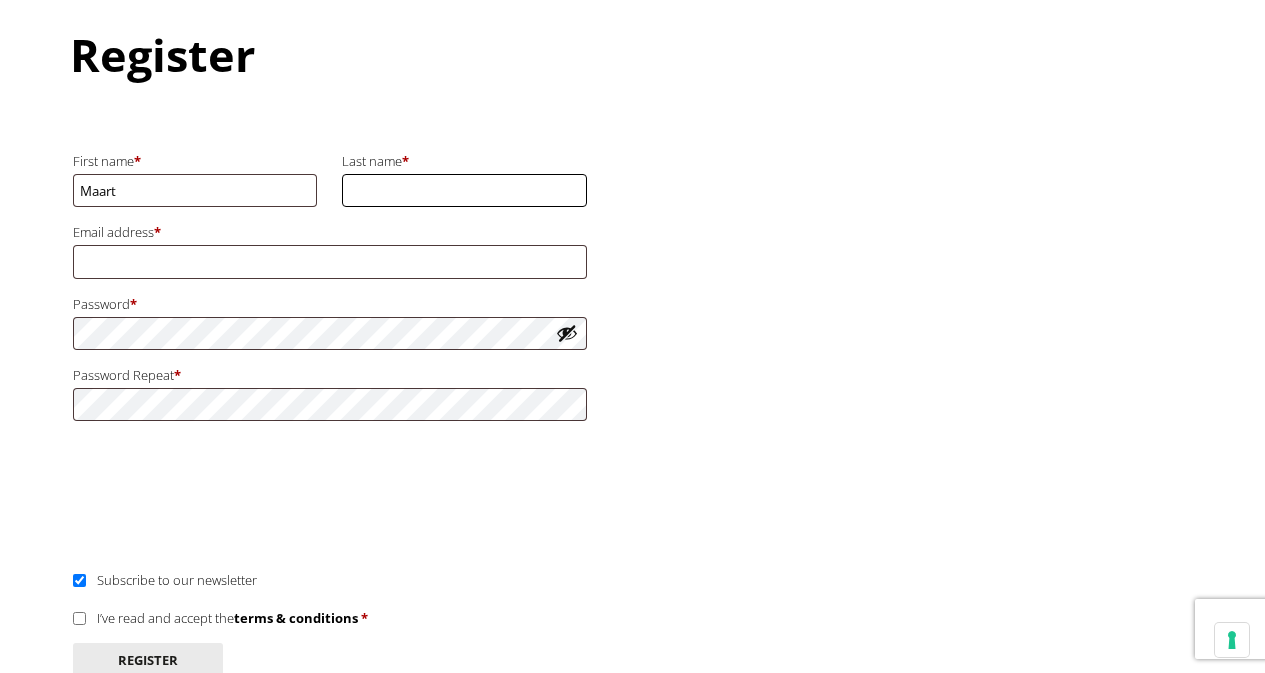 click on "Last name  *" at bounding box center (464, 190) 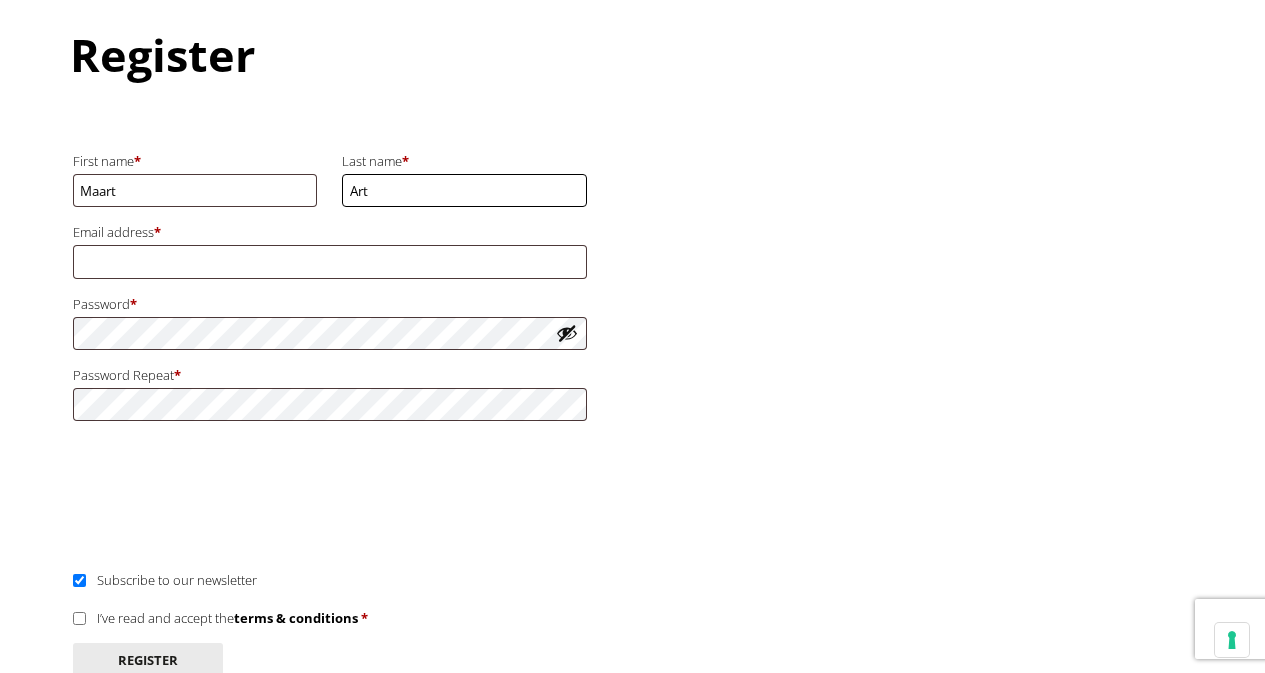 type on "Art" 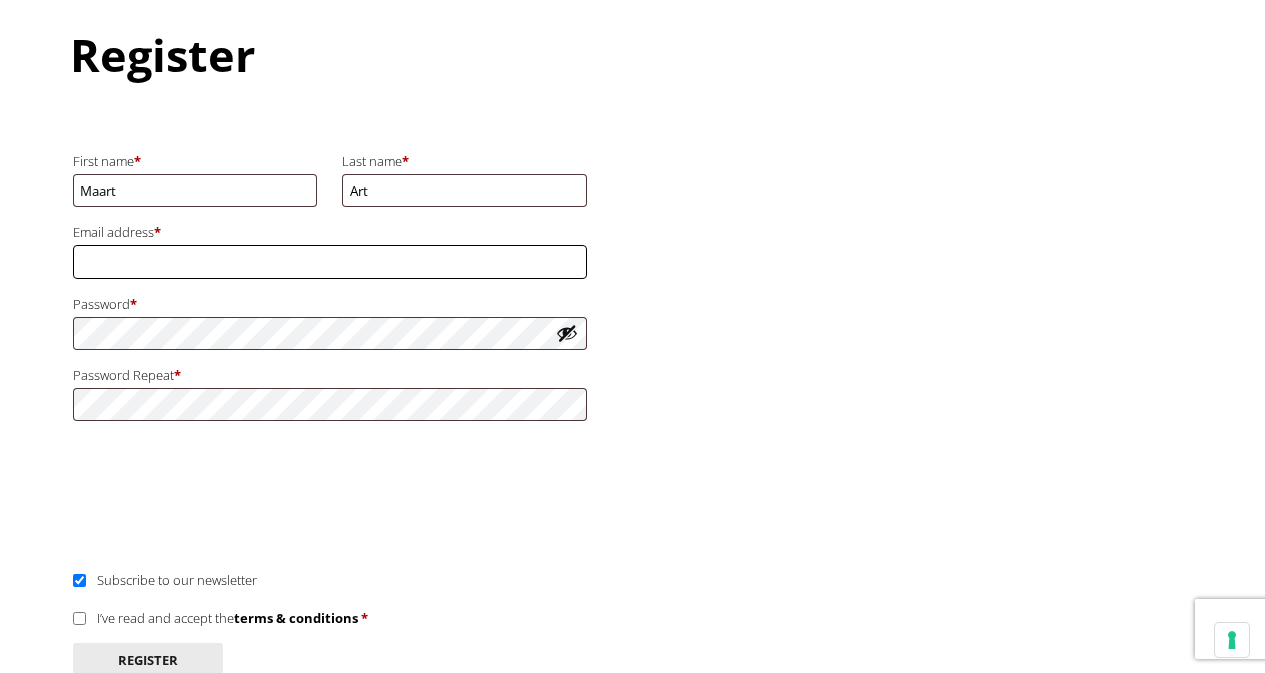 click on "Email address  * Required" at bounding box center [330, 261] 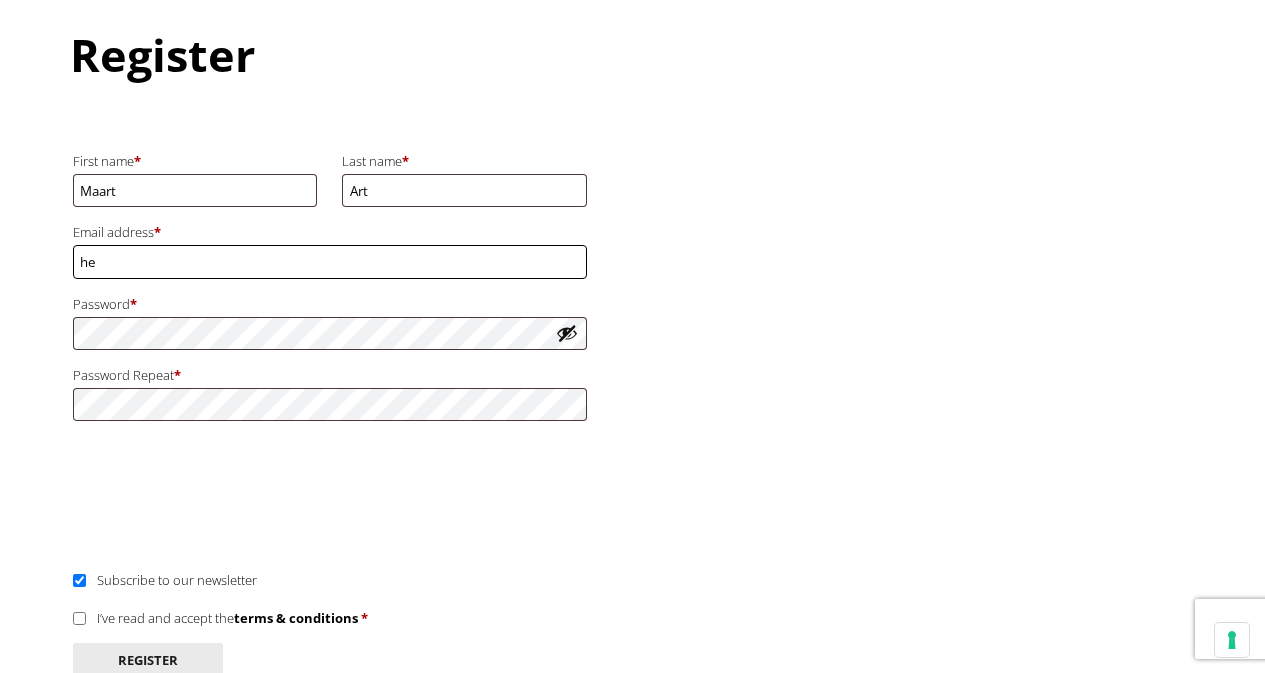 type on "[EMAIL_ADDRESS][DOMAIN_NAME]" 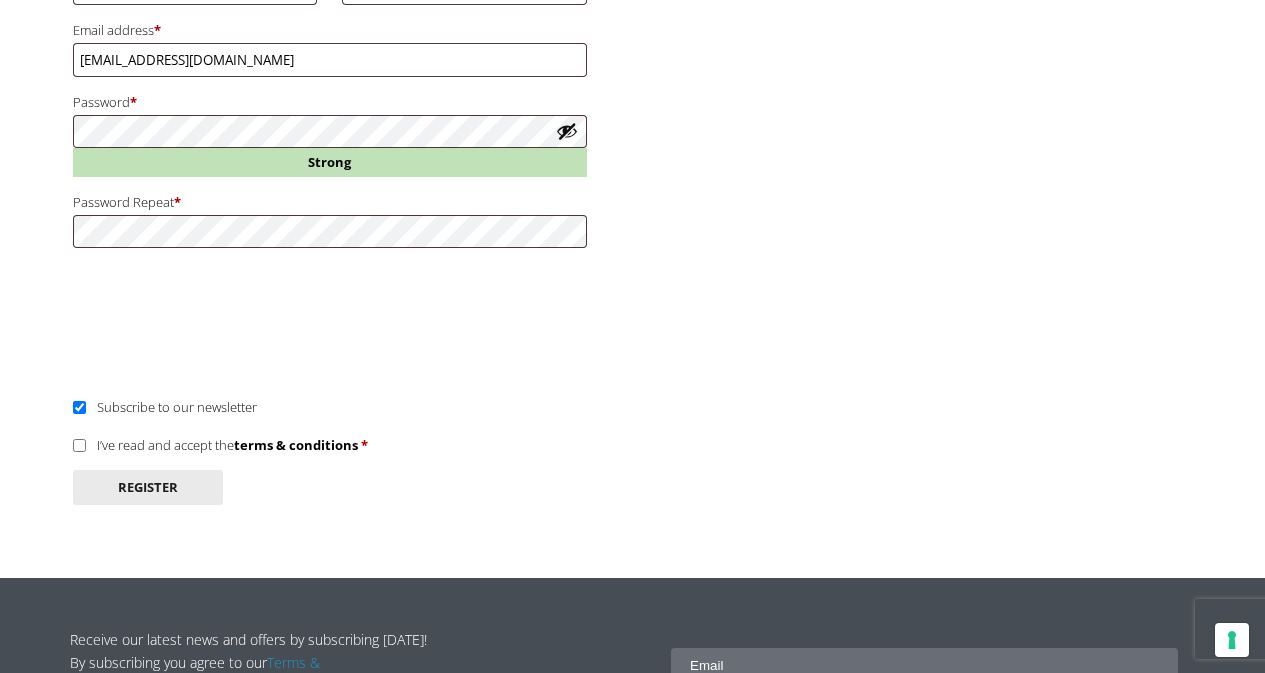 scroll, scrollTop: 417, scrollLeft: 0, axis: vertical 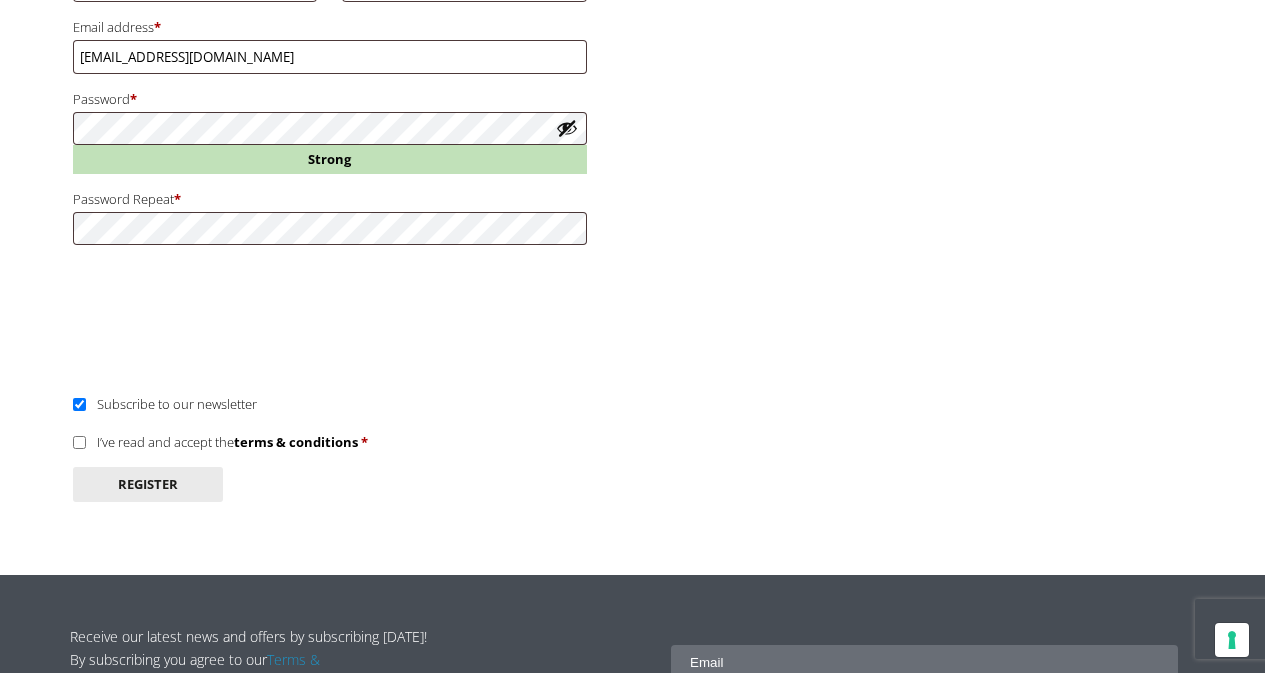 click on "I’ve read and accept the  terms & conditions   *" at bounding box center (79, 442) 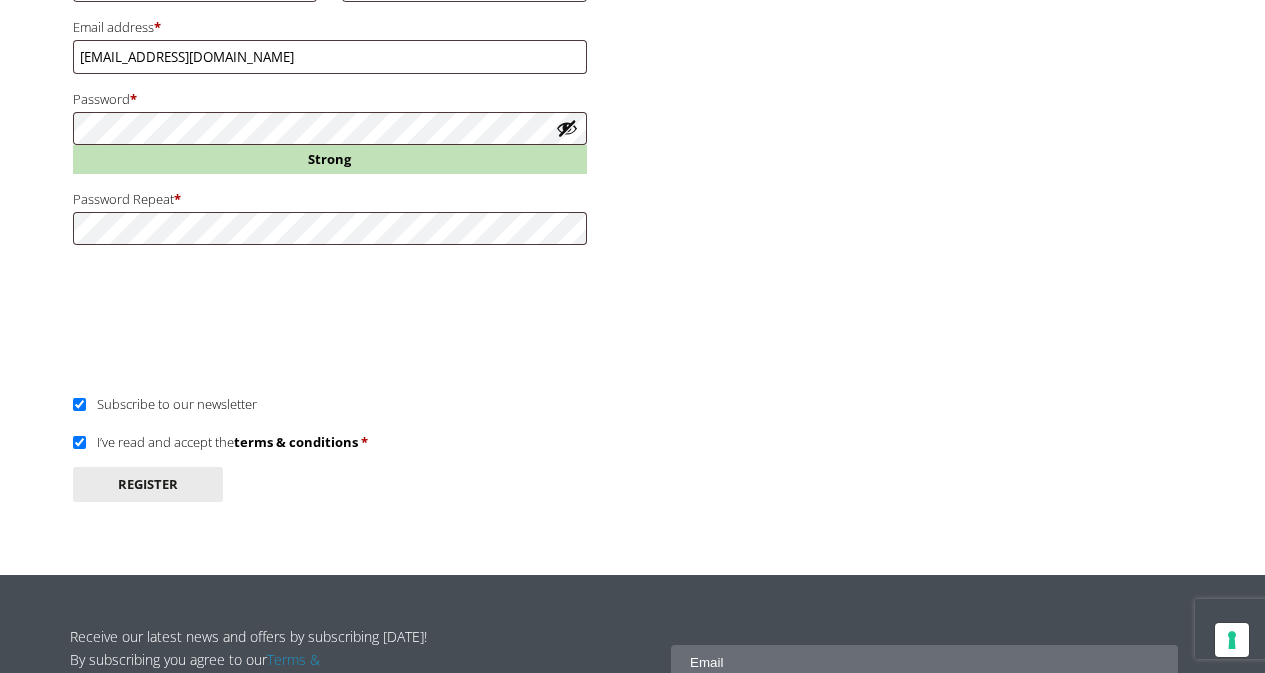 click on "Subscribe to our newsletter" at bounding box center (79, 404) 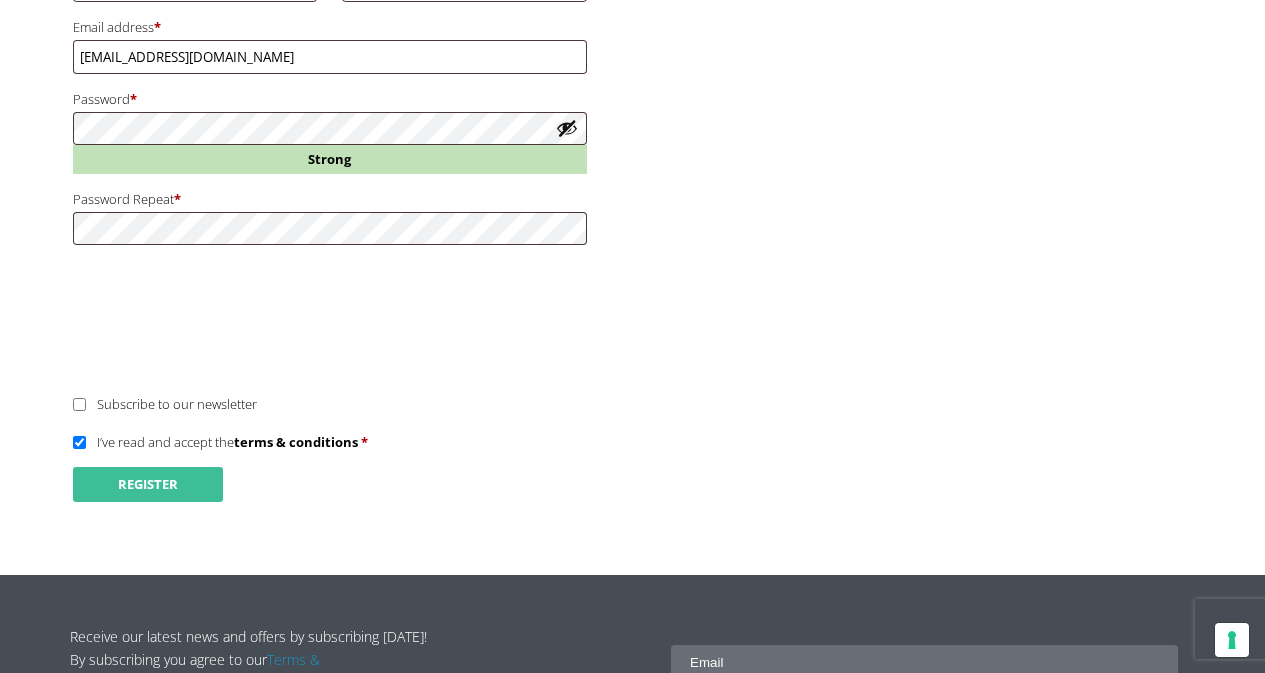 click on "Register" at bounding box center [148, 484] 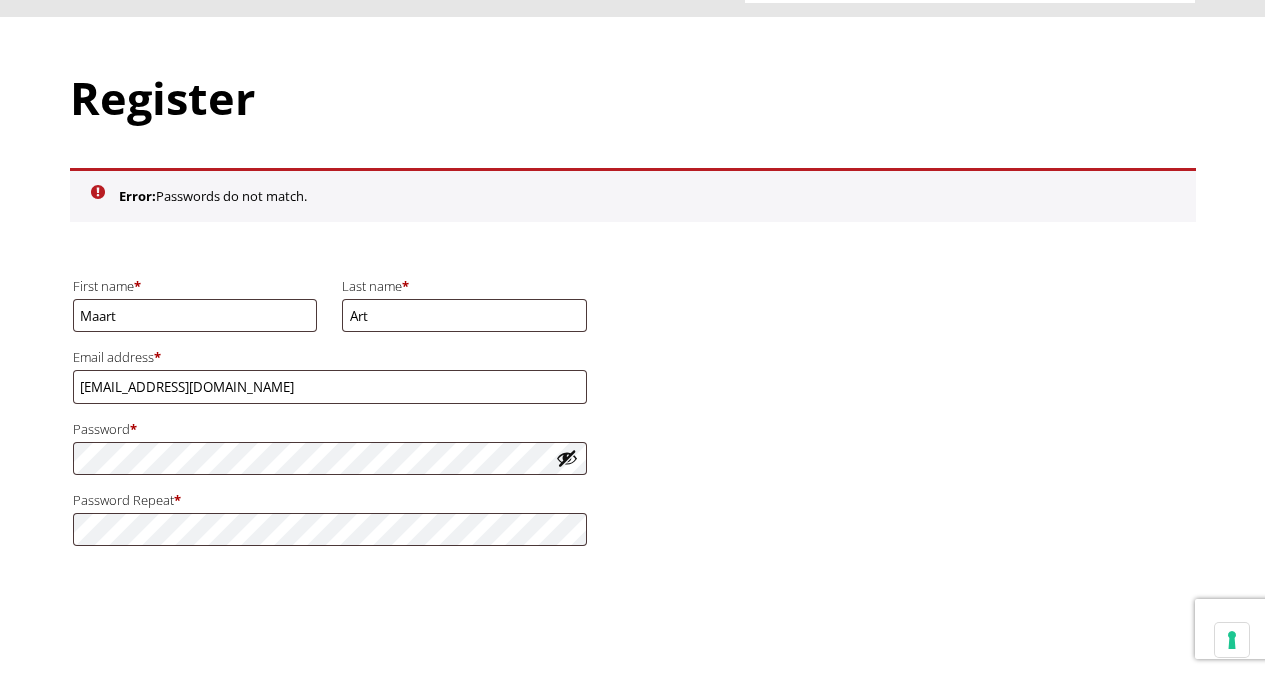 scroll, scrollTop: 312, scrollLeft: 0, axis: vertical 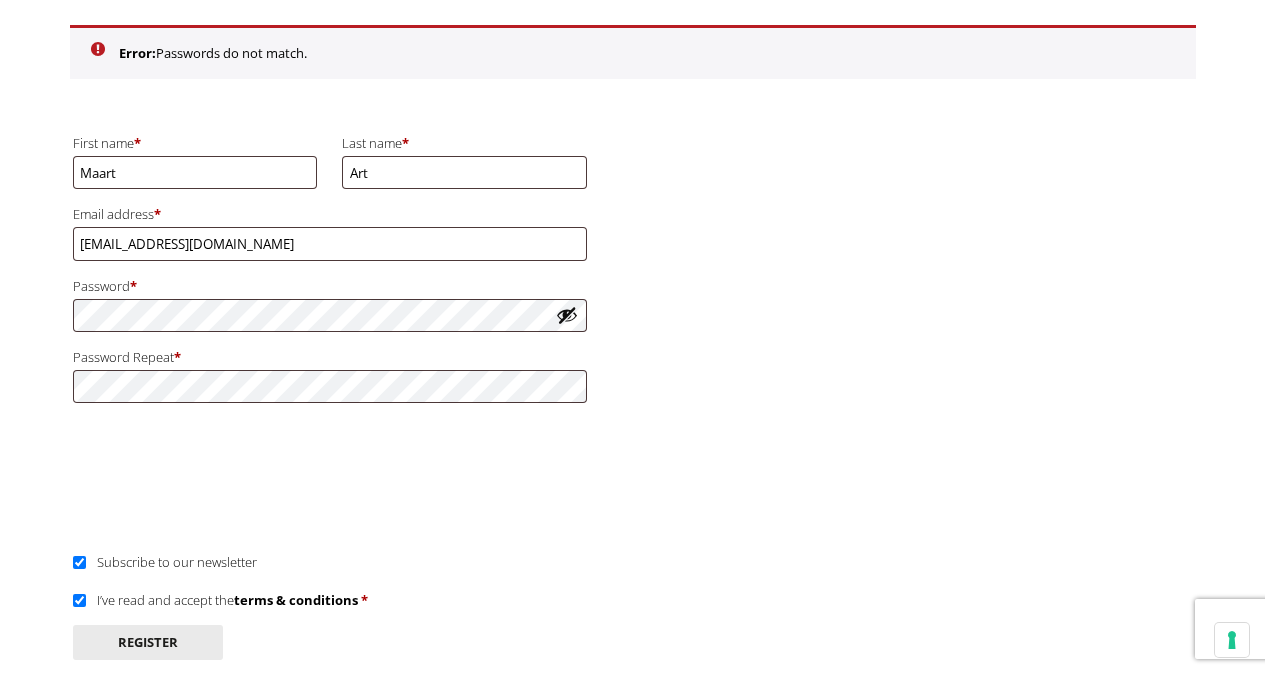 click at bounding box center (567, 315) 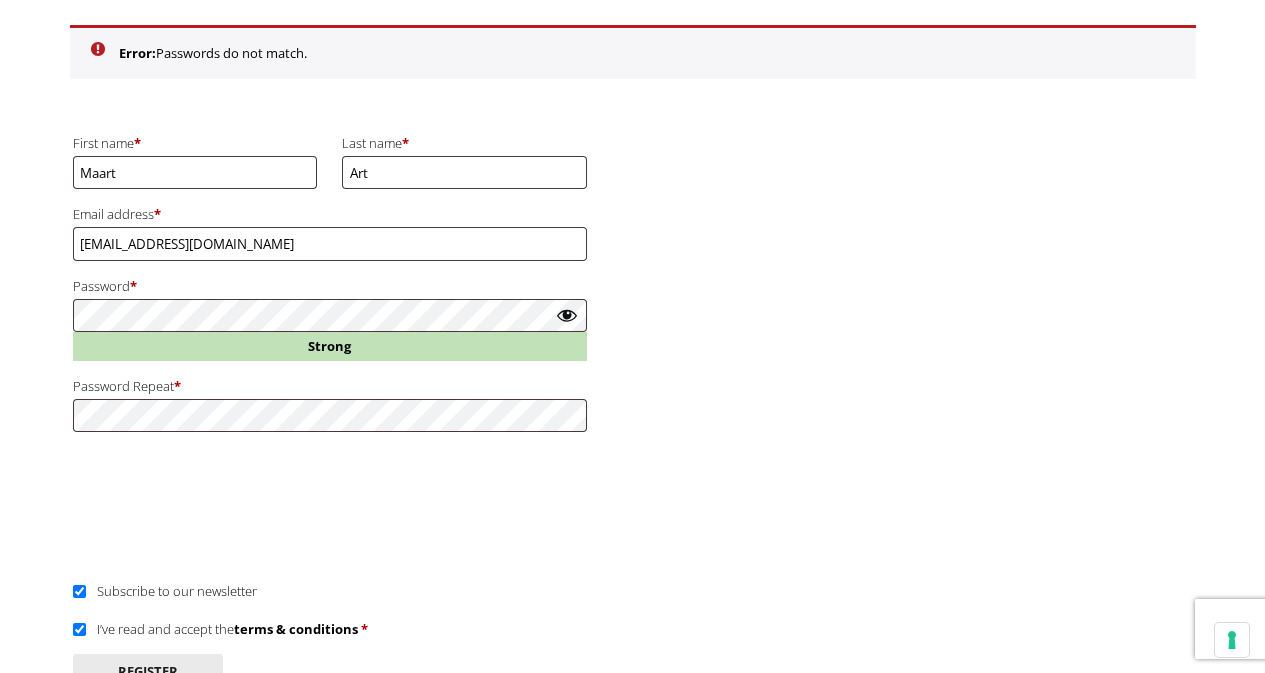 click on "Subscribe to our newsletter" at bounding box center (165, 591) 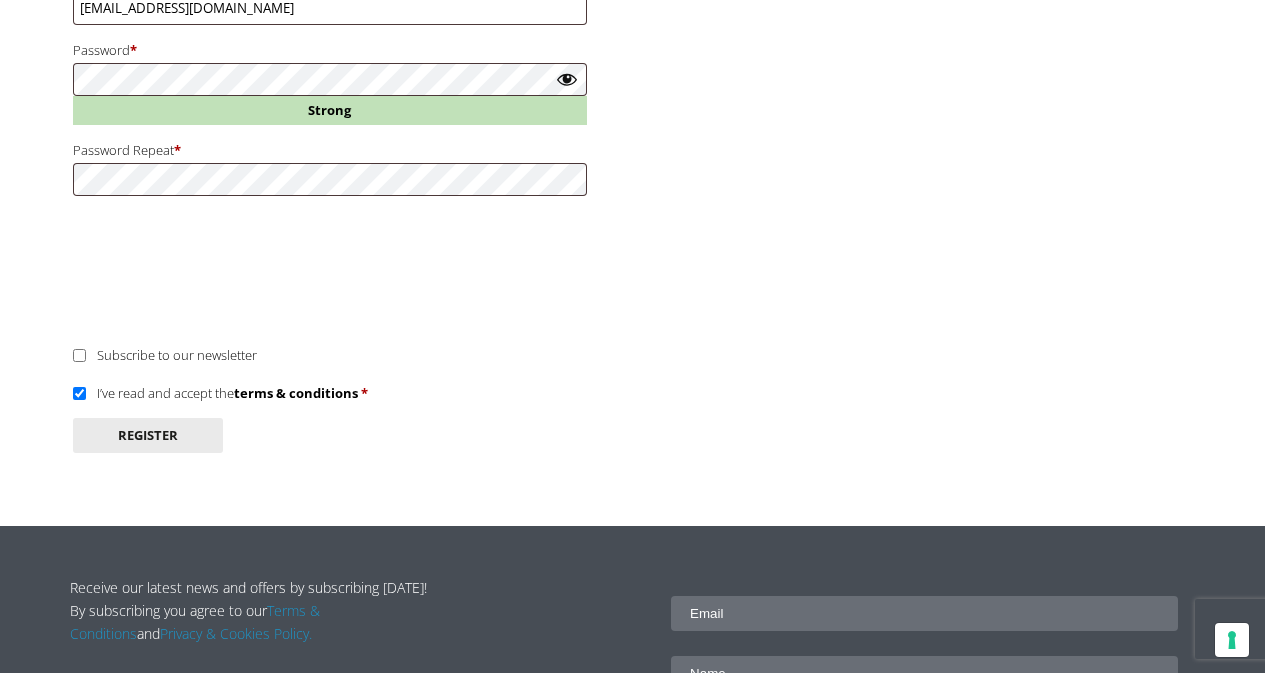 scroll, scrollTop: 554, scrollLeft: 0, axis: vertical 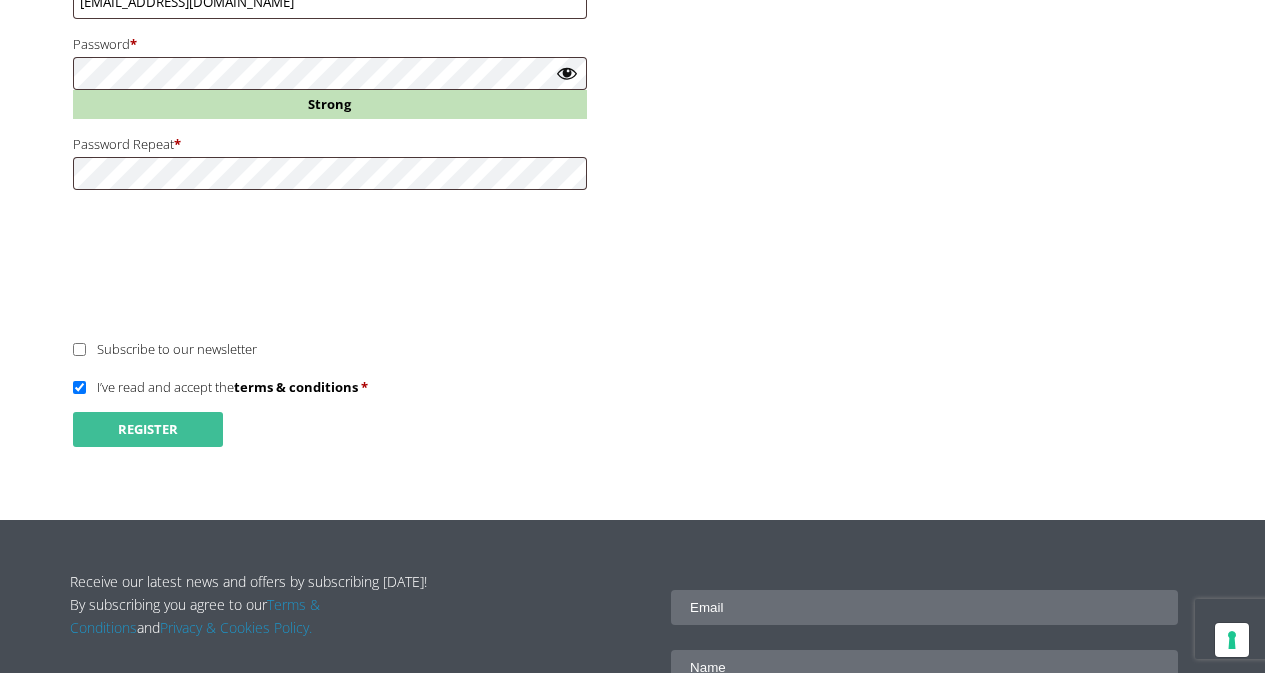 click on "Register" at bounding box center [148, 429] 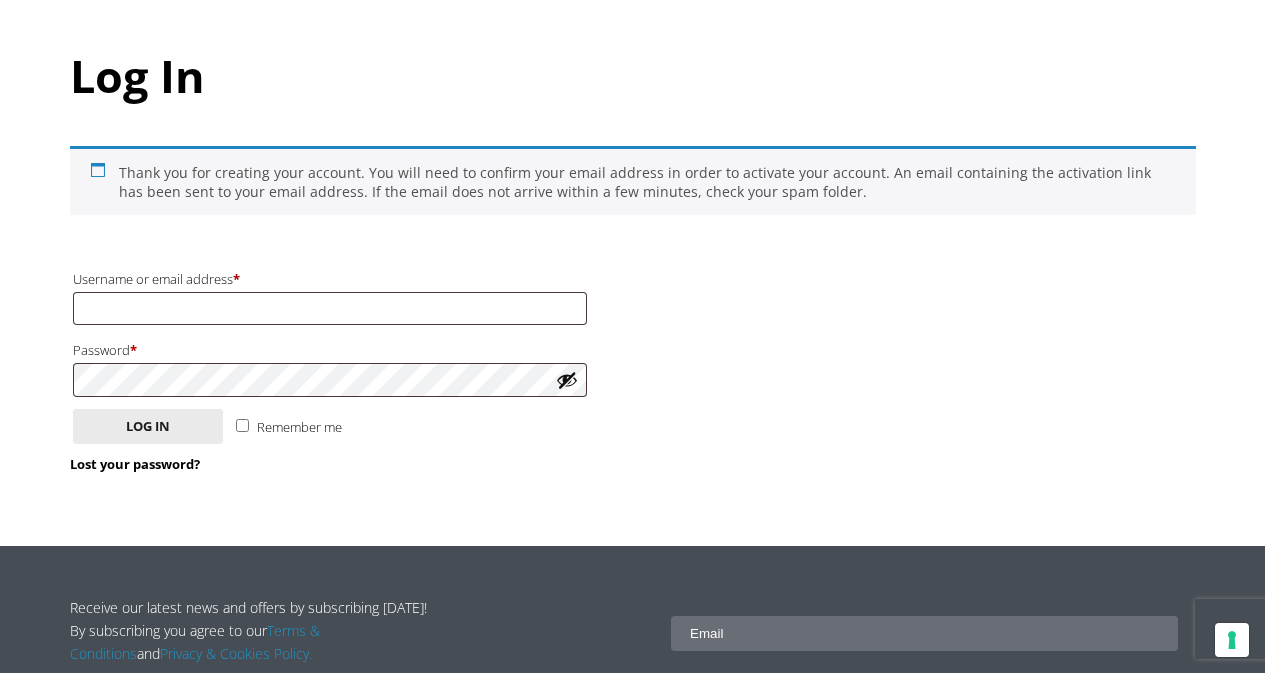 scroll, scrollTop: 265, scrollLeft: 0, axis: vertical 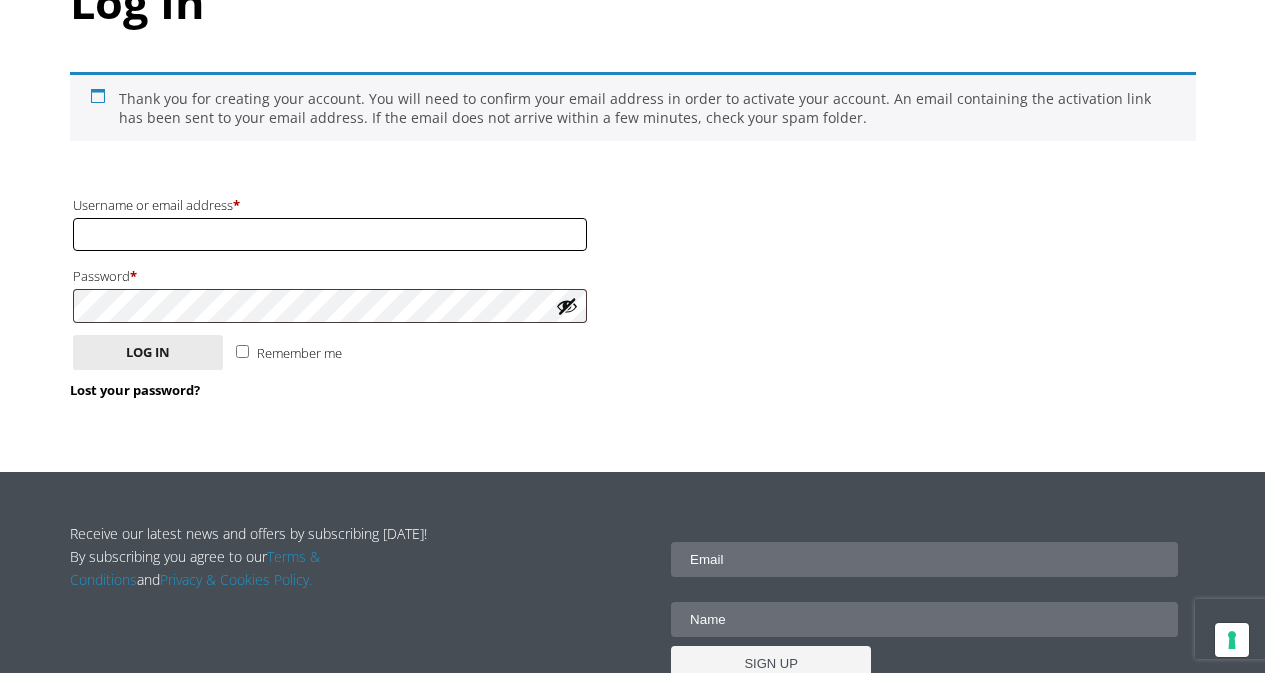click on "Username or email address  * Required" at bounding box center [330, 234] 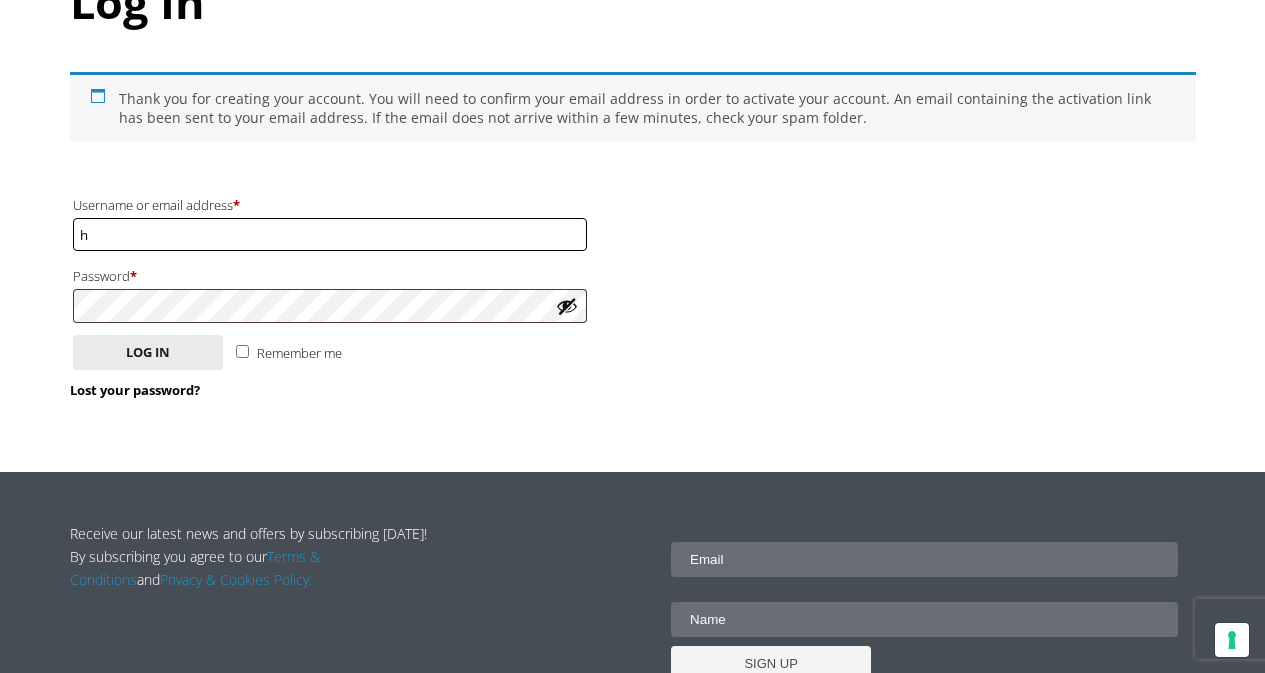 scroll, scrollTop: 0, scrollLeft: 0, axis: both 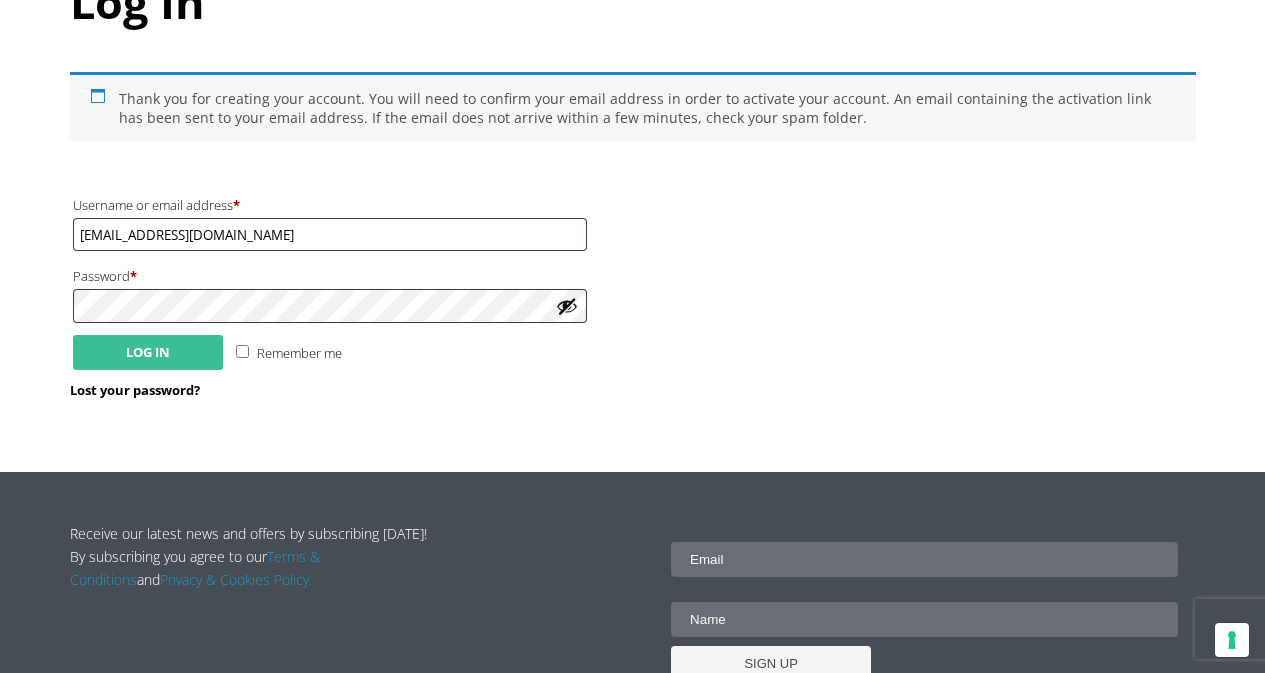 click on "Log in" at bounding box center (148, 352) 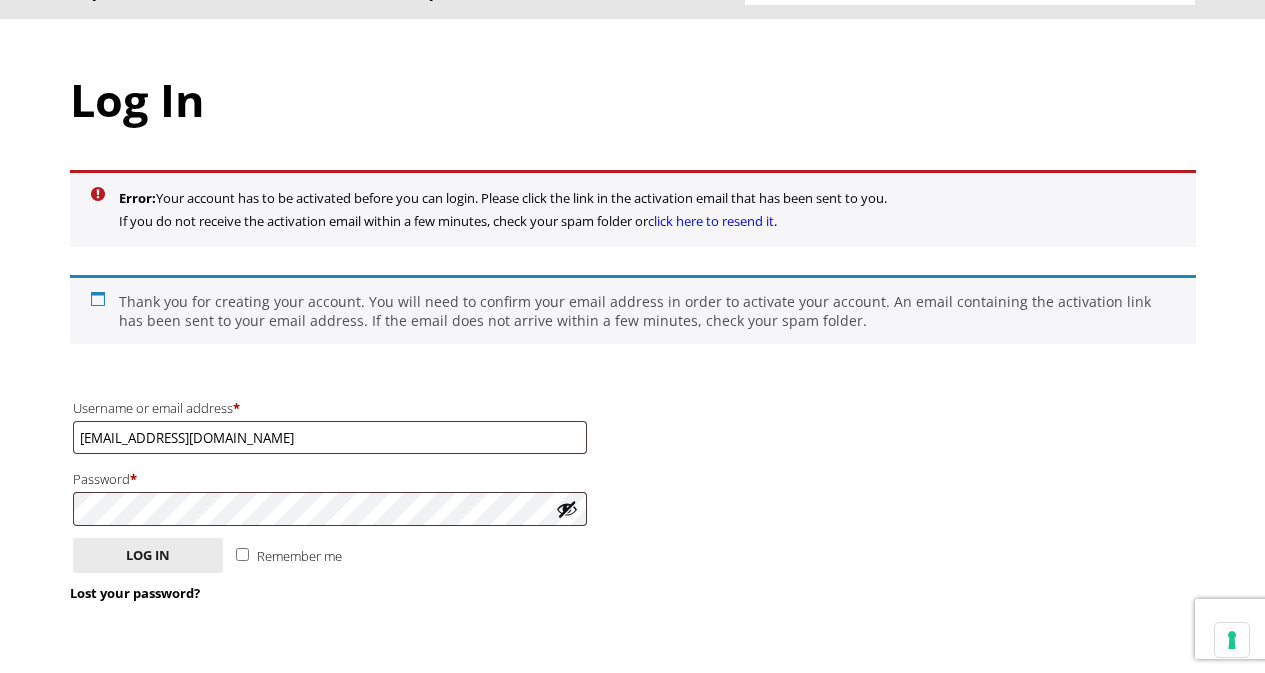 scroll, scrollTop: 227, scrollLeft: 0, axis: vertical 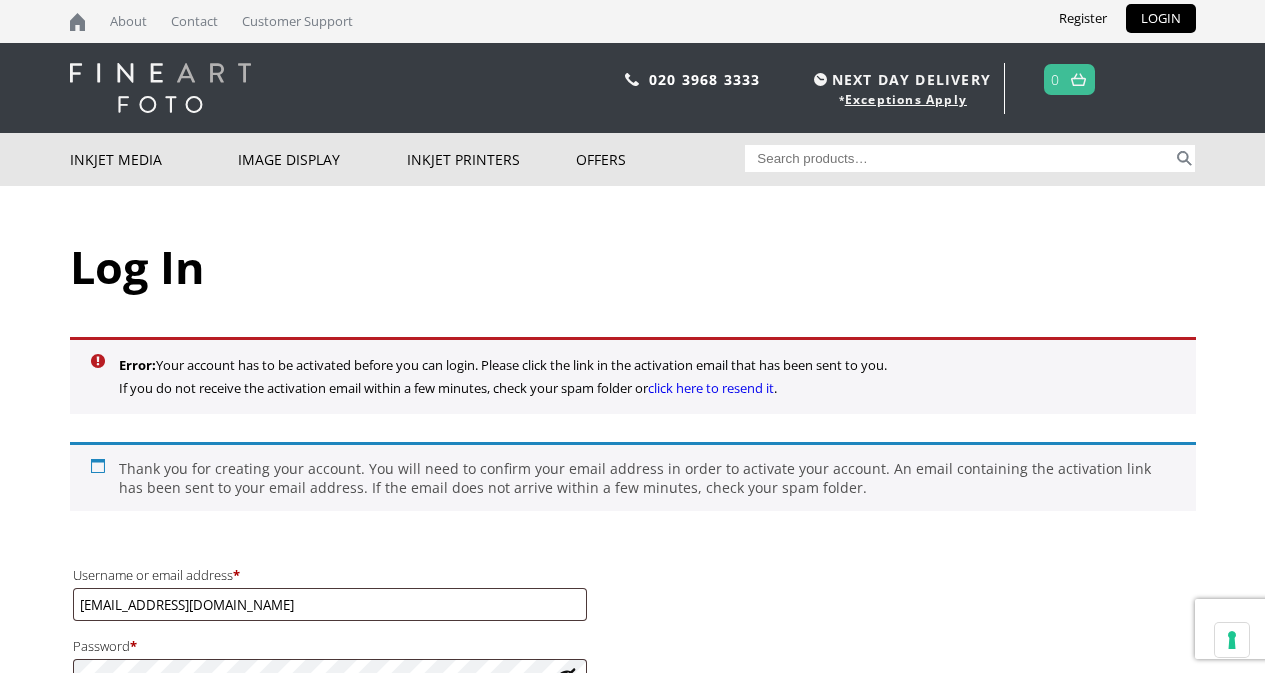 click at bounding box center [1078, 79] 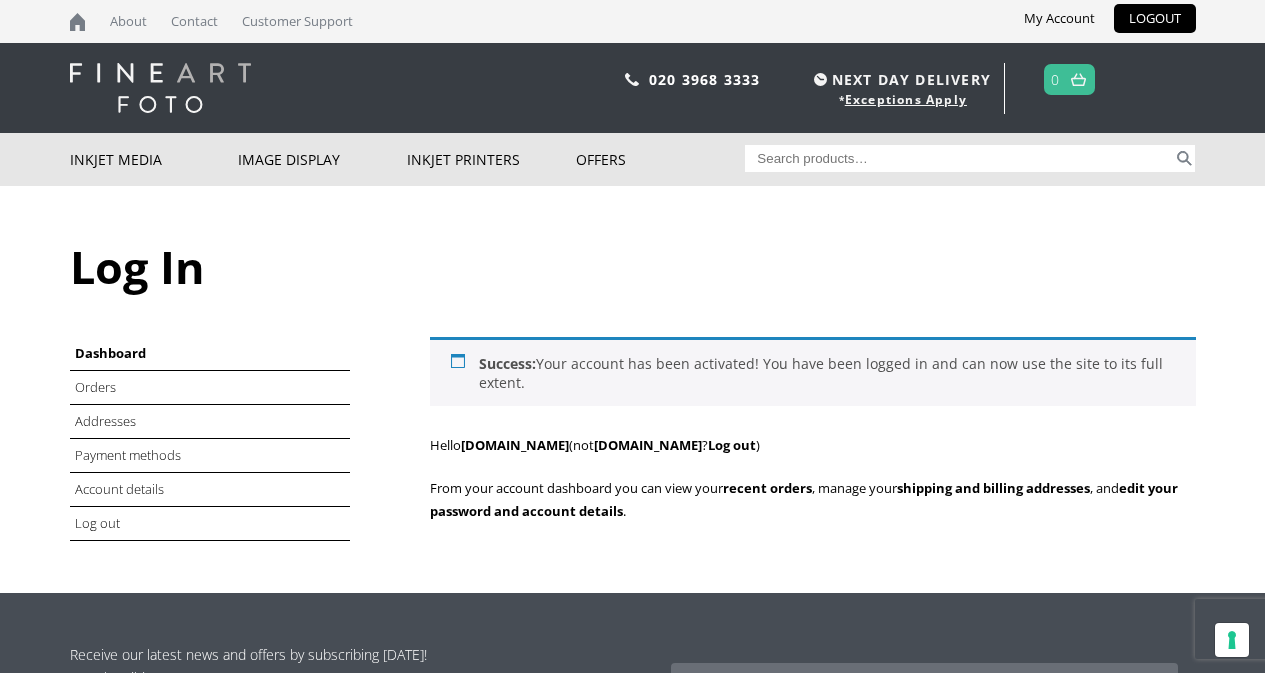 scroll, scrollTop: 0, scrollLeft: 0, axis: both 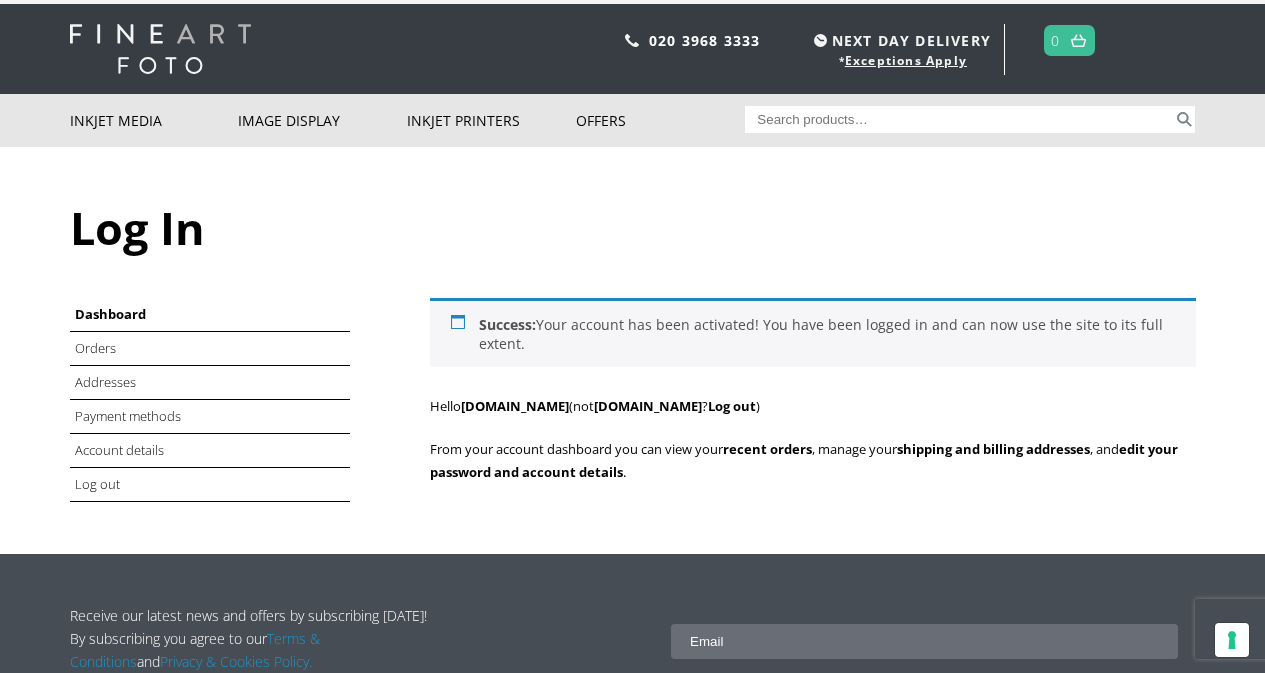 click at bounding box center (1078, 40) 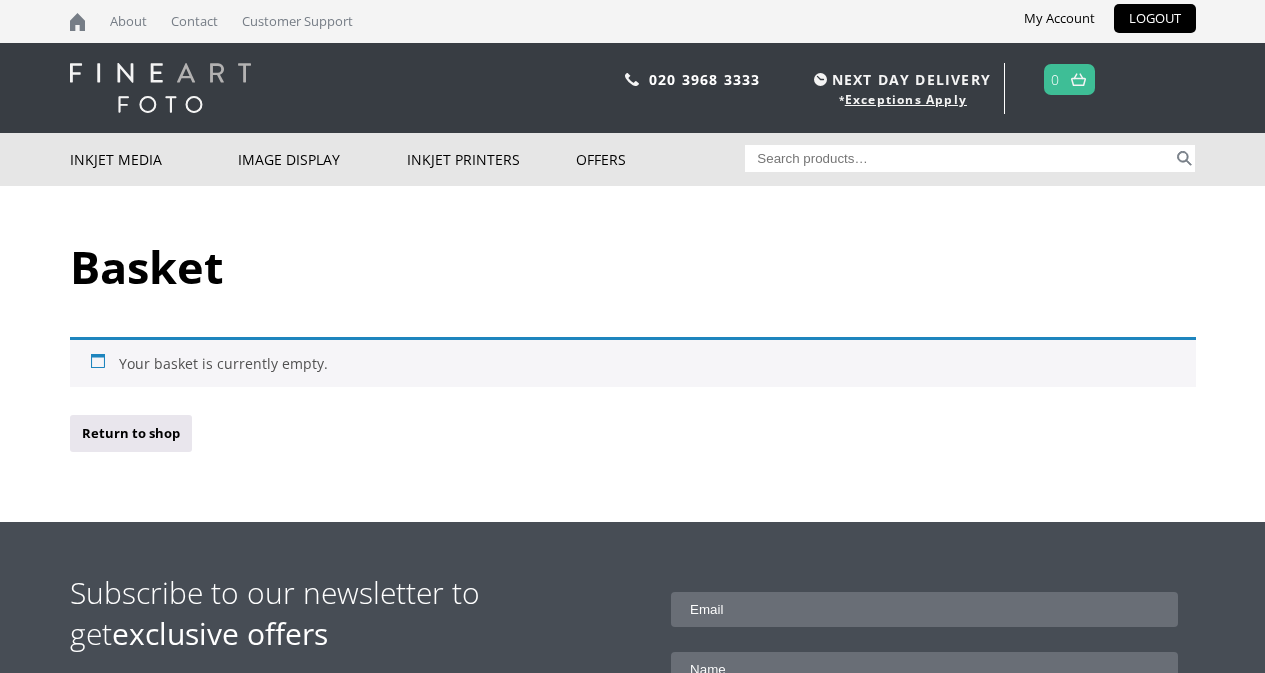 scroll, scrollTop: 0, scrollLeft: 0, axis: both 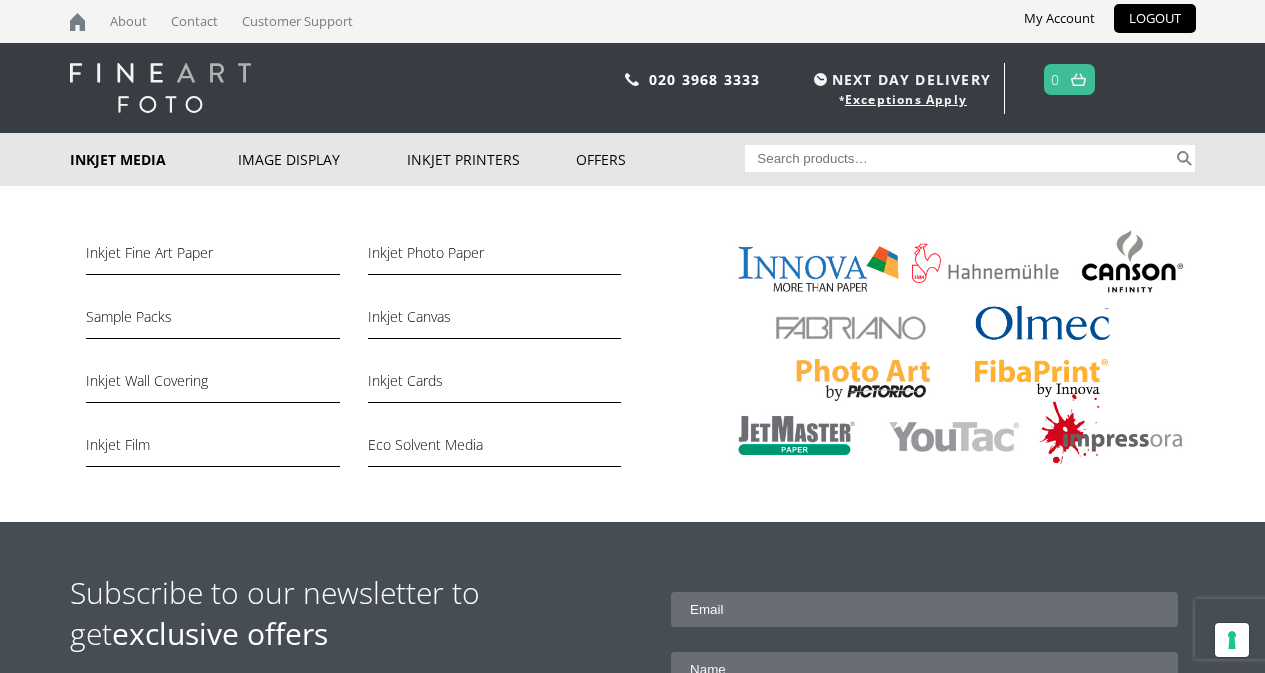 click on "Inkjet Media" at bounding box center (154, 159) 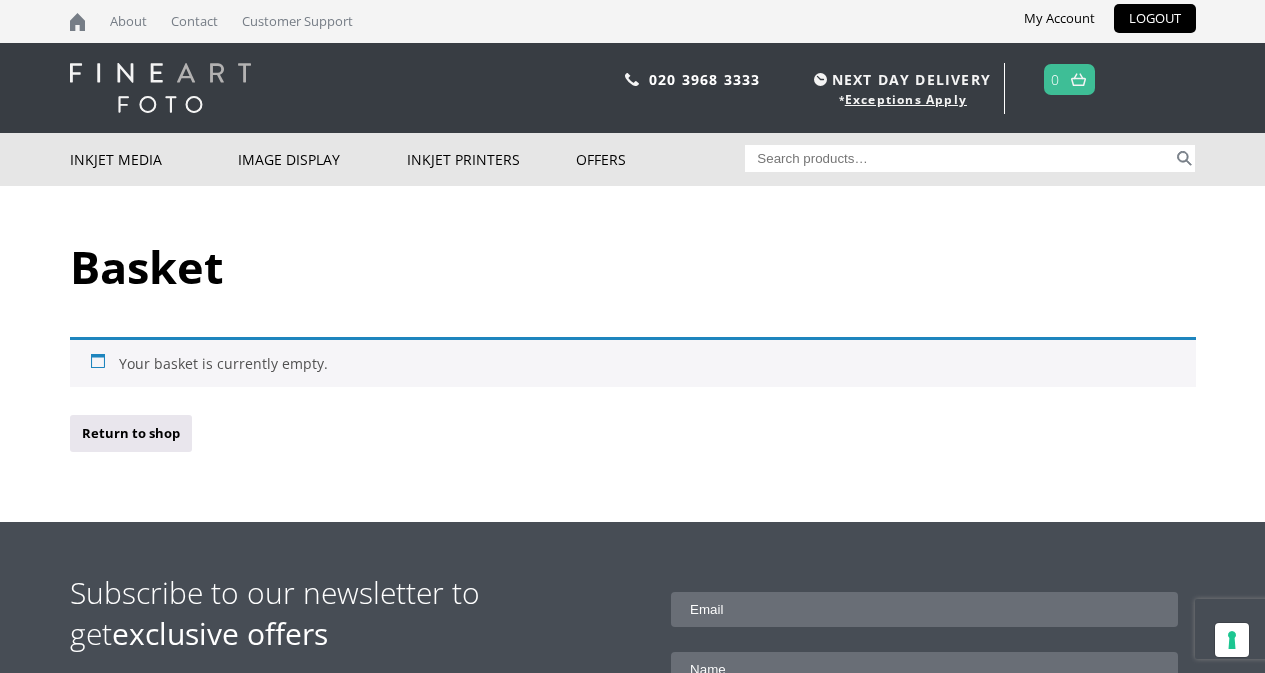 scroll, scrollTop: 0, scrollLeft: 0, axis: both 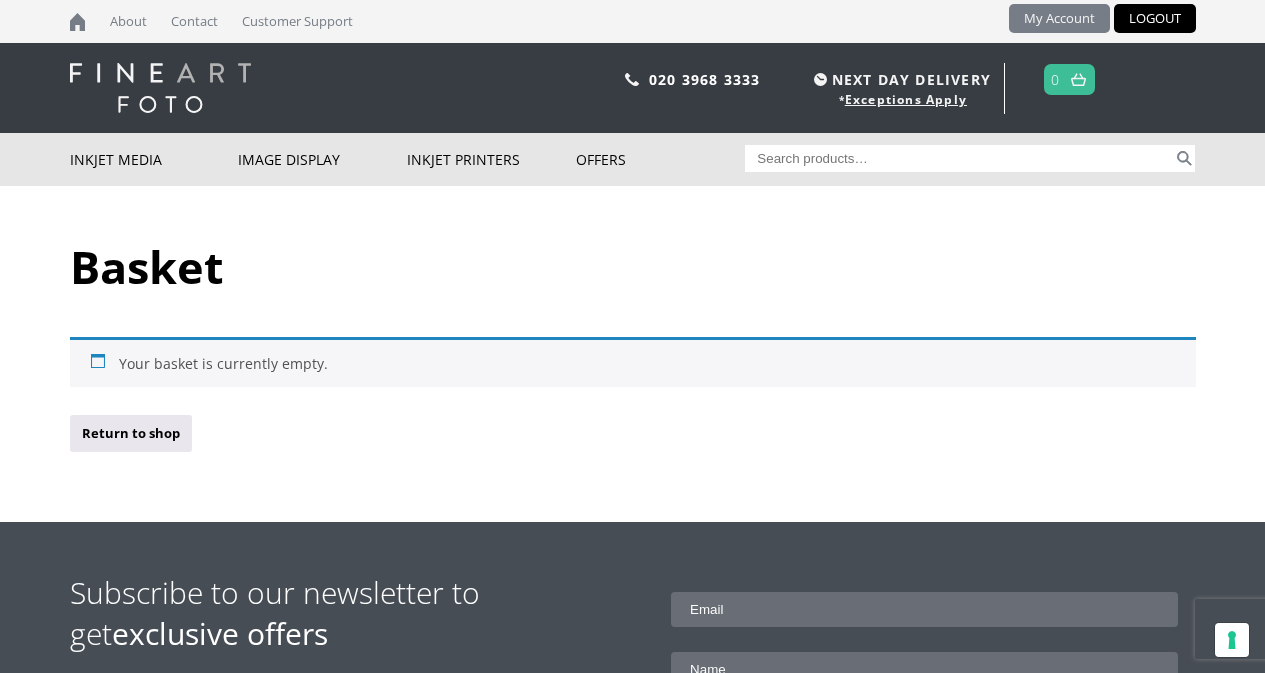 click on "My Account" at bounding box center [1059, 18] 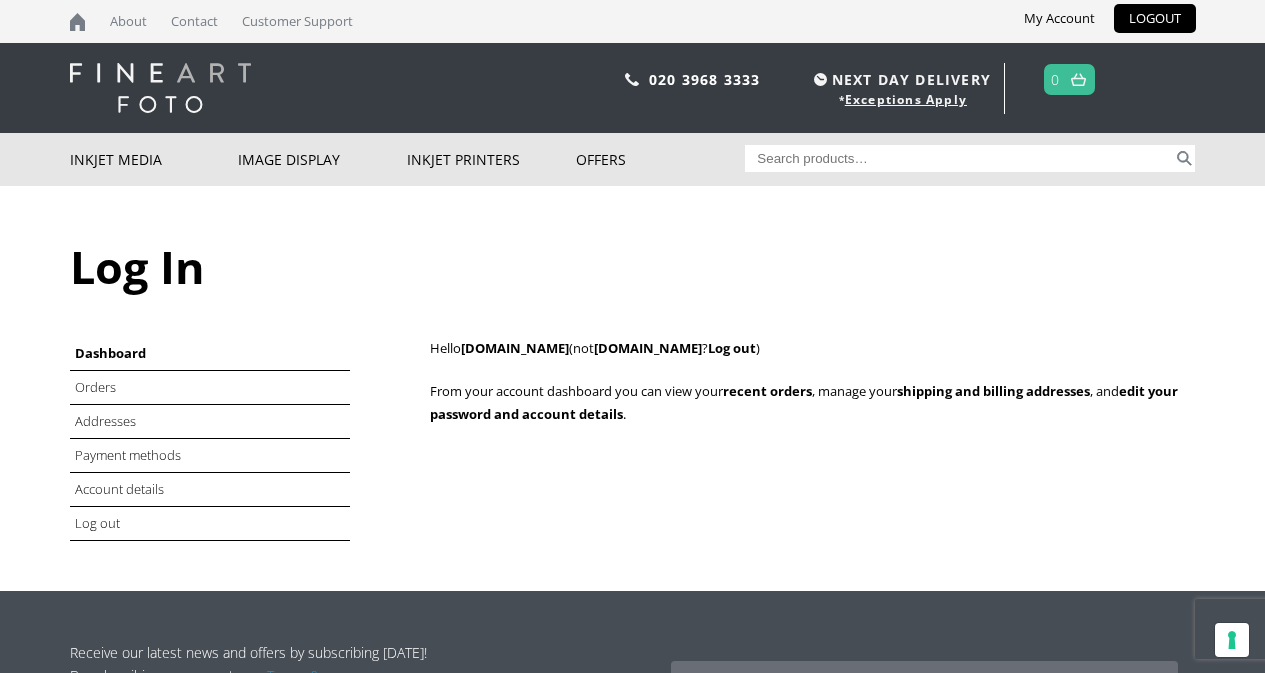 scroll, scrollTop: 0, scrollLeft: 0, axis: both 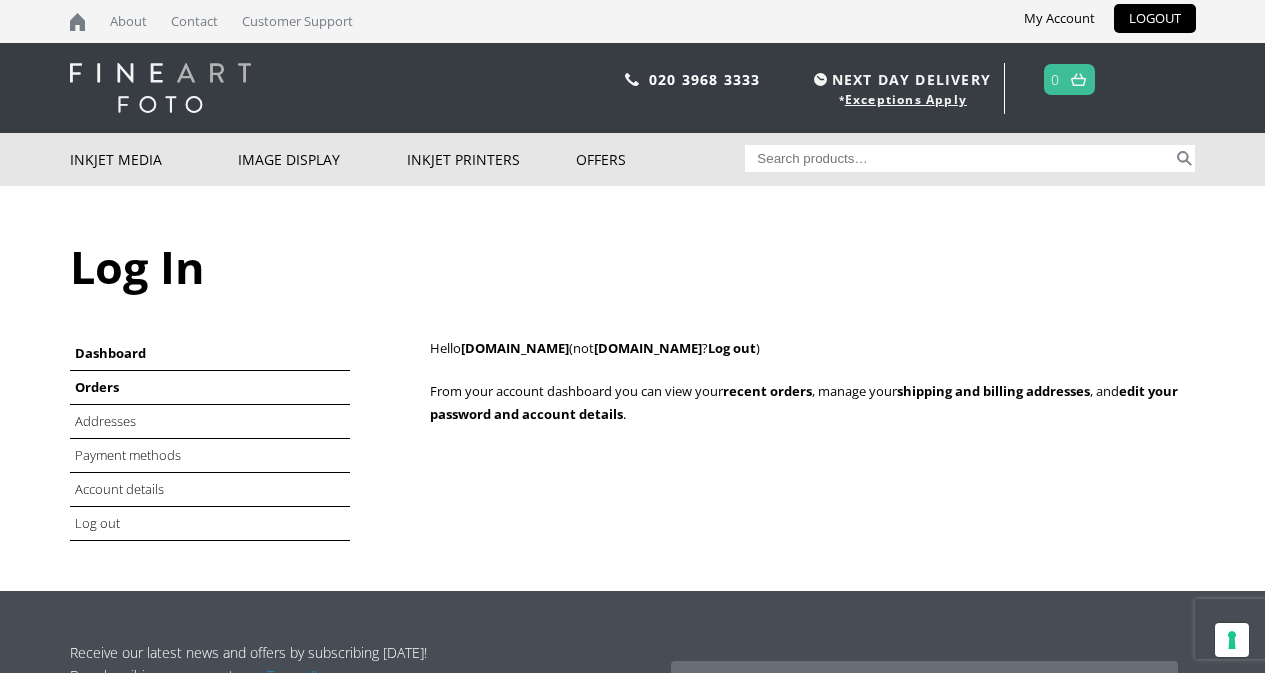 click on "Orders" at bounding box center (97, 387) 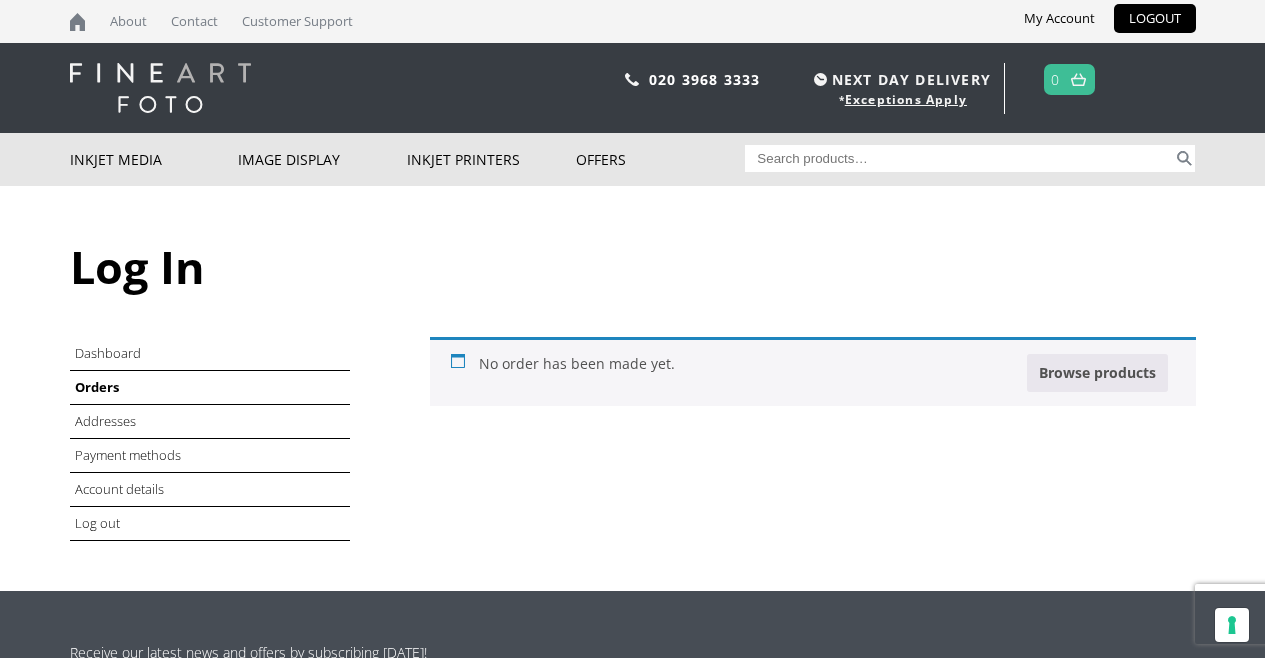 scroll, scrollTop: 0, scrollLeft: 0, axis: both 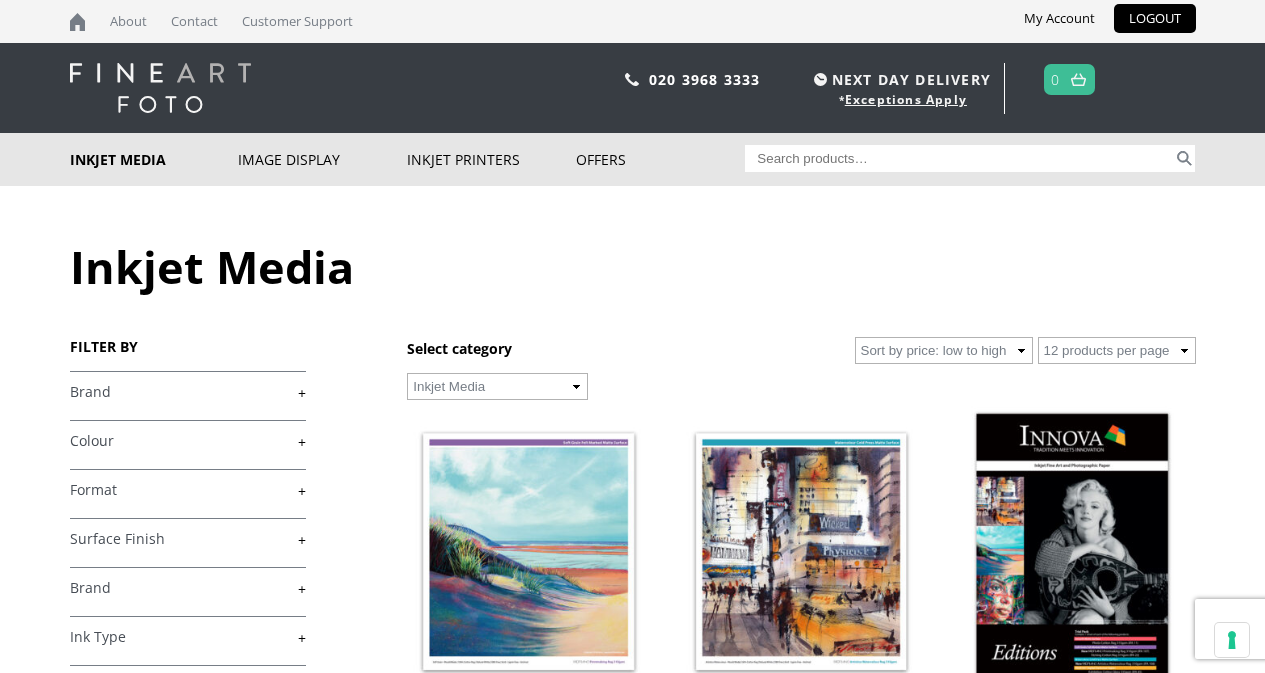 click on "+" at bounding box center [188, 588] 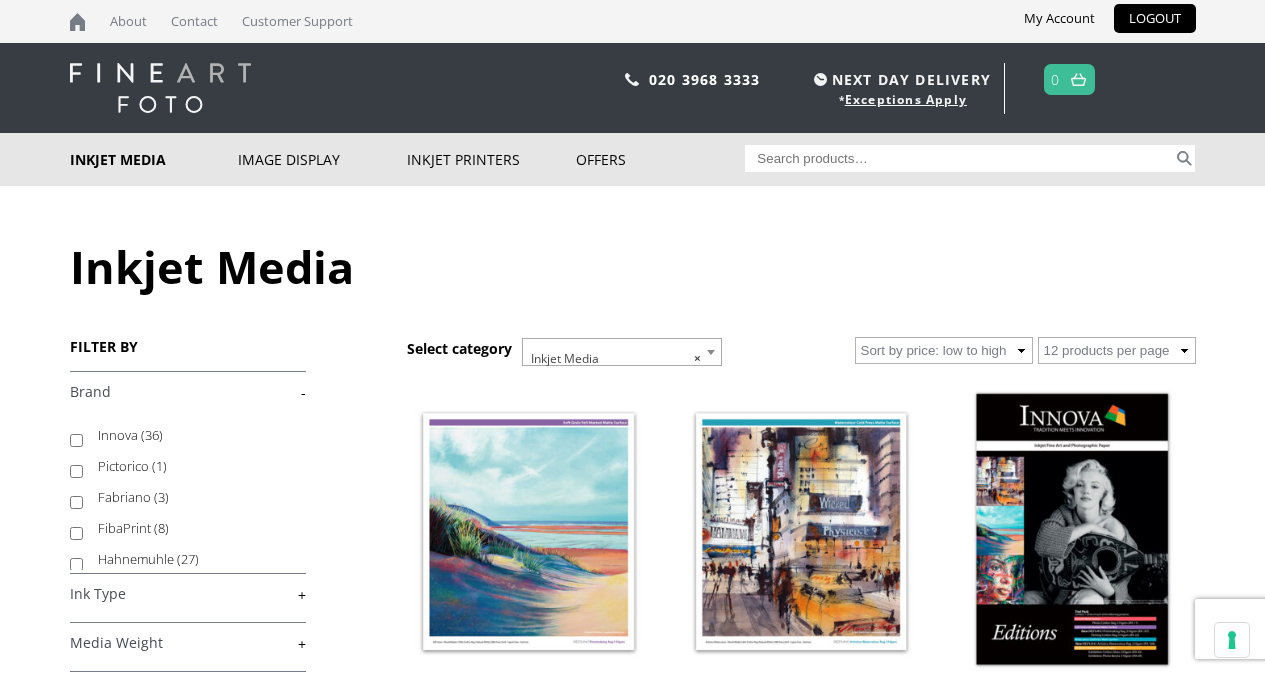 scroll, scrollTop: 0, scrollLeft: 0, axis: both 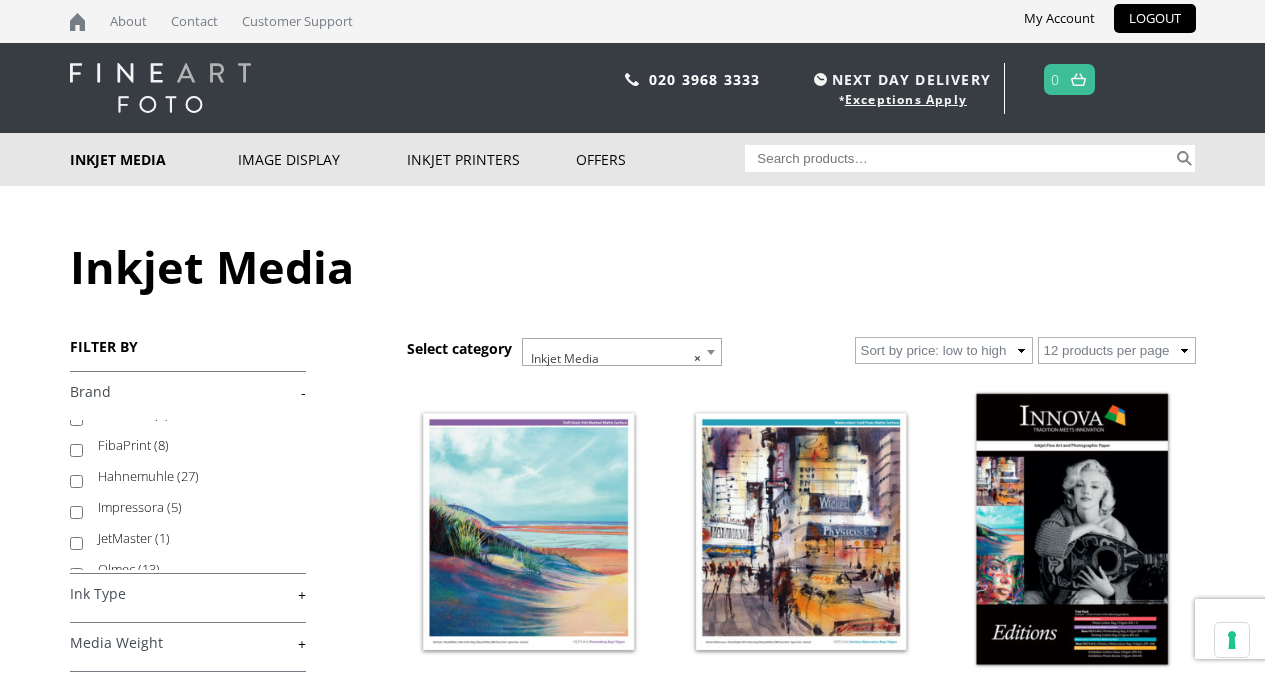 click on "Hahnemuhle (27)" at bounding box center [76, 481] 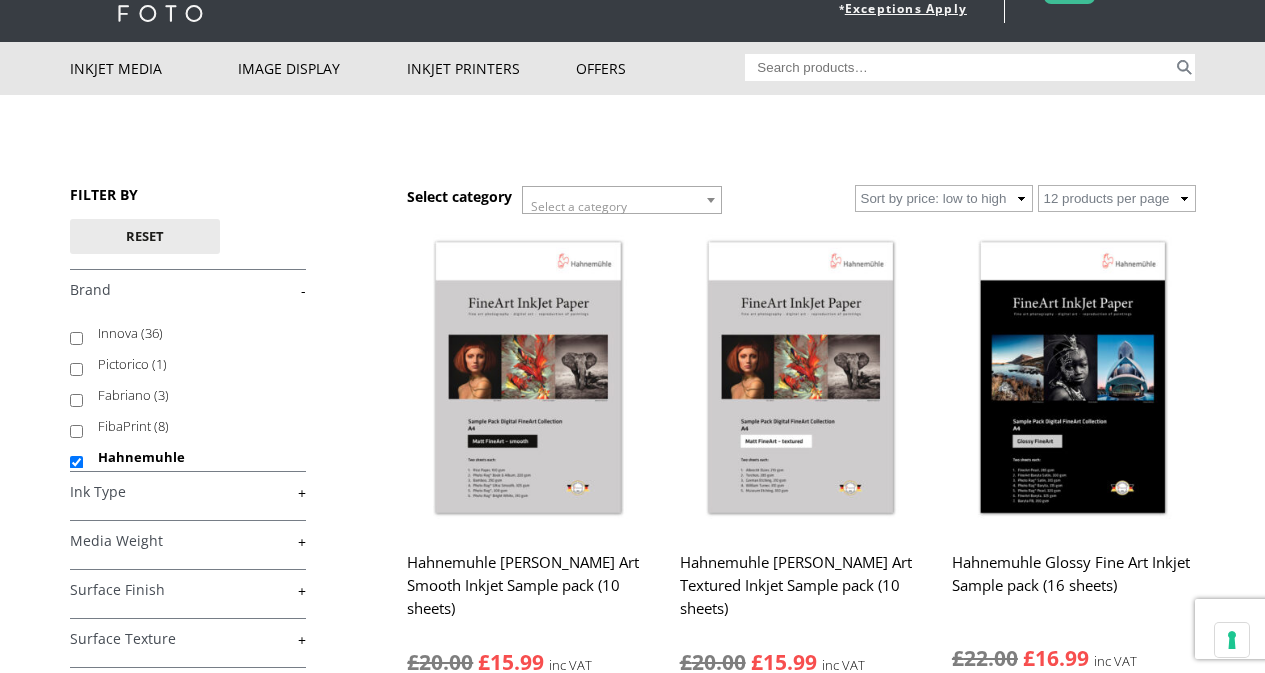 scroll, scrollTop: 213, scrollLeft: 0, axis: vertical 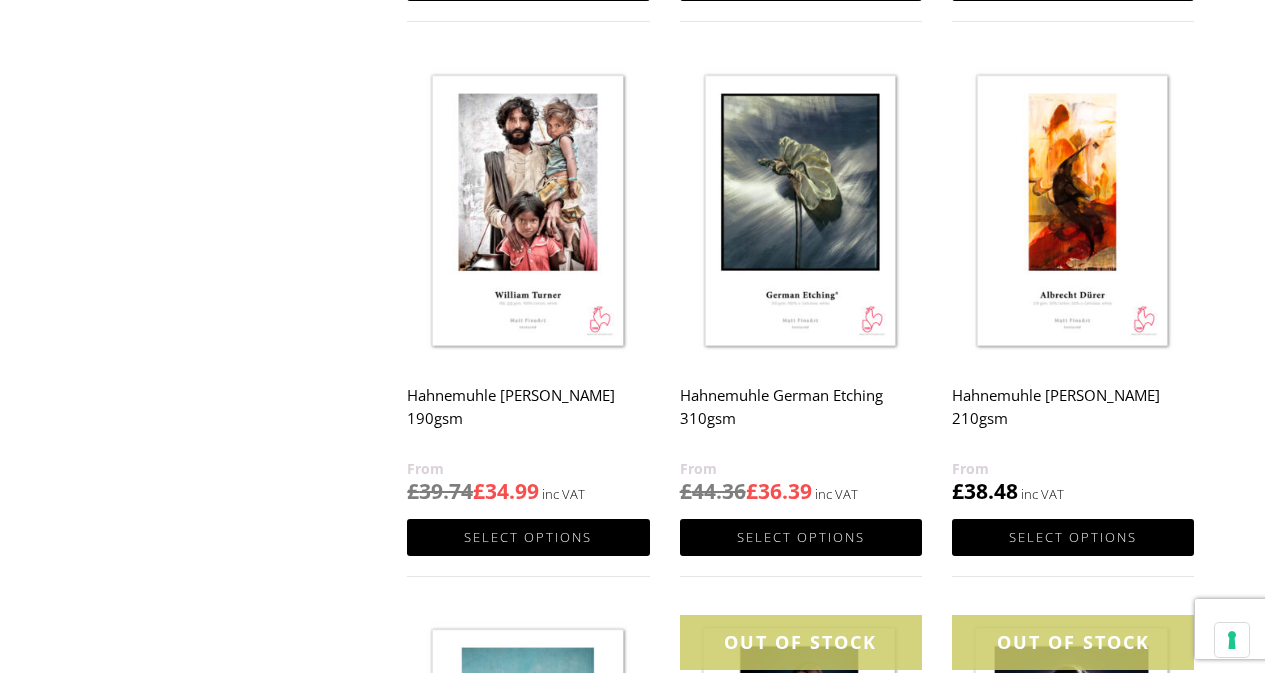 click at bounding box center [801, 212] 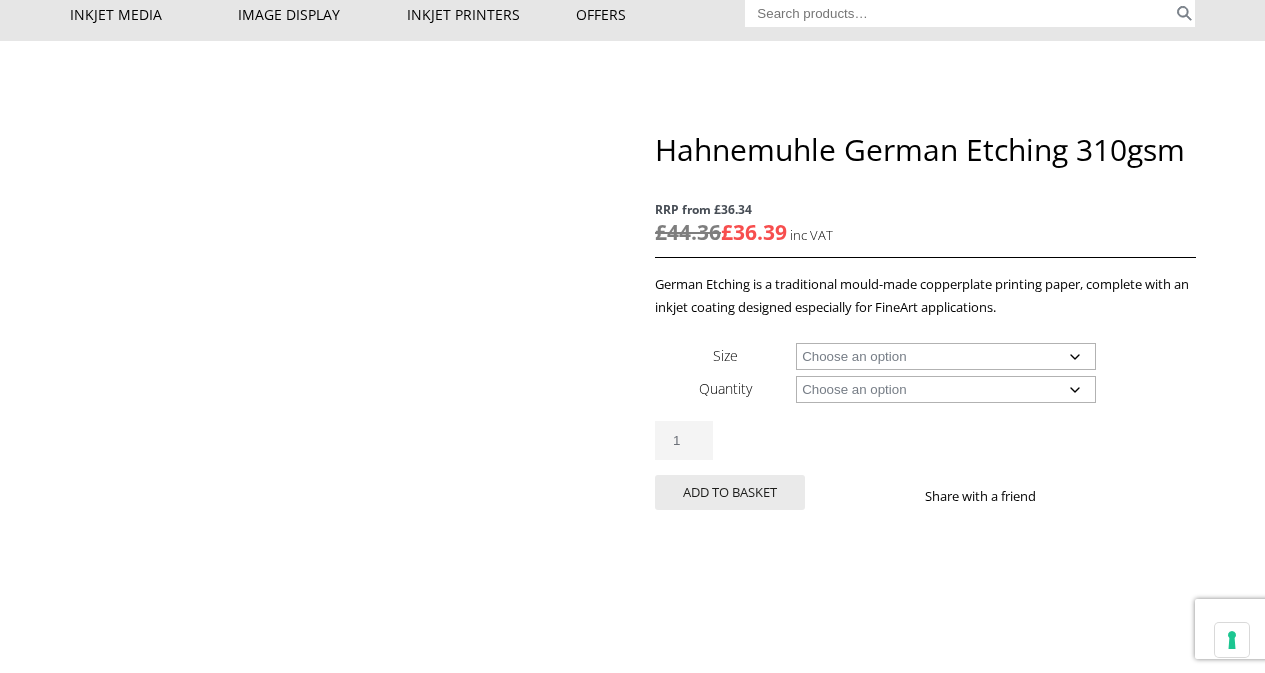 scroll, scrollTop: 477, scrollLeft: 0, axis: vertical 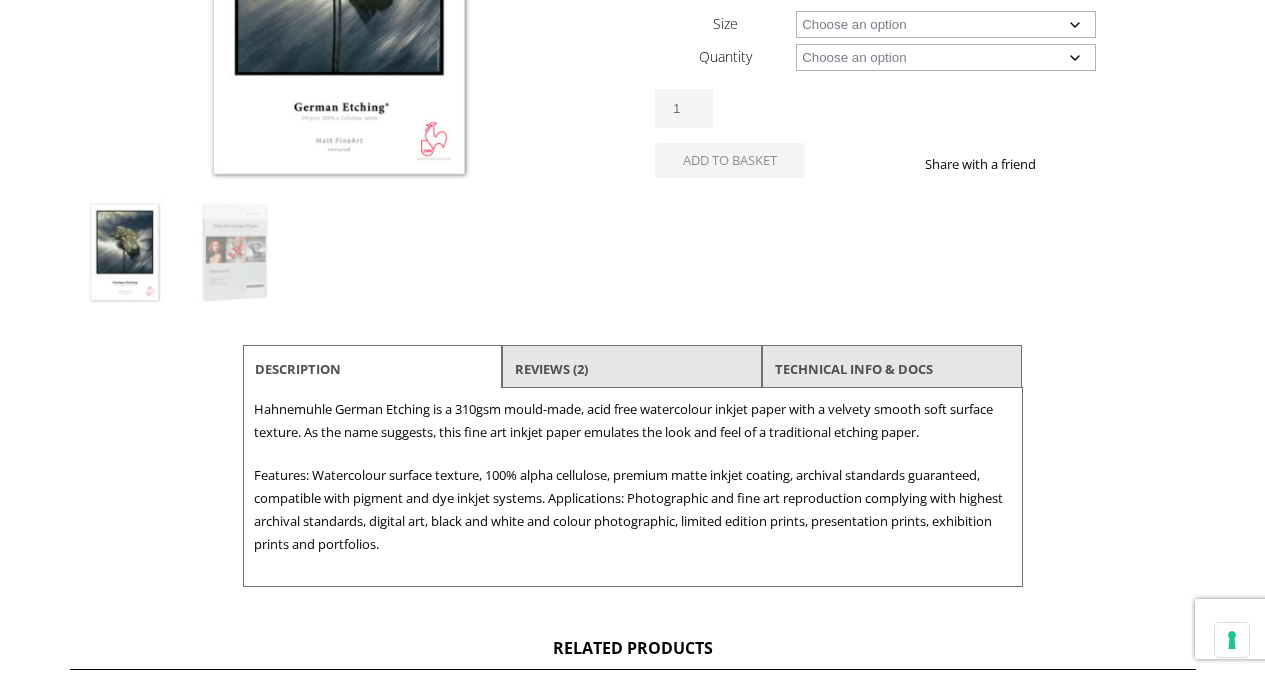 click on "Reviews (2)" at bounding box center (632, 369) 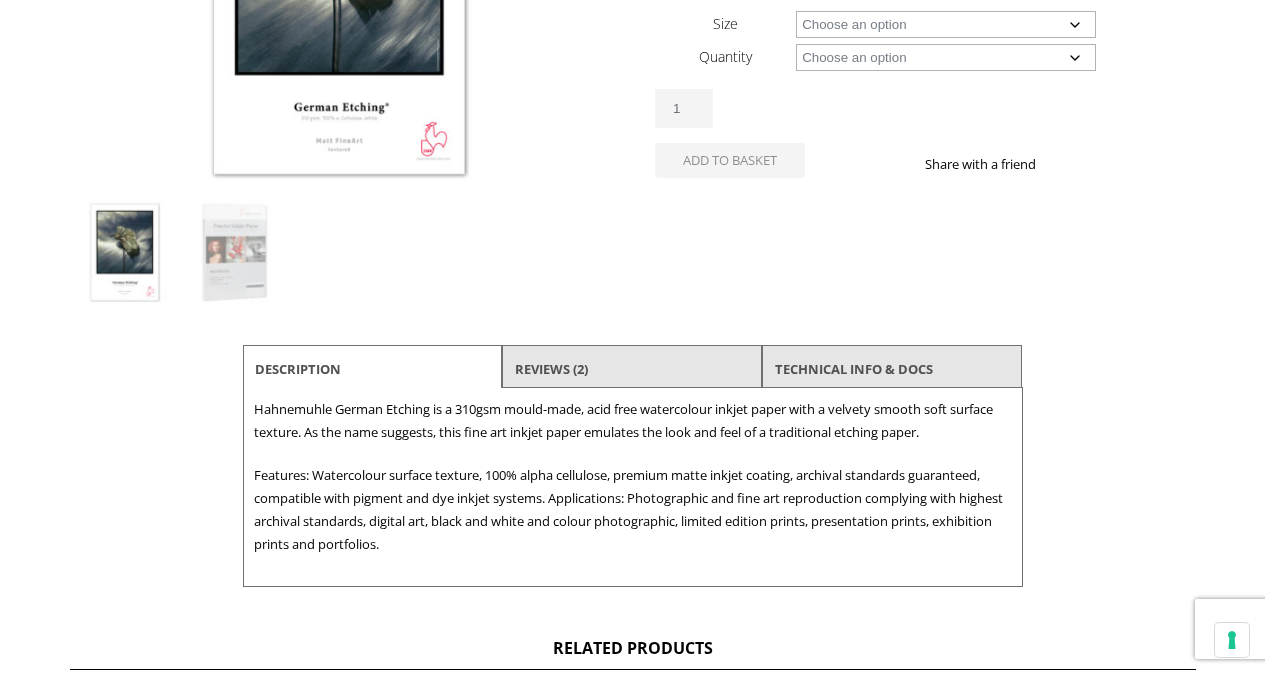 click on "Reviews (2)" at bounding box center (632, 369) 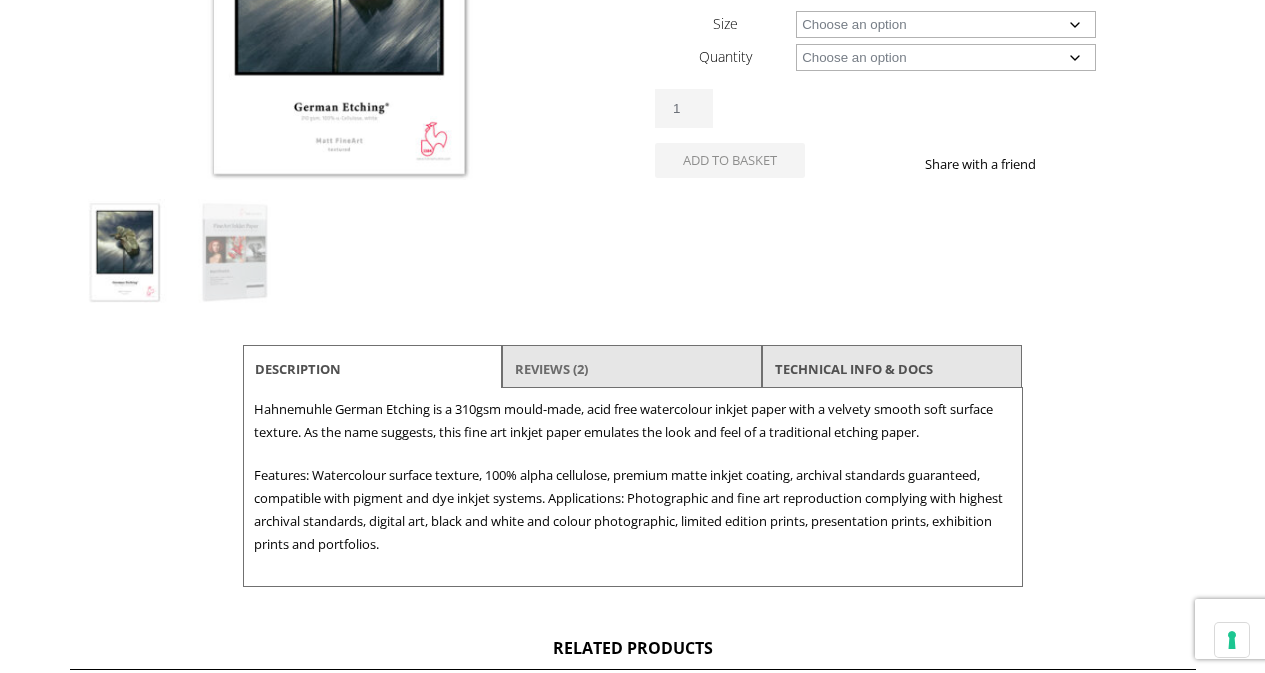 click on "Reviews (2)" at bounding box center (551, 369) 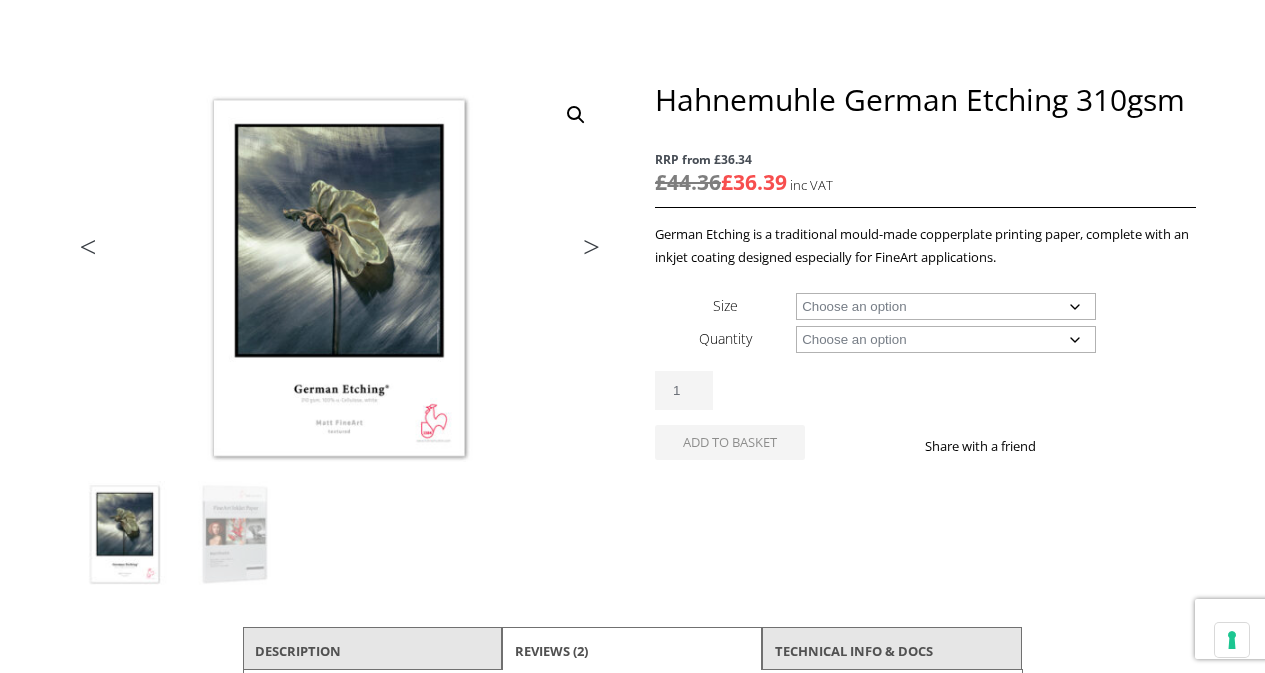 scroll, scrollTop: 144, scrollLeft: 0, axis: vertical 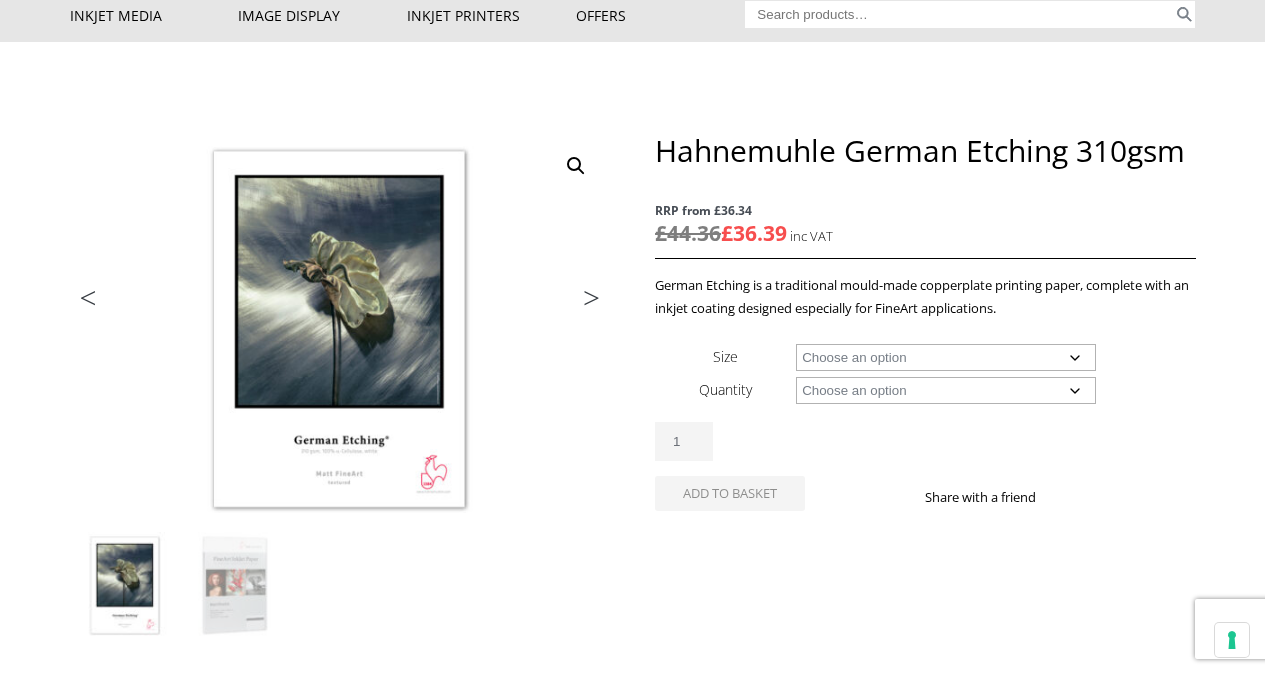 click on "Choose an option A4 Sheet A3 Sheet A3+ Sheet A2 Sheet 17" Wide Roll 24" Wide Roll 36" Wide Roll 44" Wide Roll" 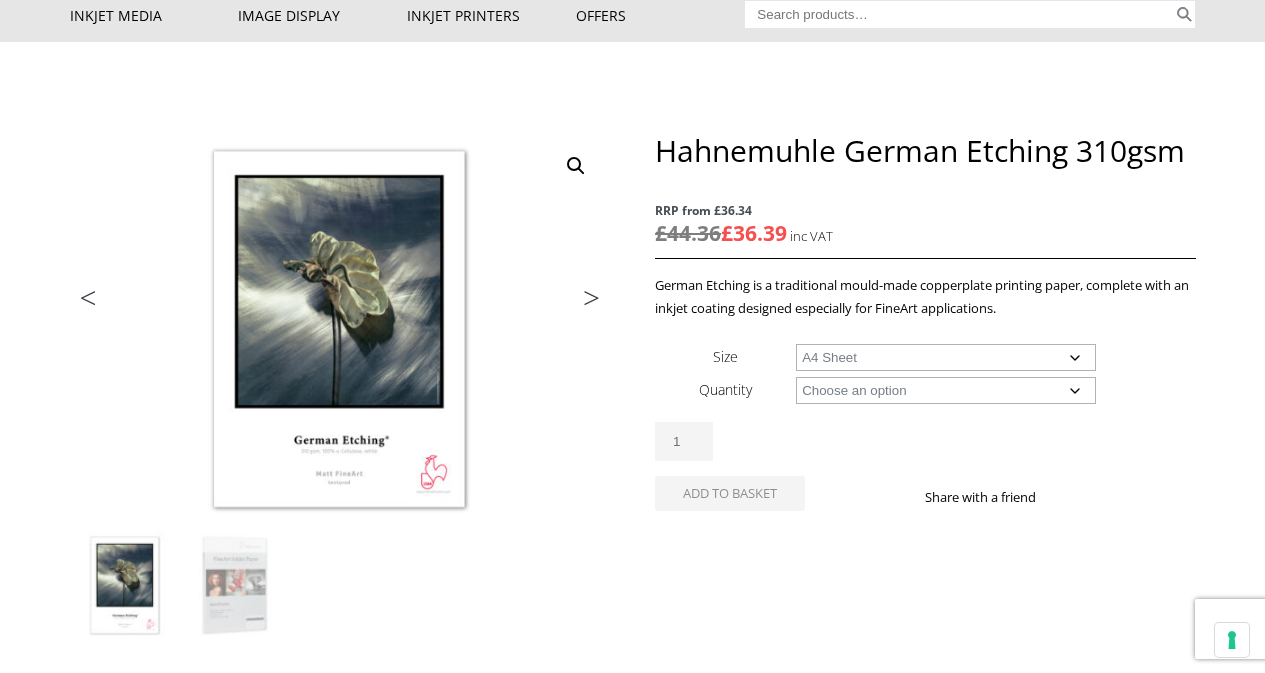 click on "Choose an option A4 Sheet A3 Sheet A3+ Sheet A2 Sheet 17" Wide Roll 24" Wide Roll 36" Wide Roll 44" Wide Roll" 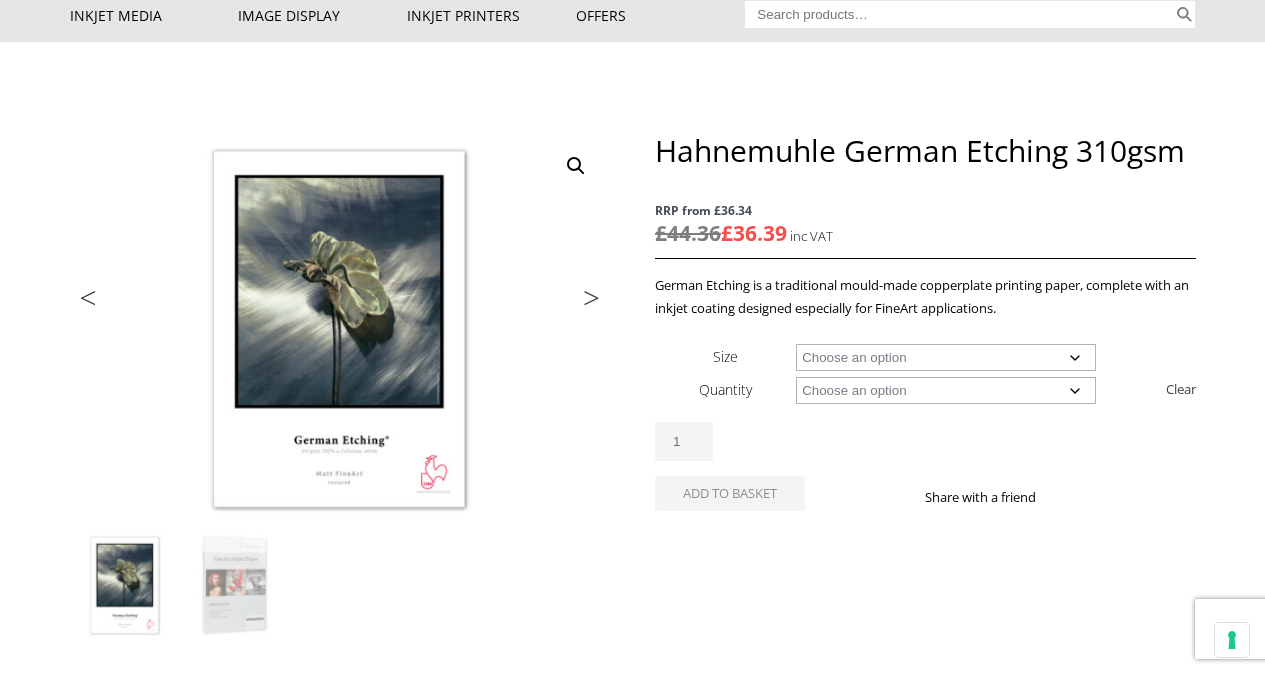 select on "a4-sheet" 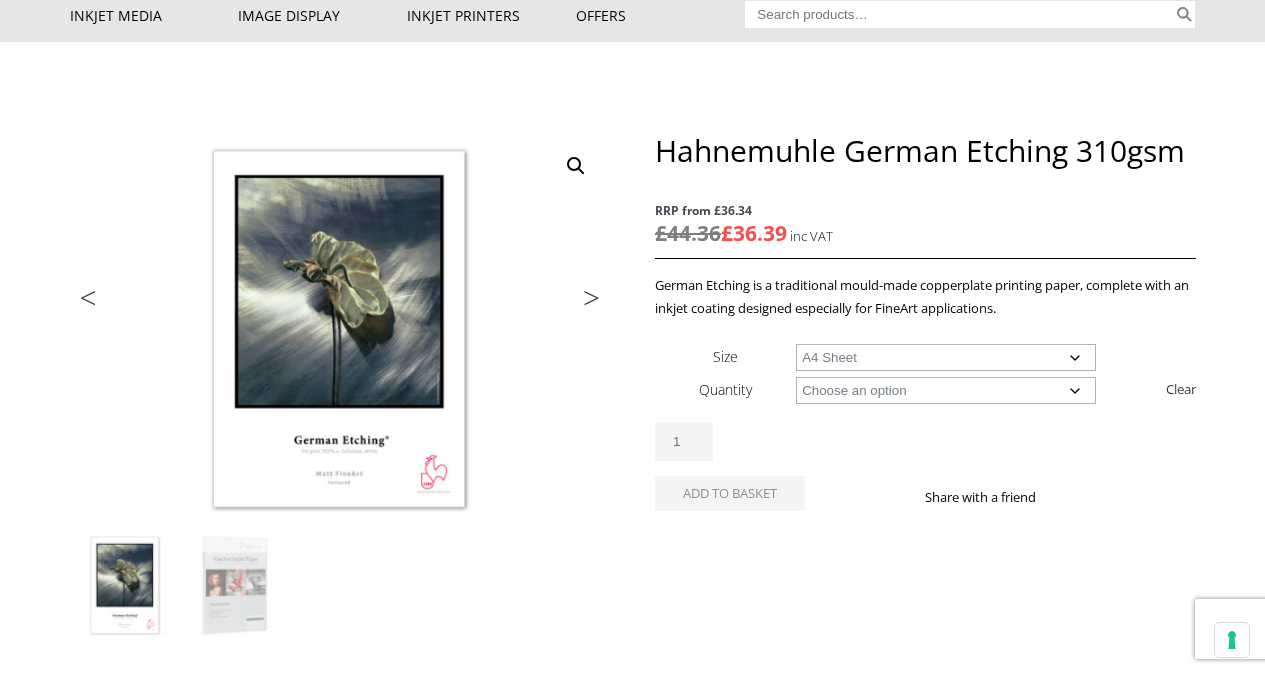 click on "Choose an option 25 Sheets" 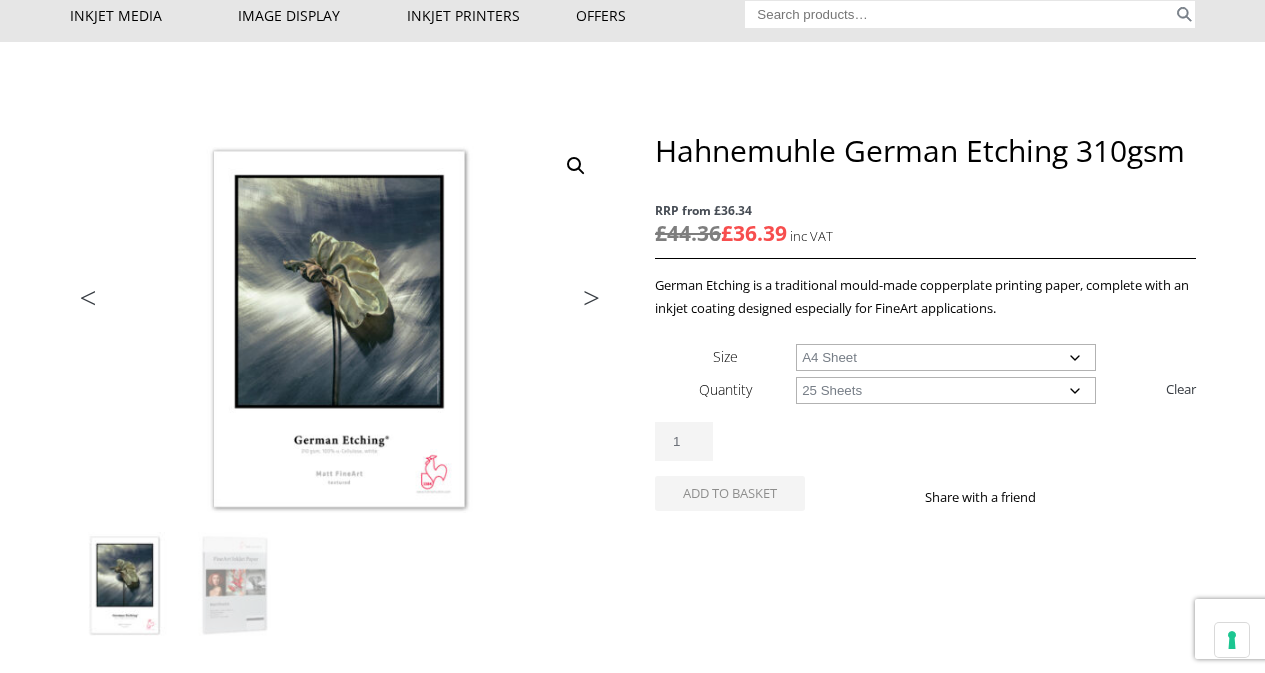 click on "Choose an option 25 Sheets" 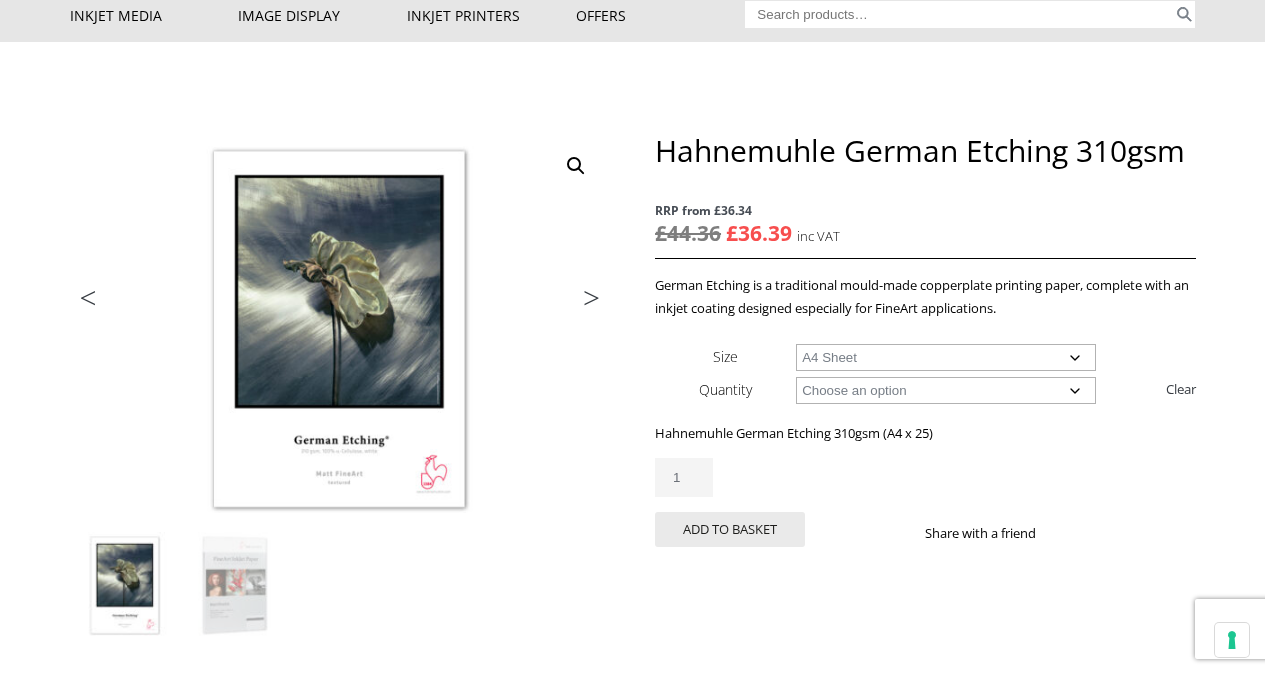 click on "1" 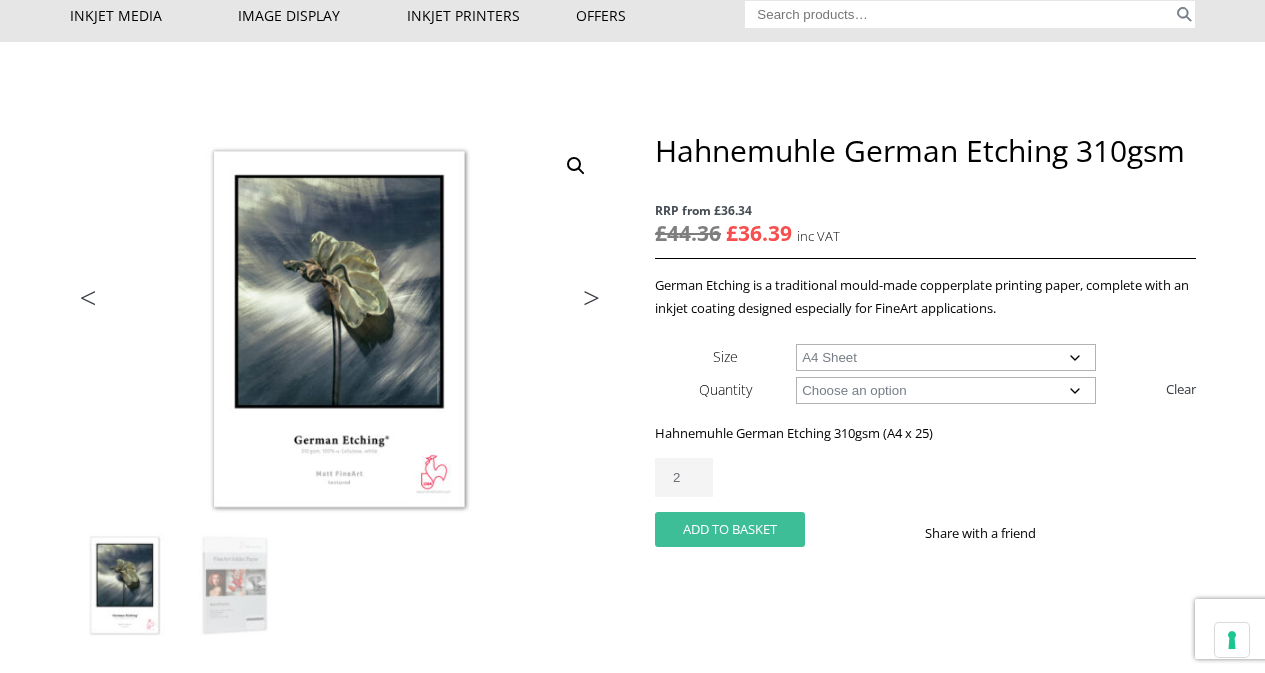 type on "2" 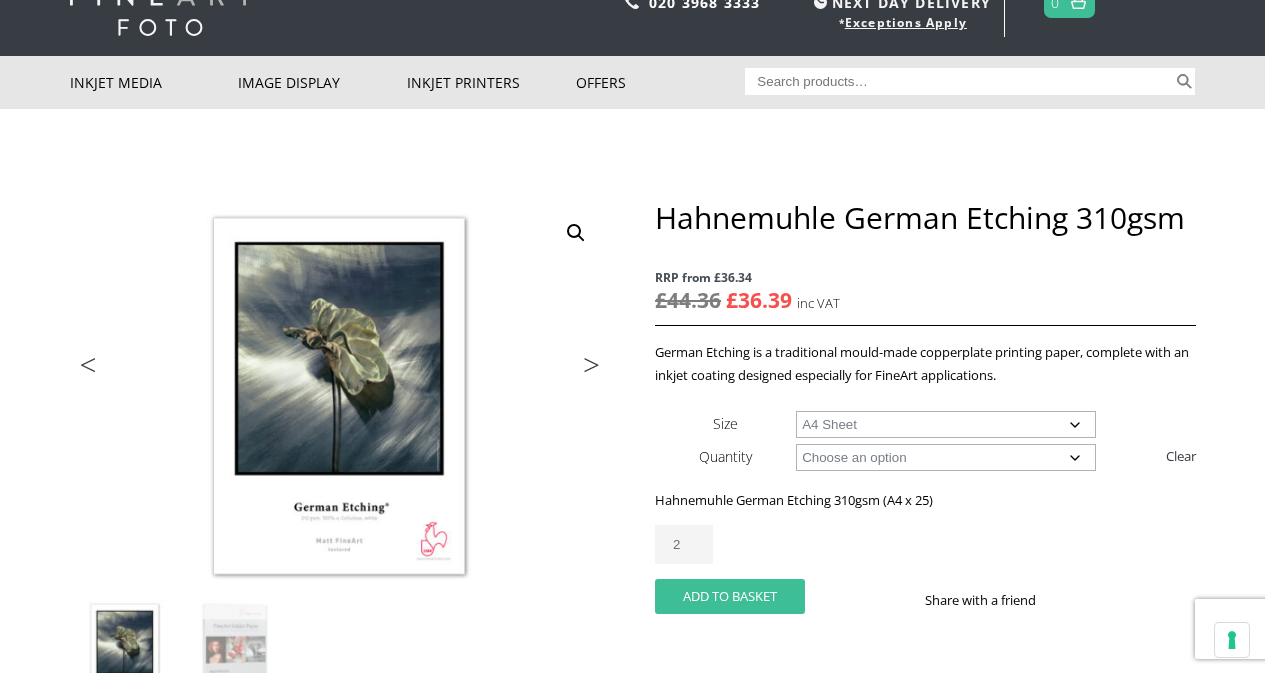 scroll, scrollTop: 0, scrollLeft: 0, axis: both 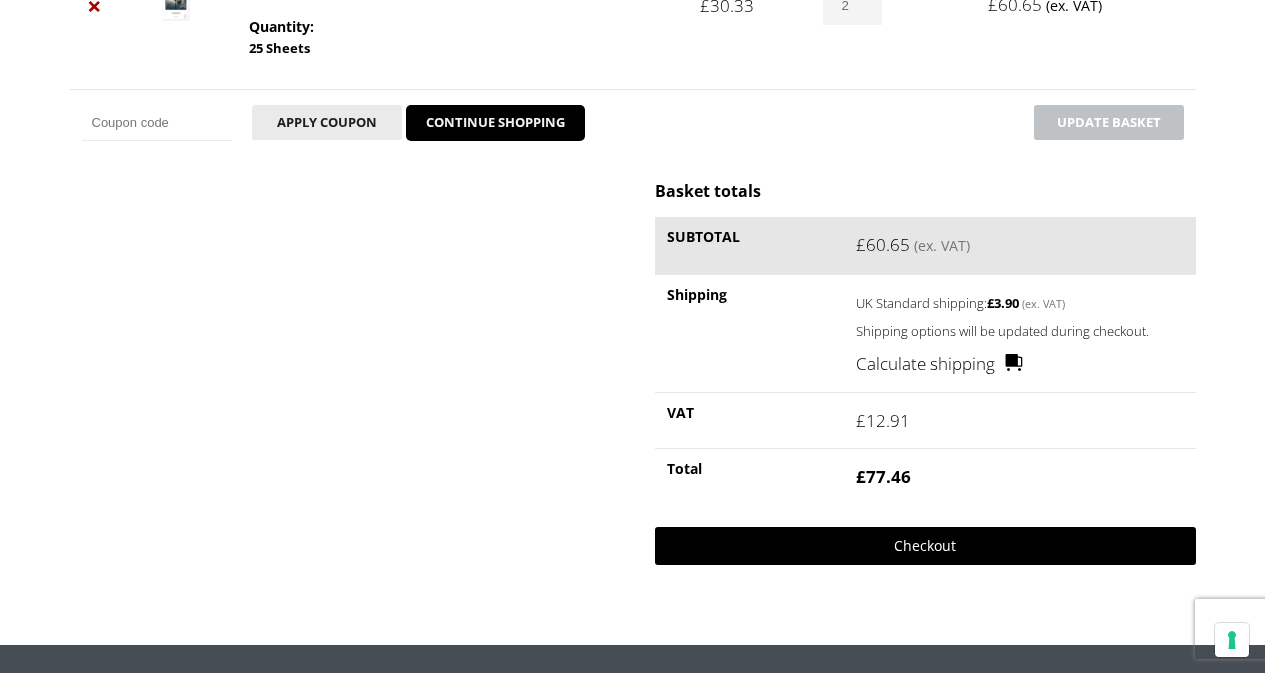 click on "Checkout" at bounding box center (925, 546) 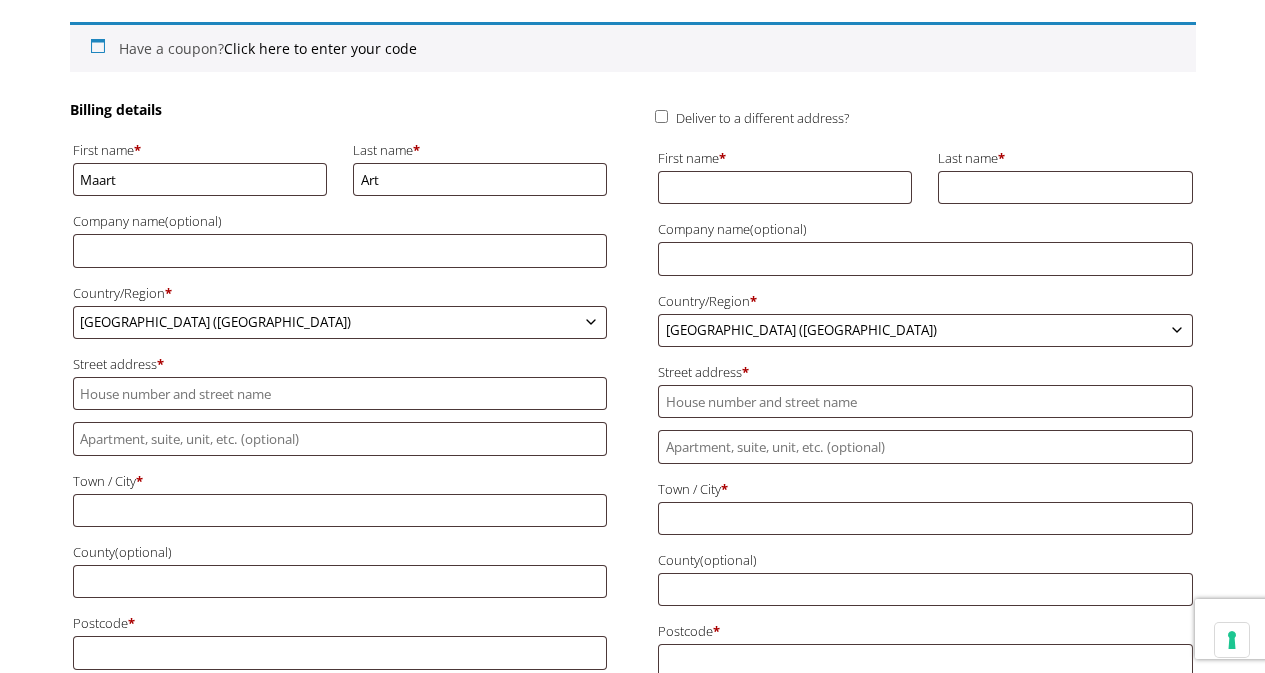 scroll, scrollTop: 315, scrollLeft: 0, axis: vertical 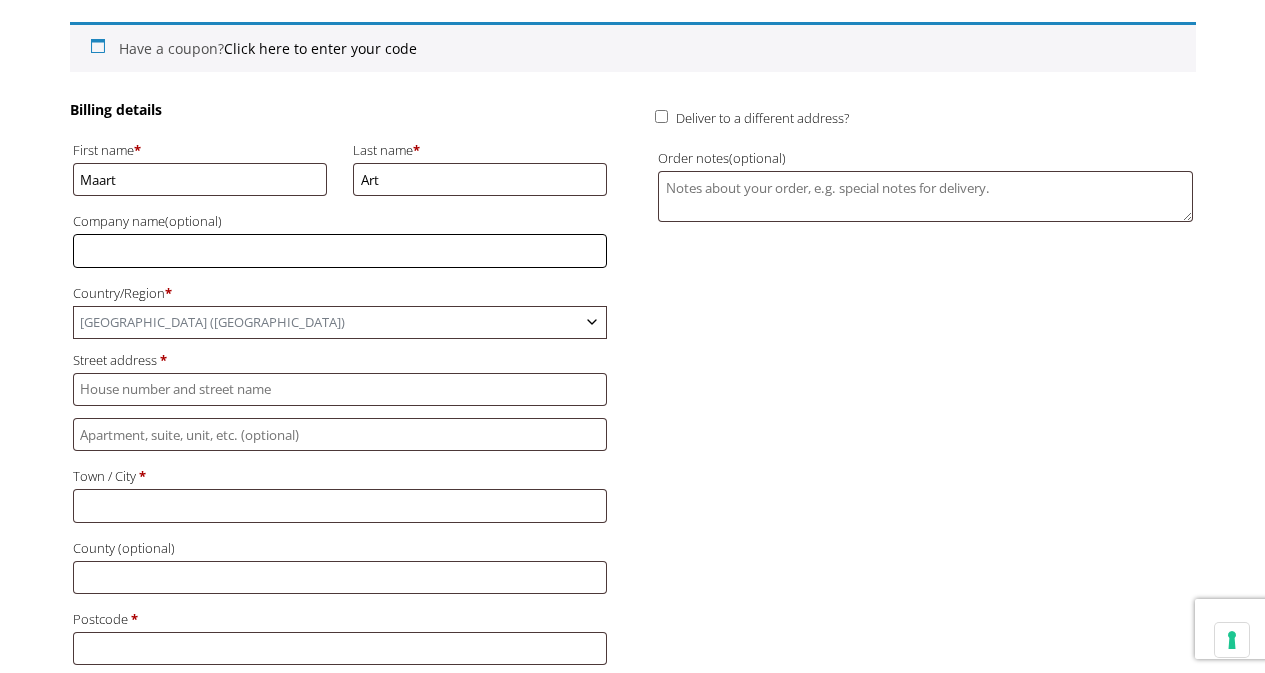 click on "Company name  (optional)" at bounding box center [340, 250] 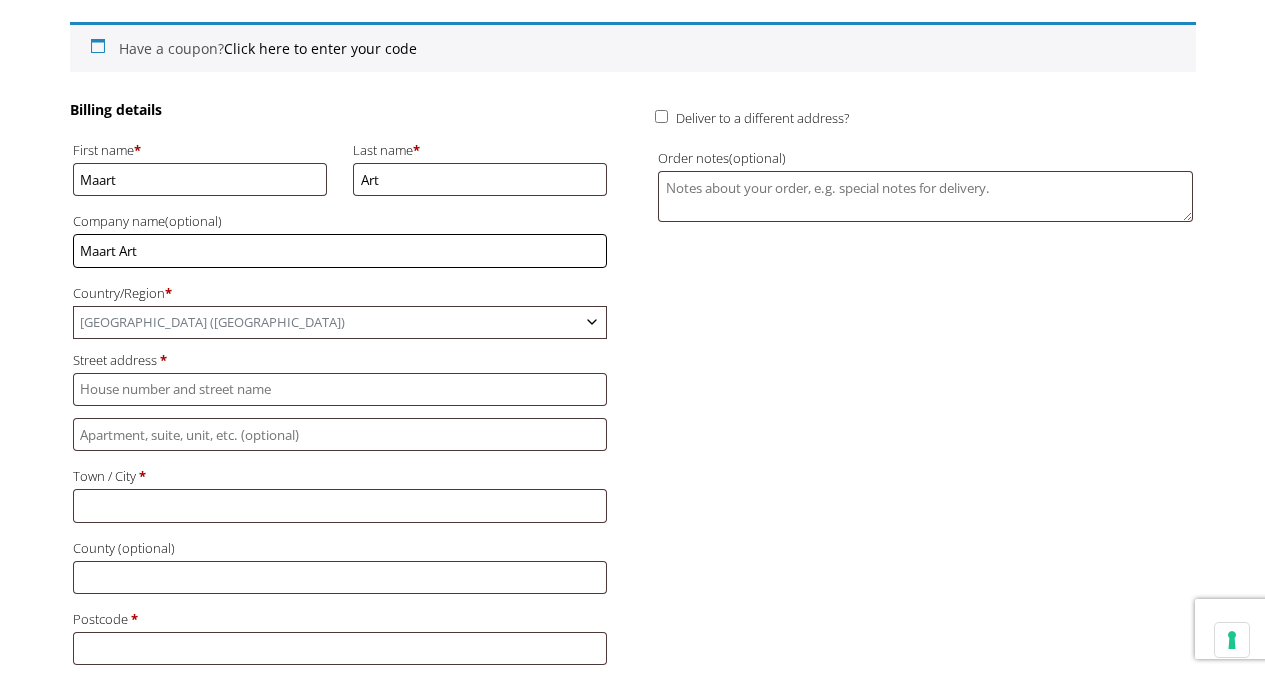type on "Maart Art" 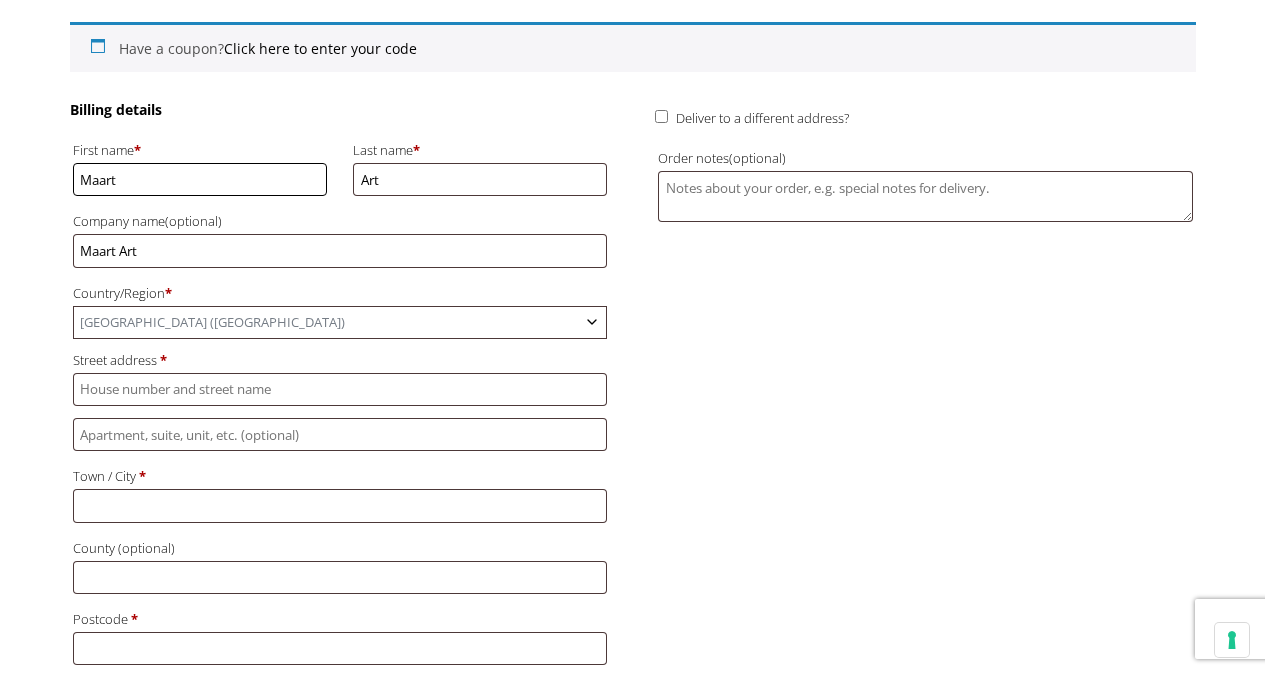 click on "Maart" at bounding box center [200, 179] 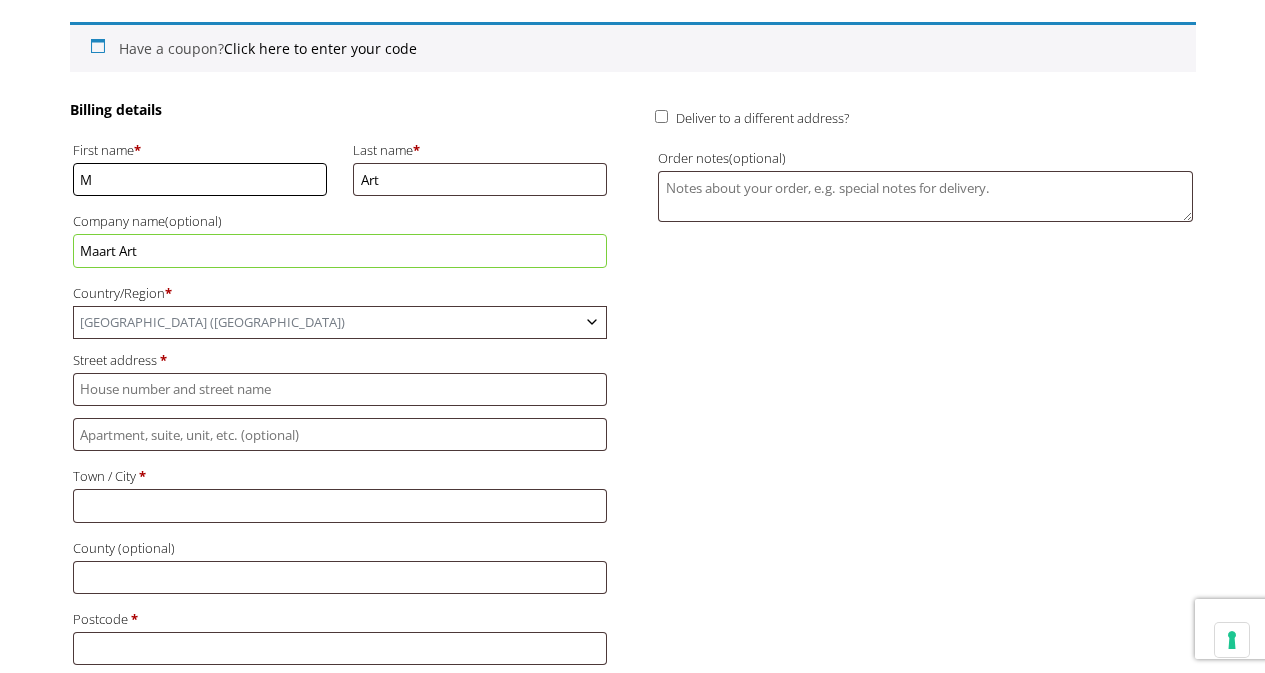 type on "[PERSON_NAME]" 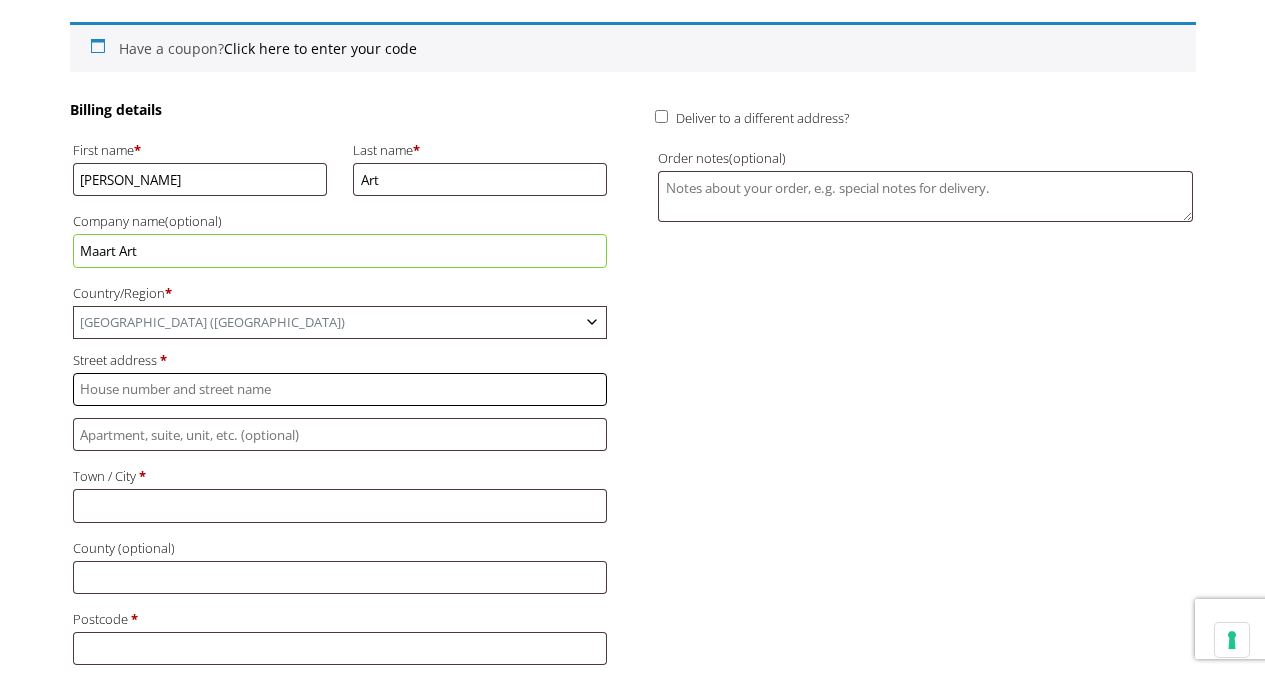 type on "18" 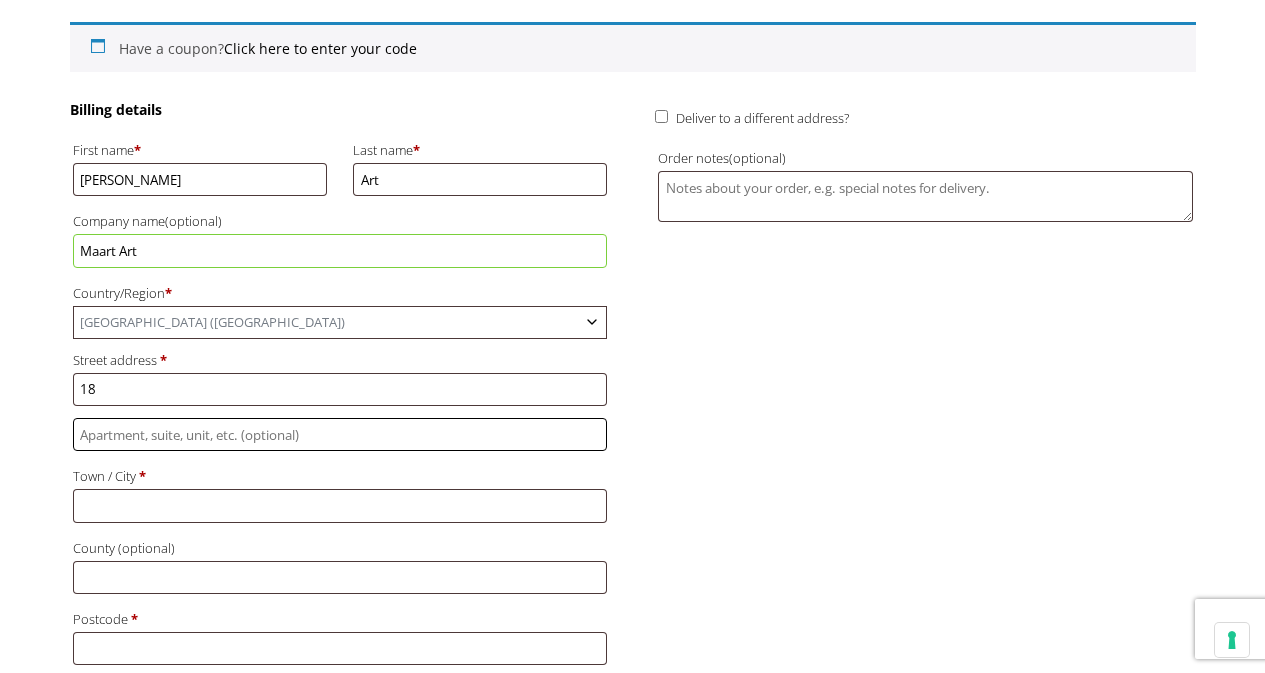 type on "[PERSON_NAME] Court" 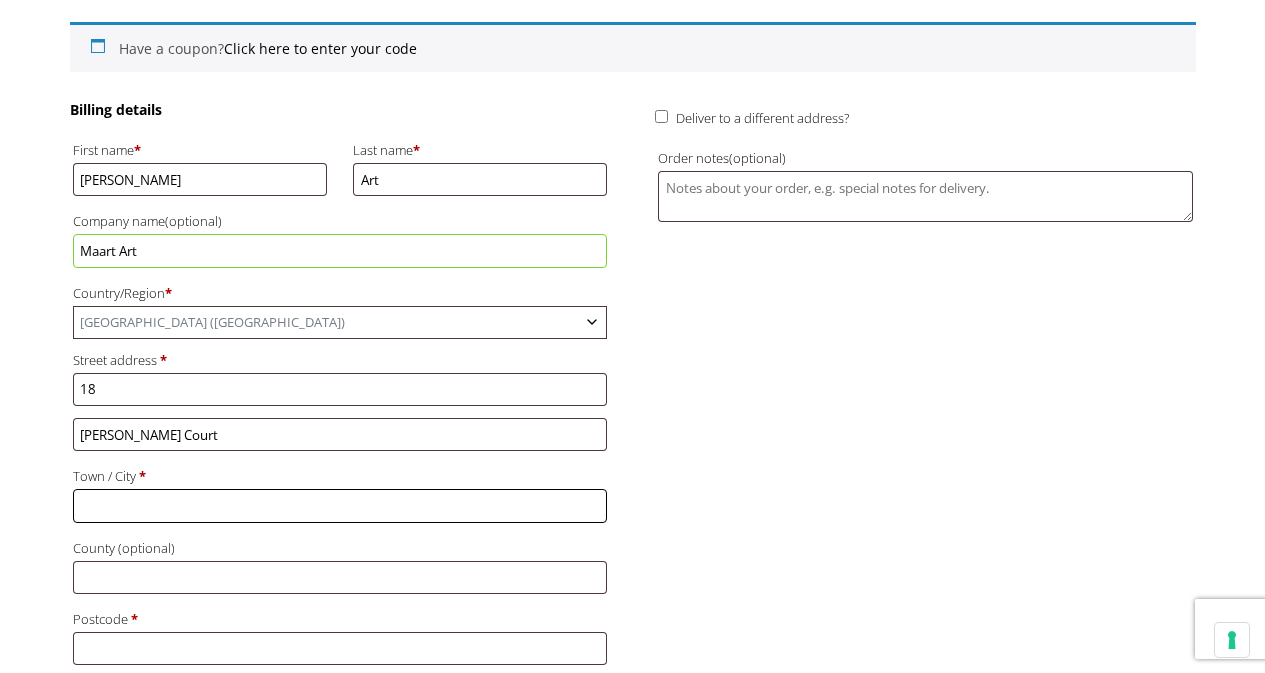 type on "[GEOGRAPHIC_DATA]" 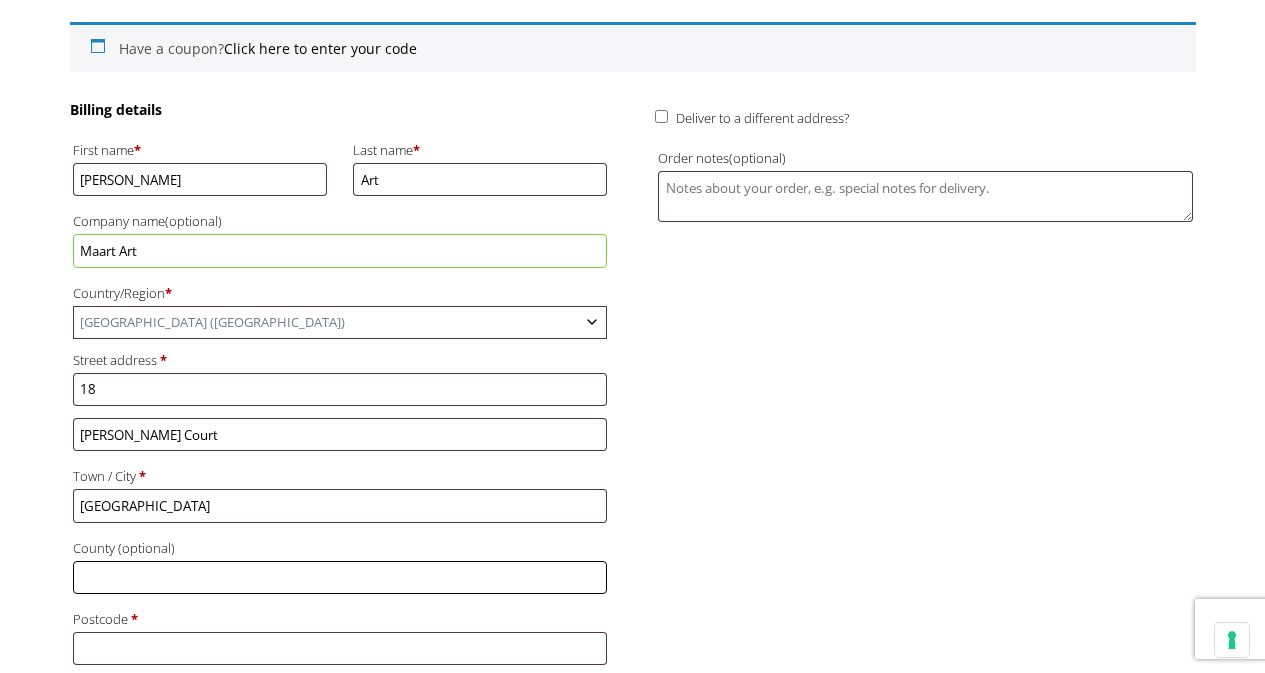 type on "West Glamorgan" 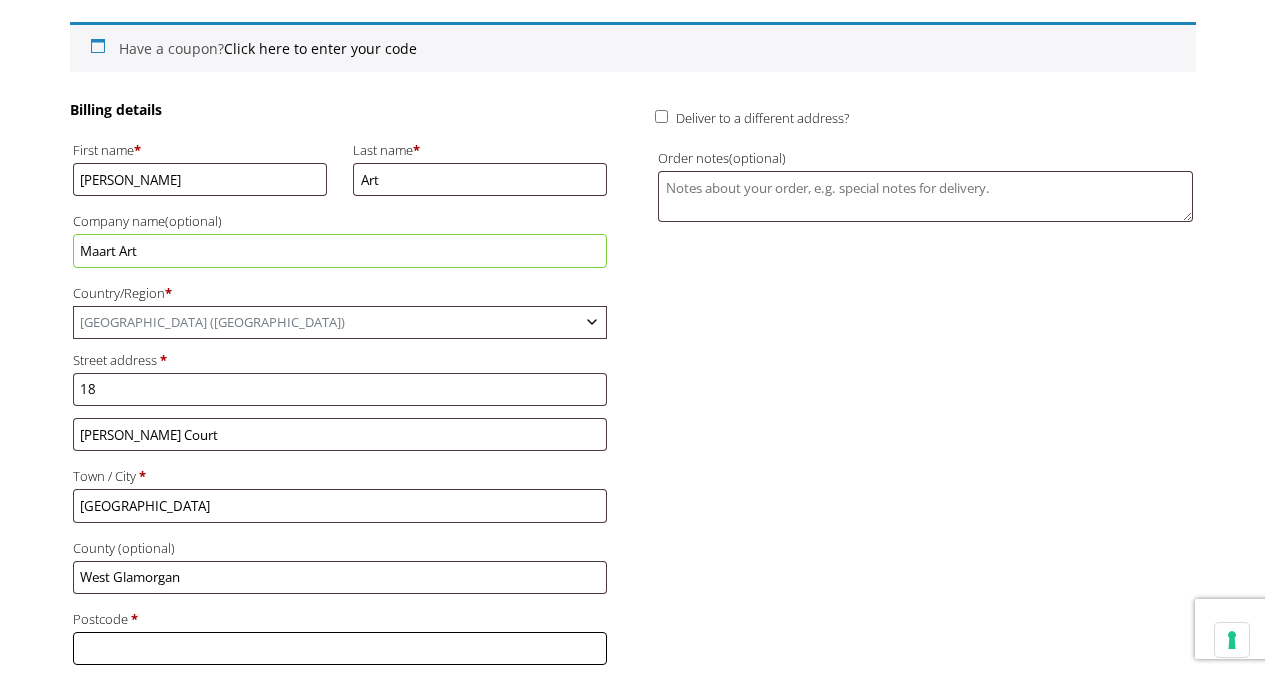type on "SA1 8RF" 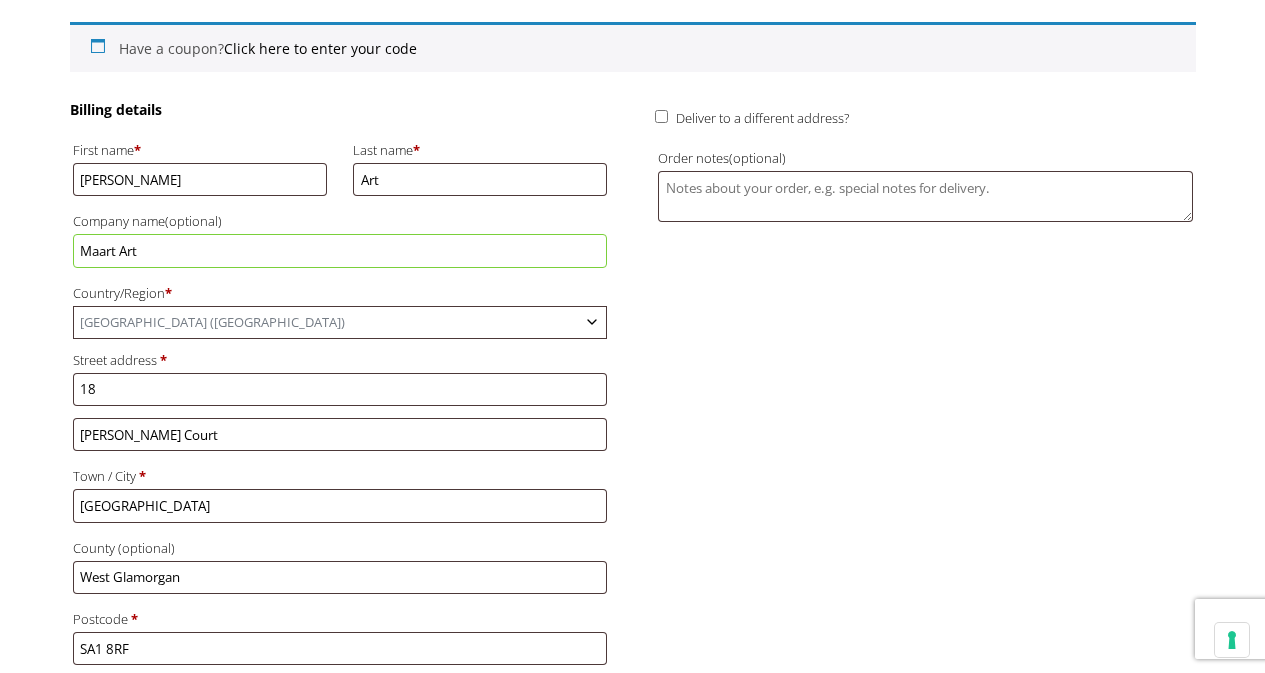 type on "[PHONE_NUMBER]" 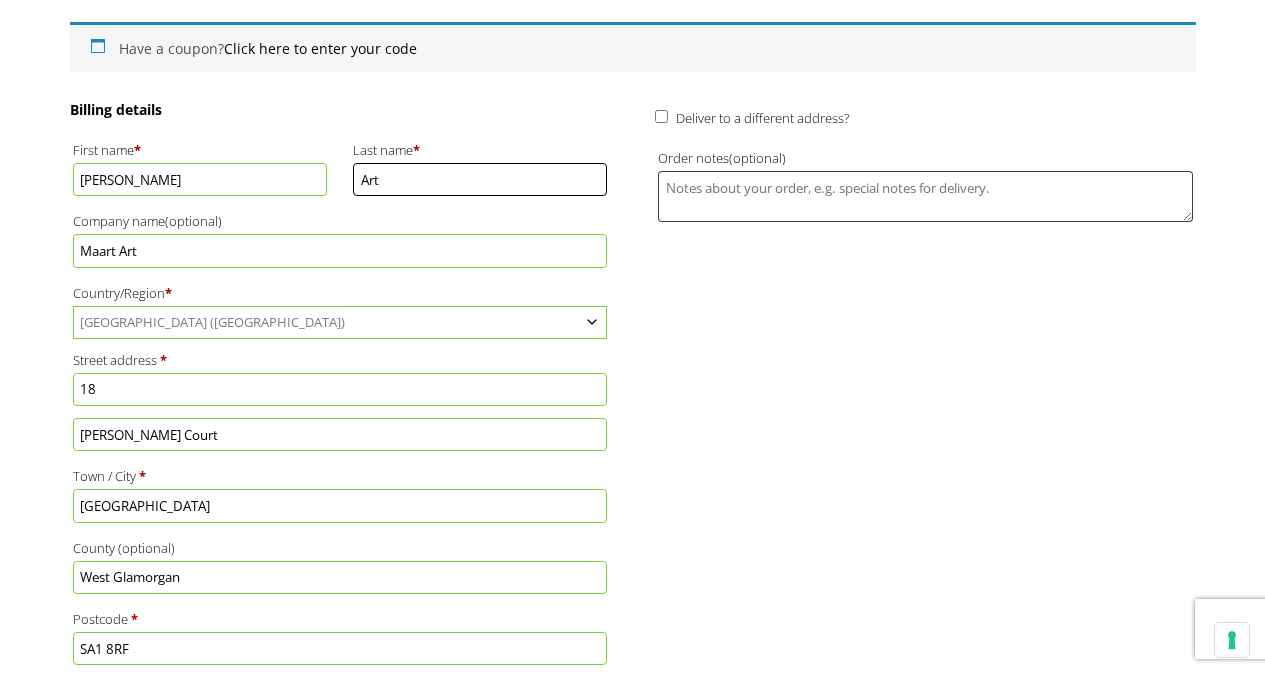 click on "Art" at bounding box center (480, 179) 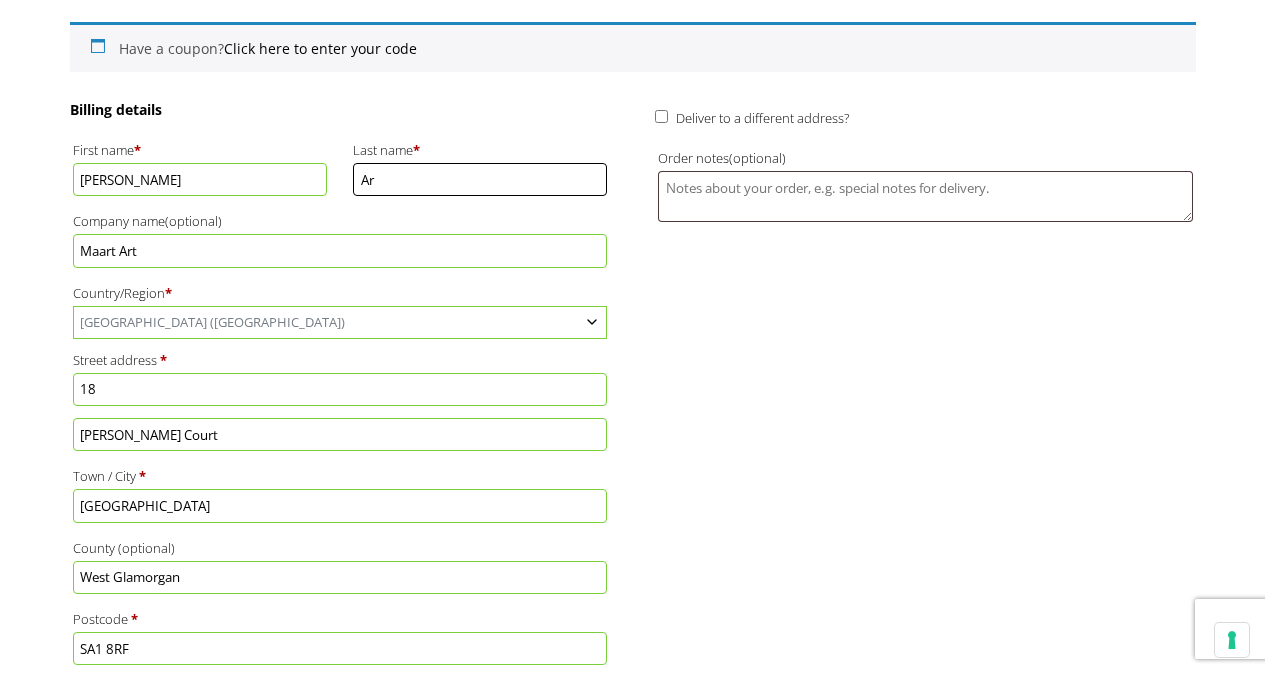 type on "A" 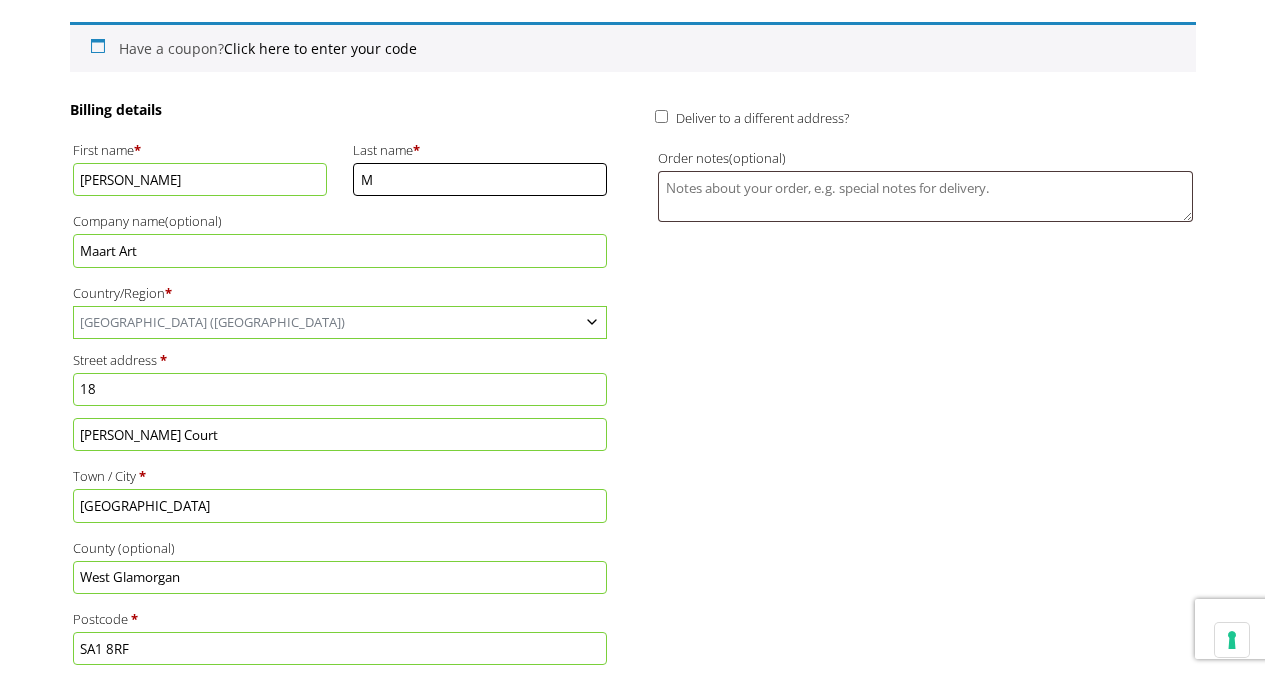 type on "[PERSON_NAME]" 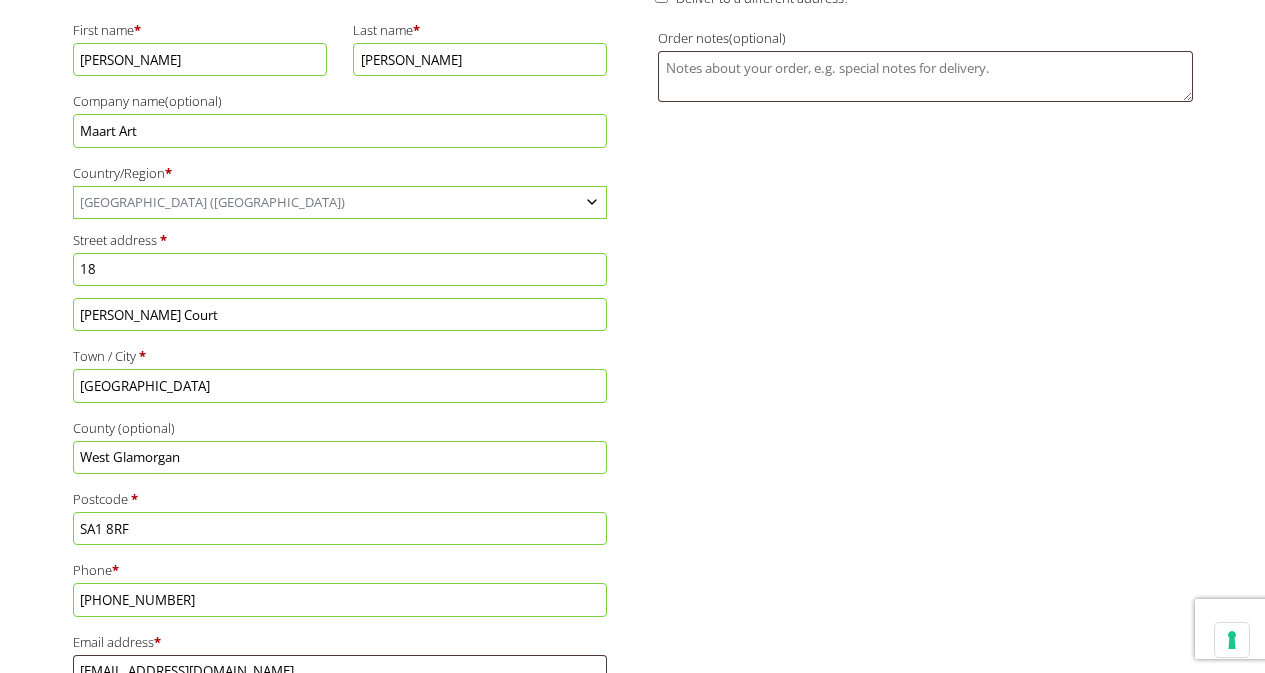 scroll, scrollTop: 441, scrollLeft: 0, axis: vertical 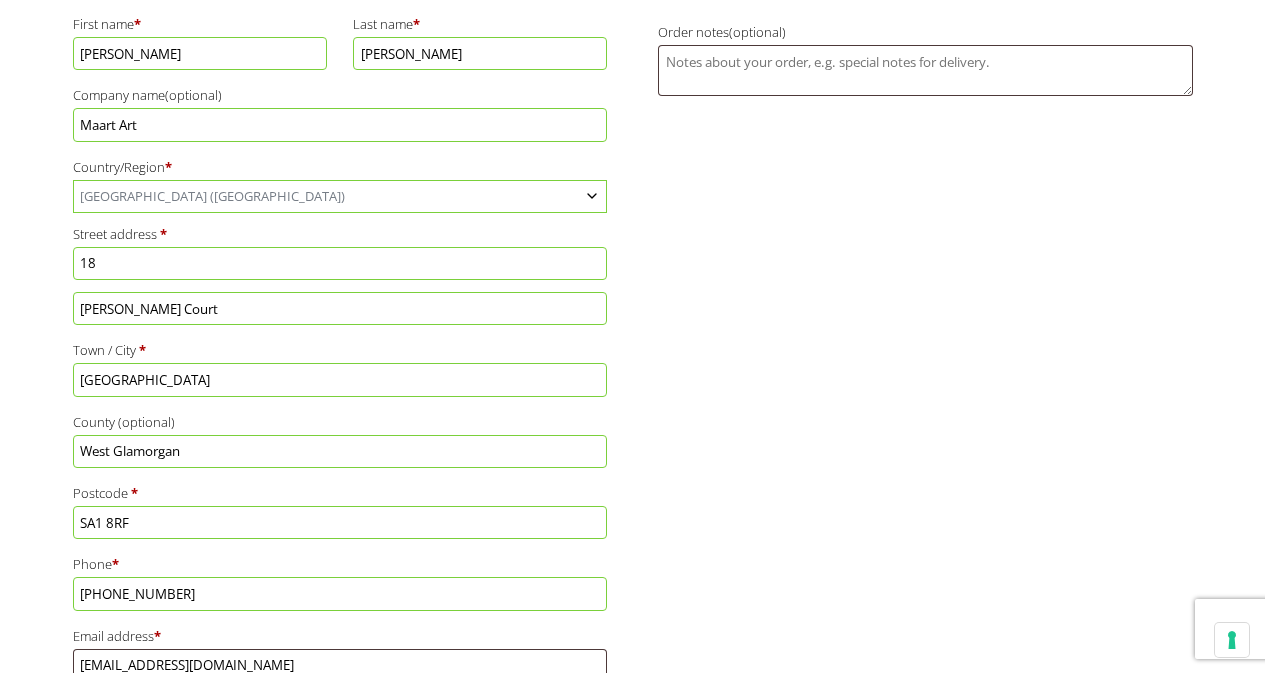 drag, startPoint x: 229, startPoint y: 307, endPoint x: 82, endPoint y: 305, distance: 147.01361 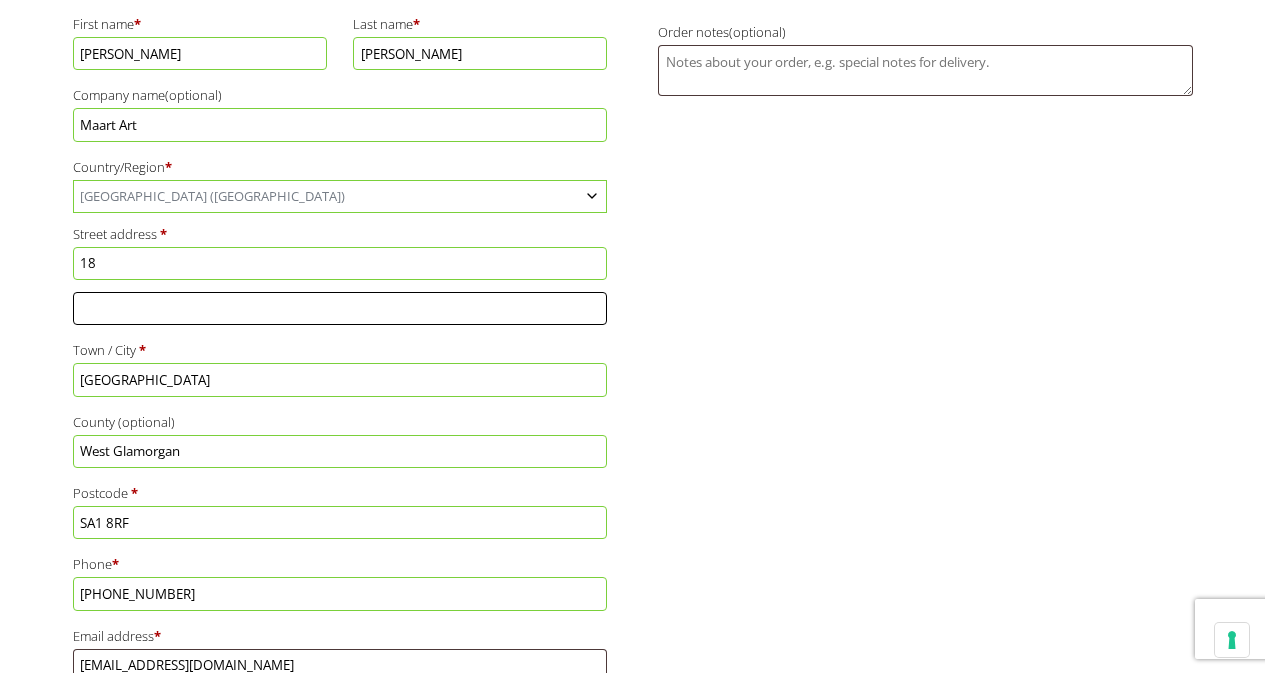 type 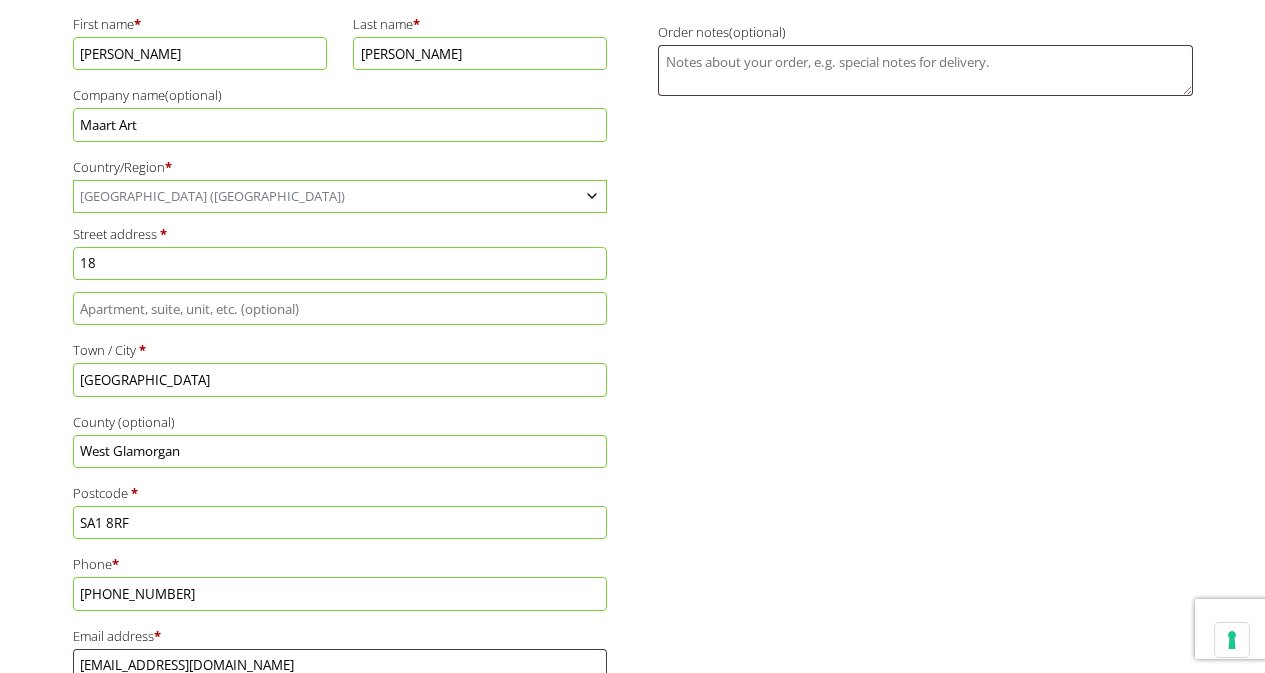 click on "18" at bounding box center [340, 263] 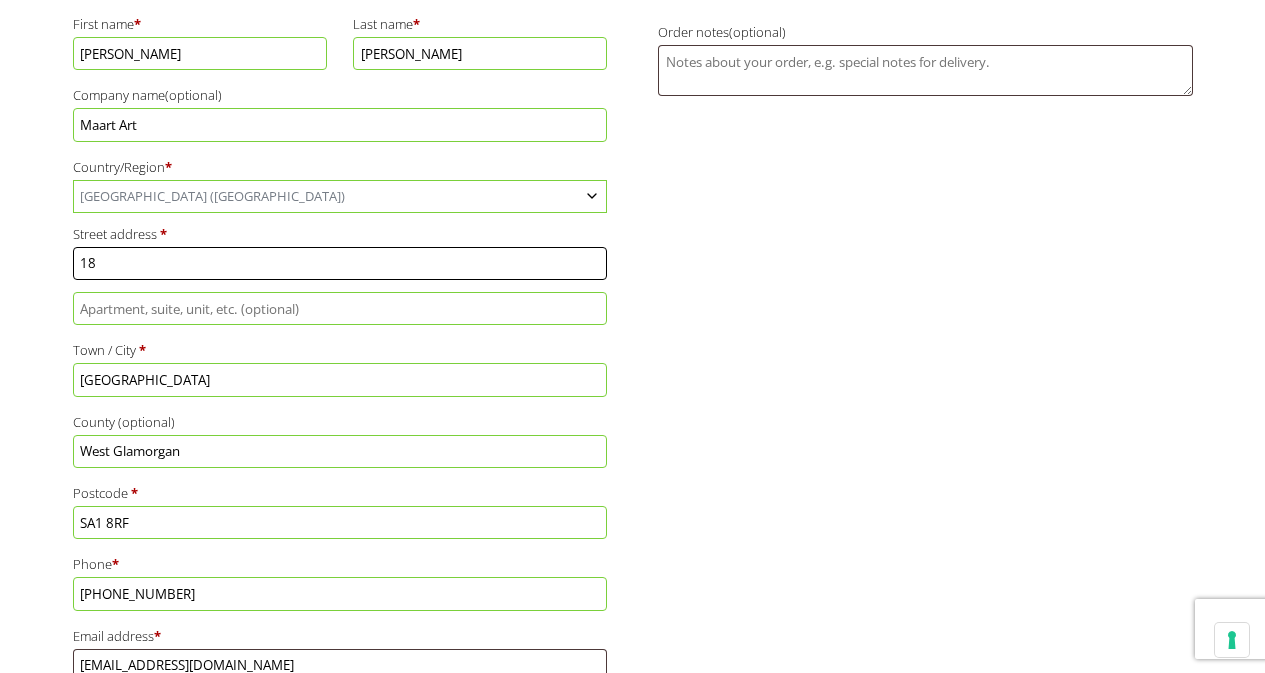 paste on "[PERSON_NAME] Court" 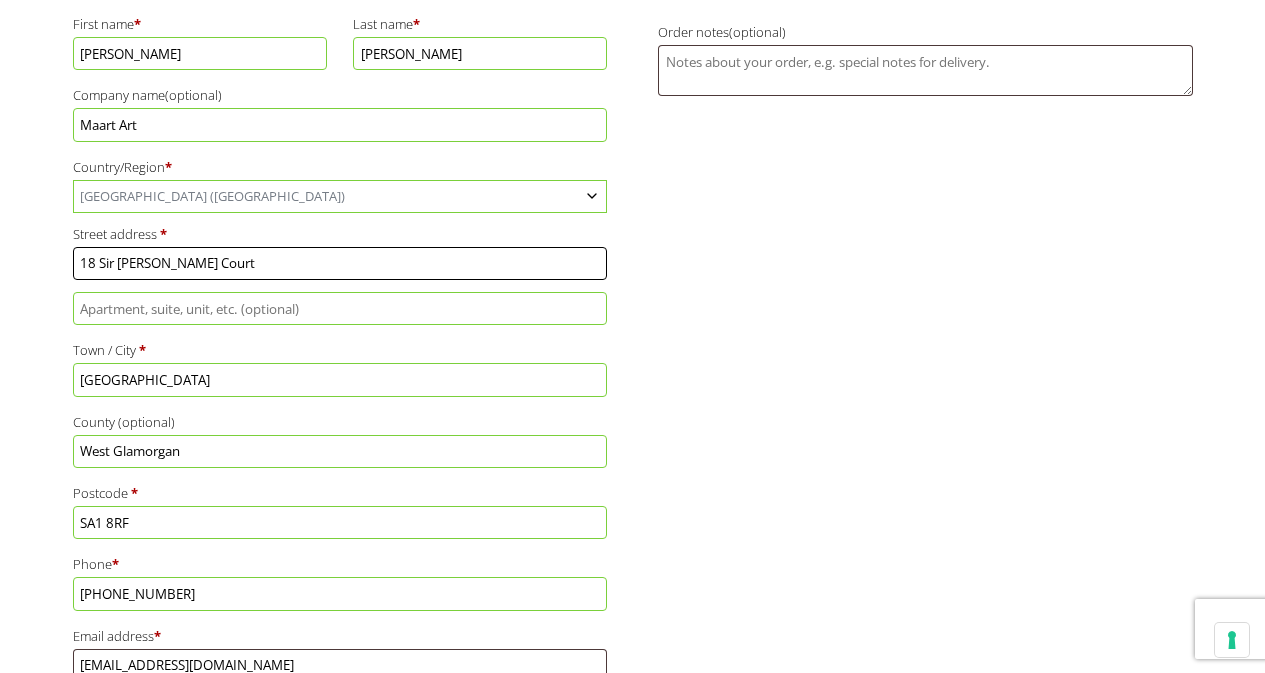 type on "18, [PERSON_NAME] Court" 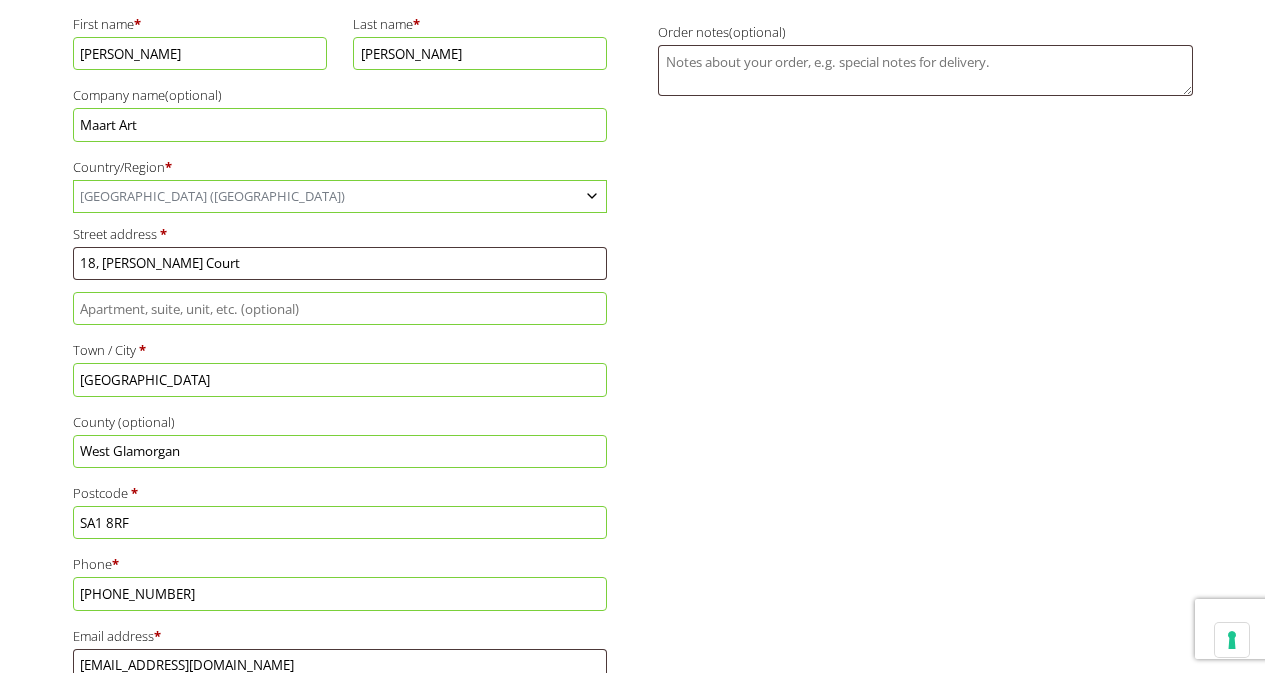 type on "[PERSON_NAME] Court" 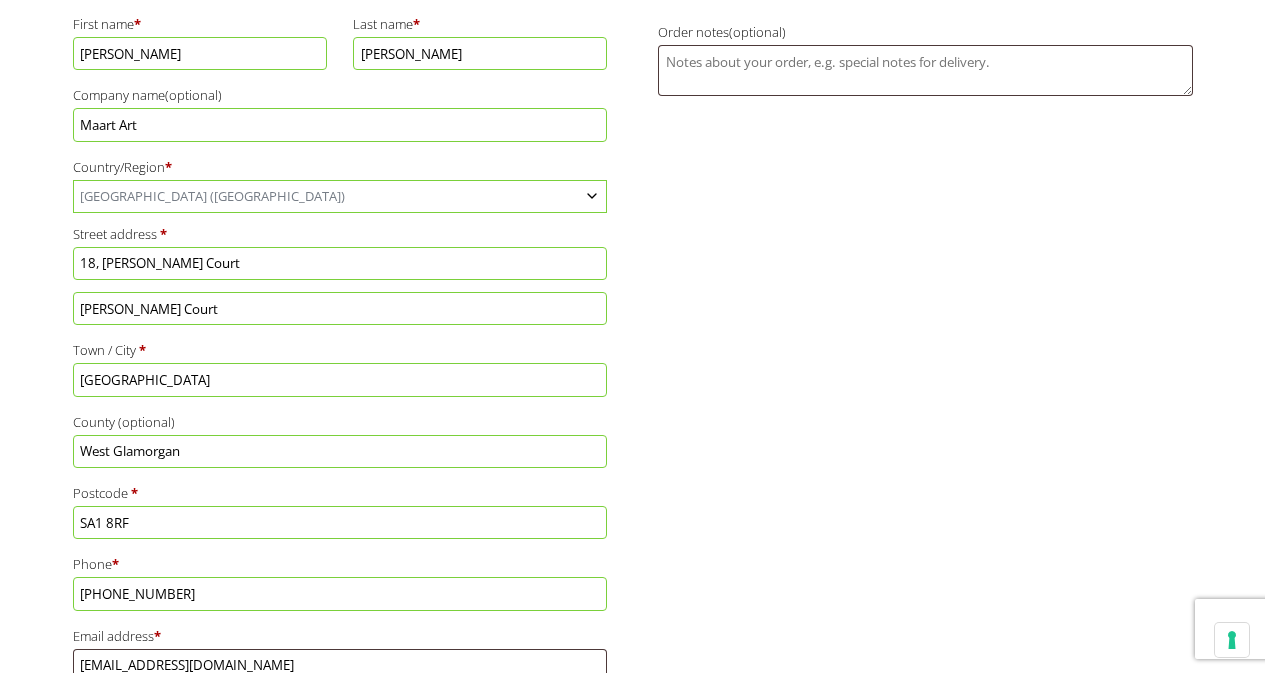 drag, startPoint x: 227, startPoint y: 309, endPoint x: 77, endPoint y: 348, distance: 154.98709 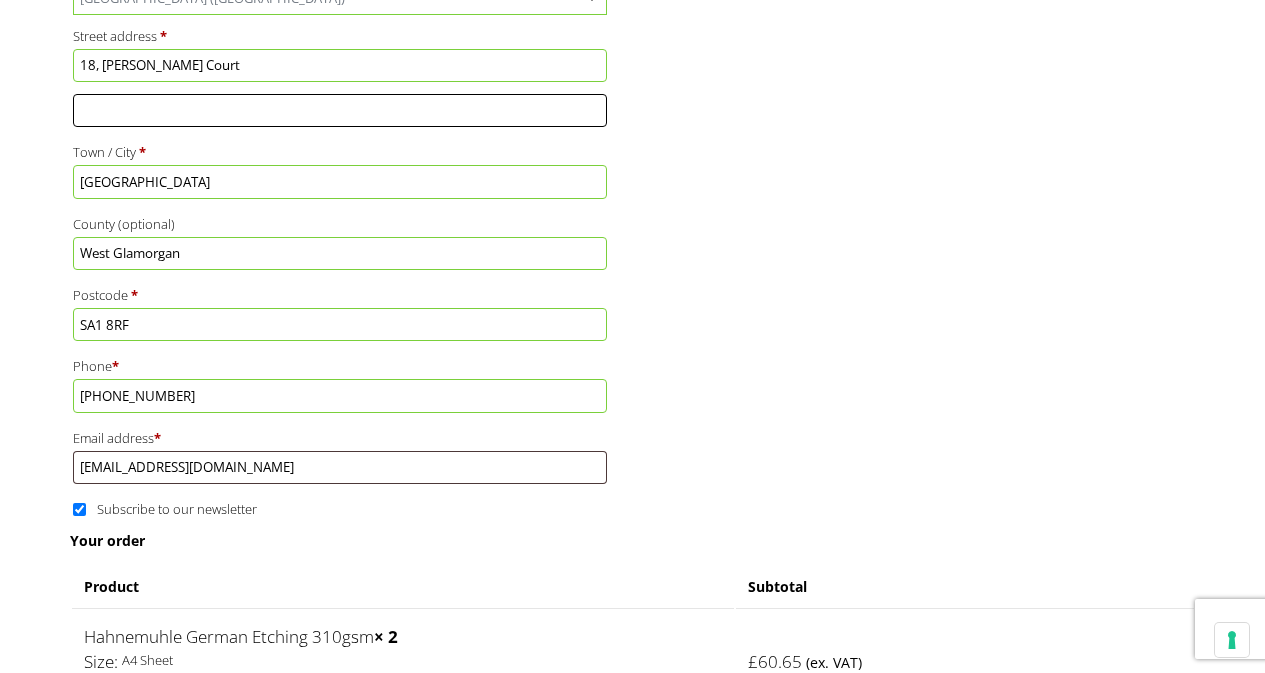 scroll, scrollTop: 641, scrollLeft: 0, axis: vertical 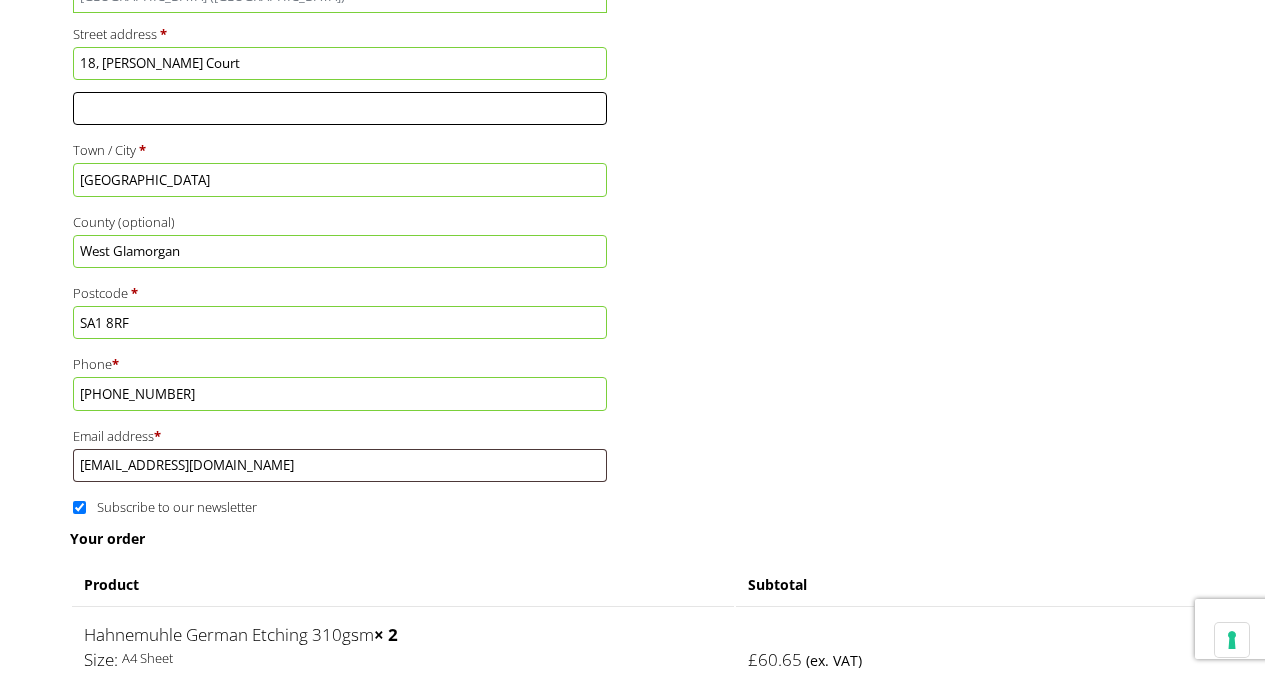 type 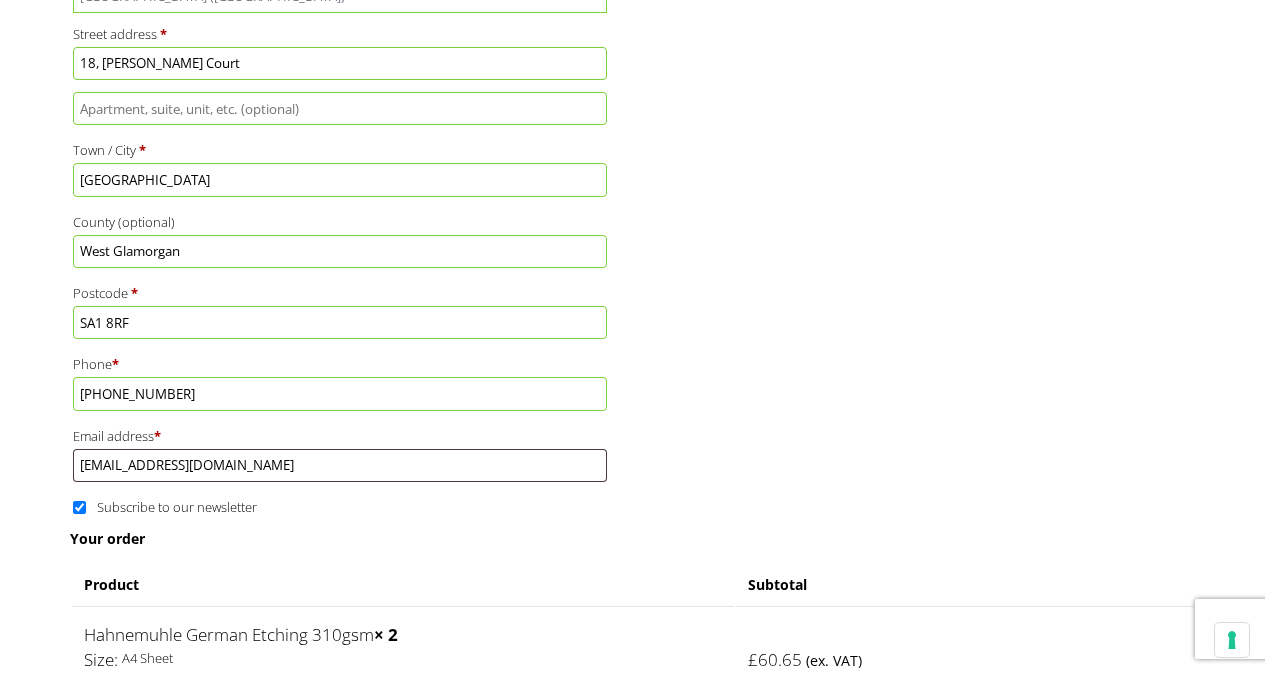 drag, startPoint x: 189, startPoint y: 392, endPoint x: 80, endPoint y: 402, distance: 109.457756 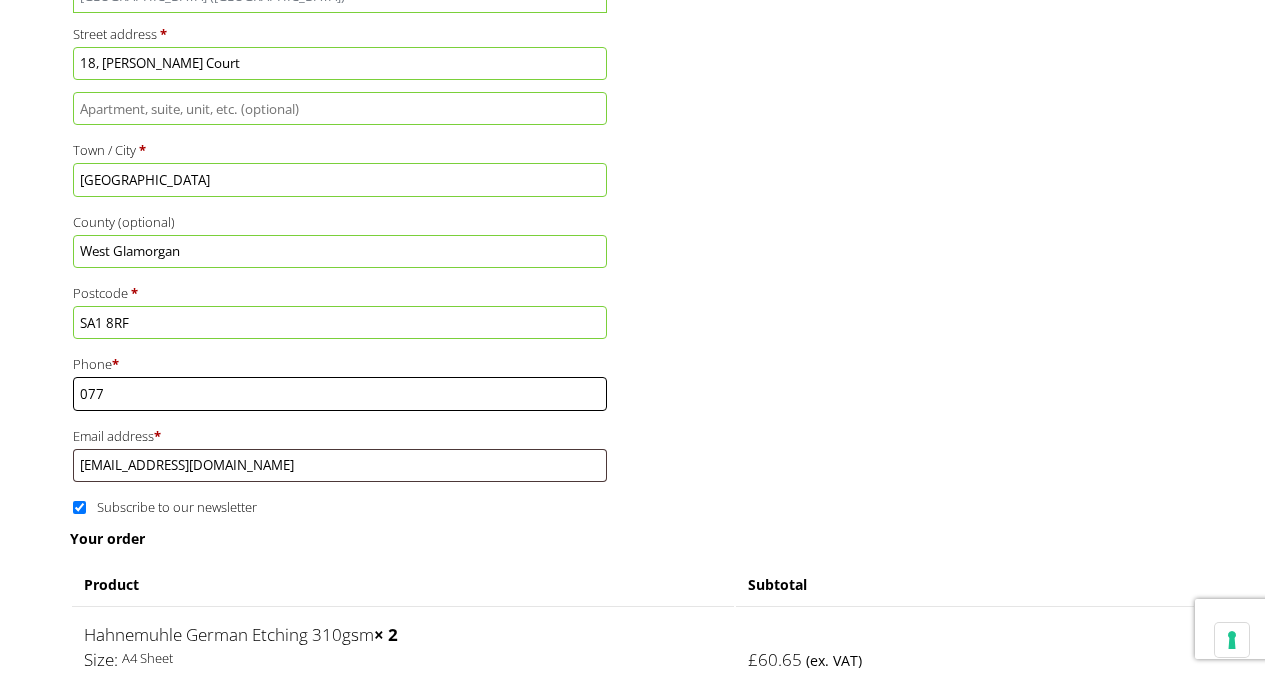 type on "07760437415" 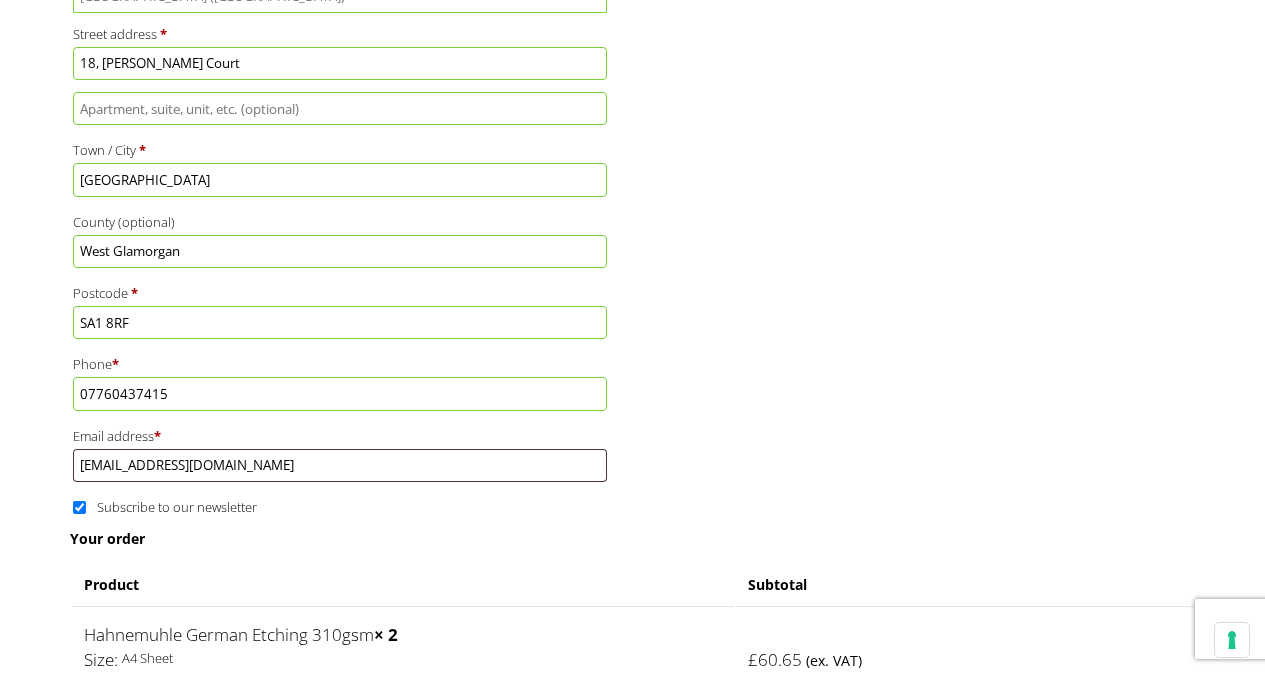 click on "Subscribe to our newsletter" at bounding box center (79, 507) 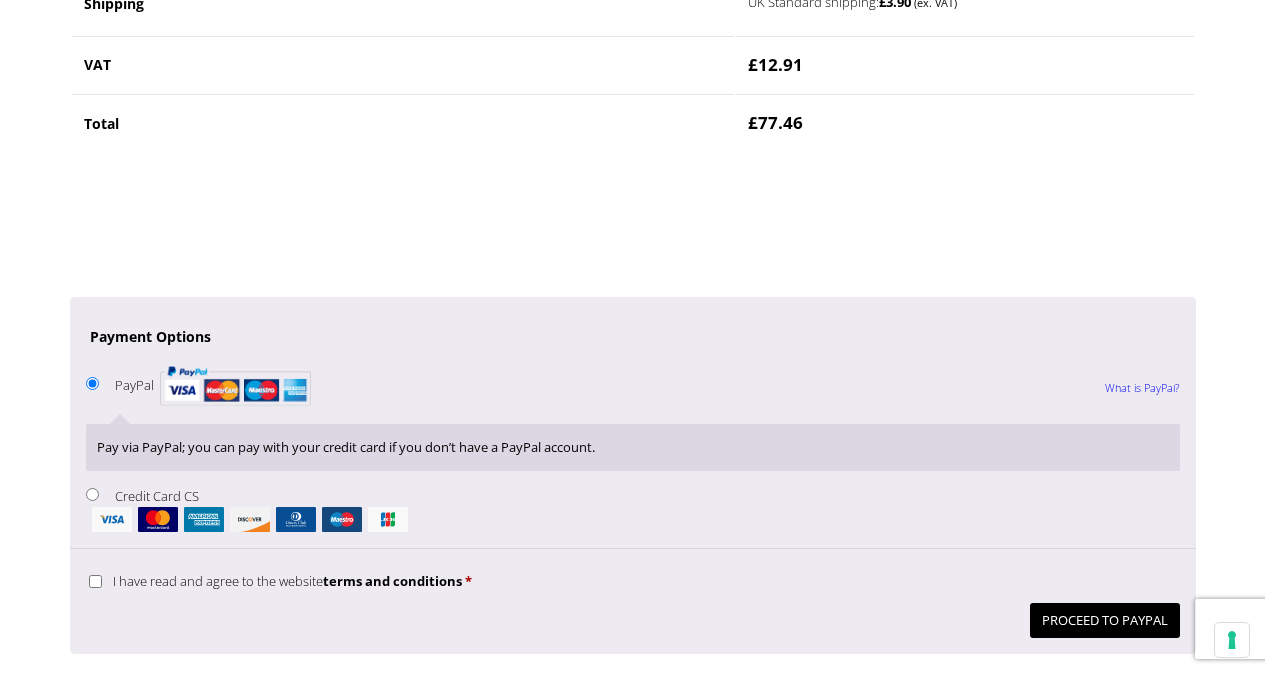 scroll, scrollTop: 1448, scrollLeft: 0, axis: vertical 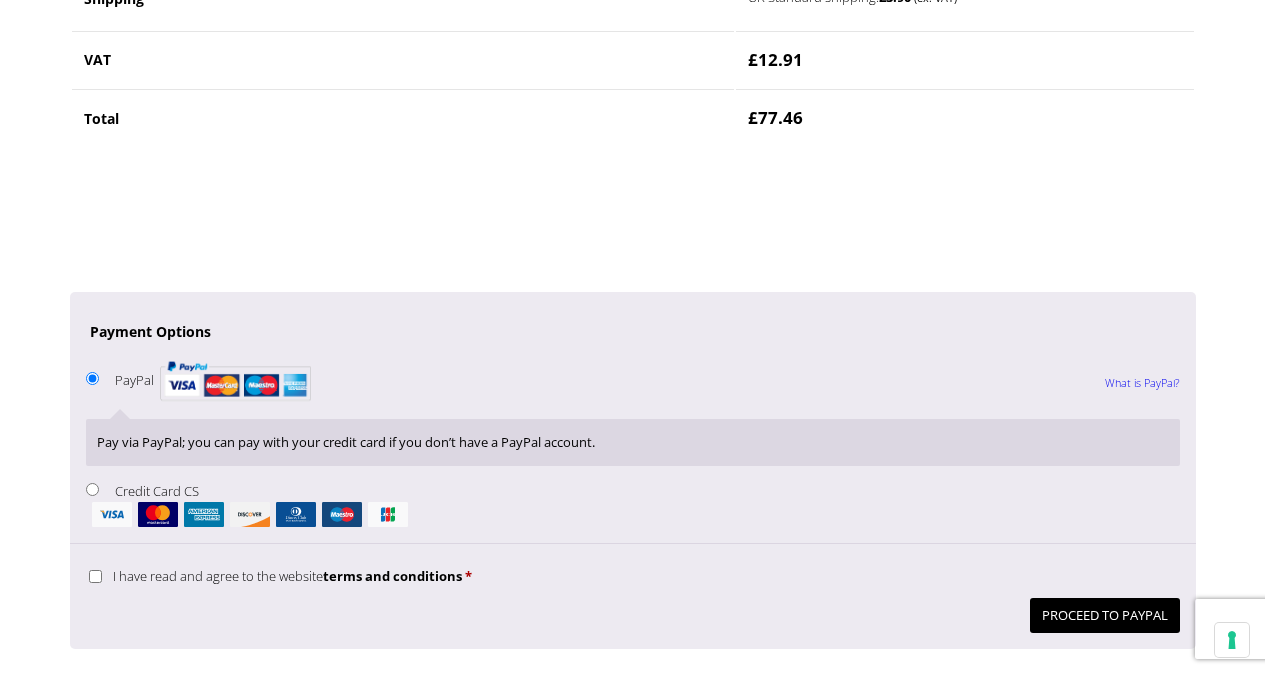 click on "I have read and agree to the website  terms and conditions   *" at bounding box center (280, 576) 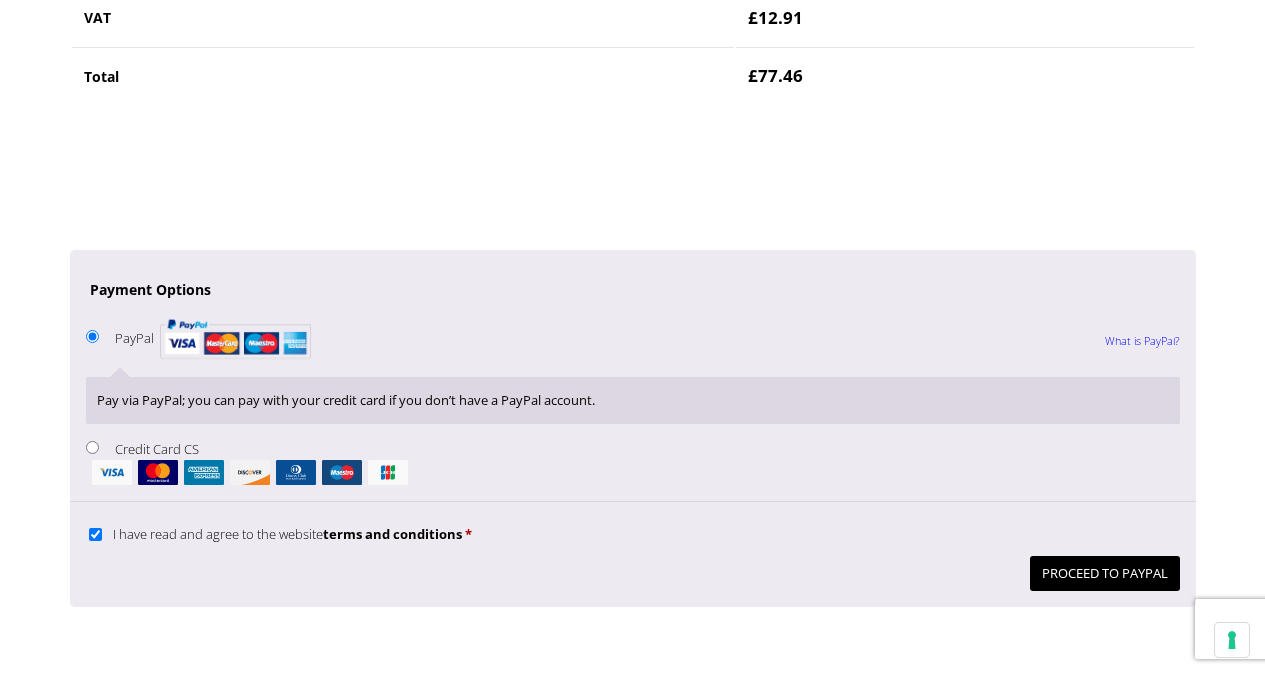 scroll, scrollTop: 1493, scrollLeft: 0, axis: vertical 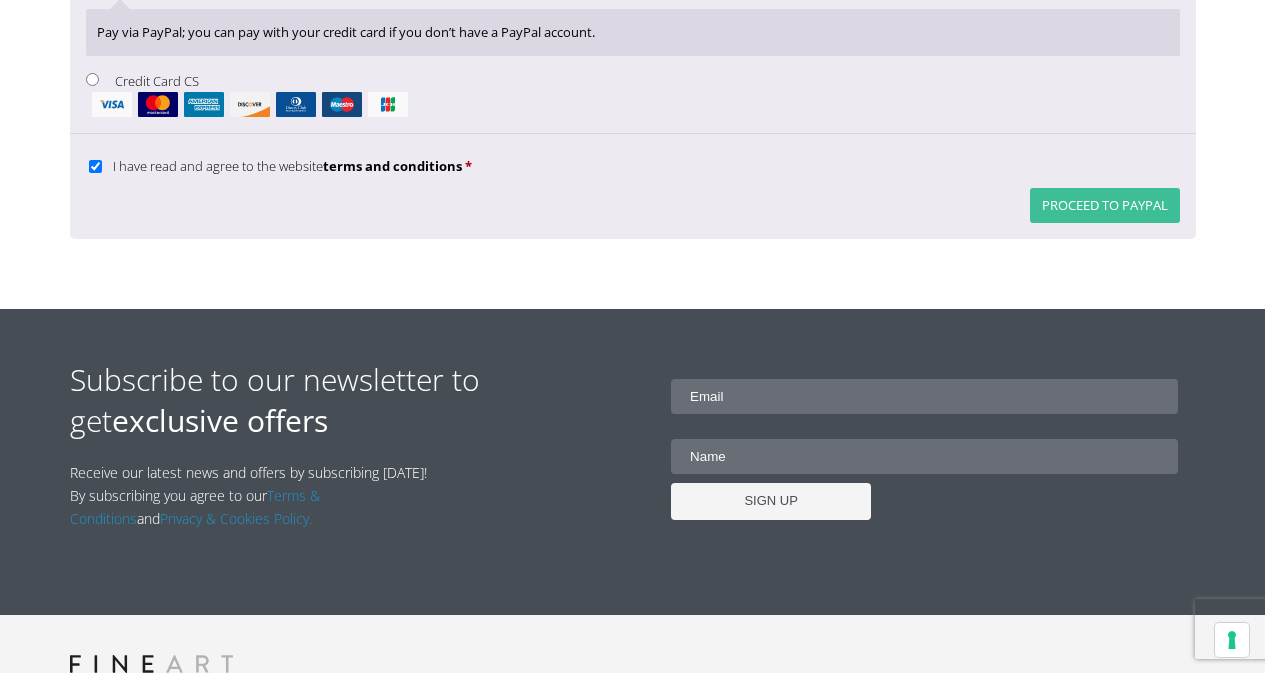 click on "Proceed to PayPal" at bounding box center [1105, 205] 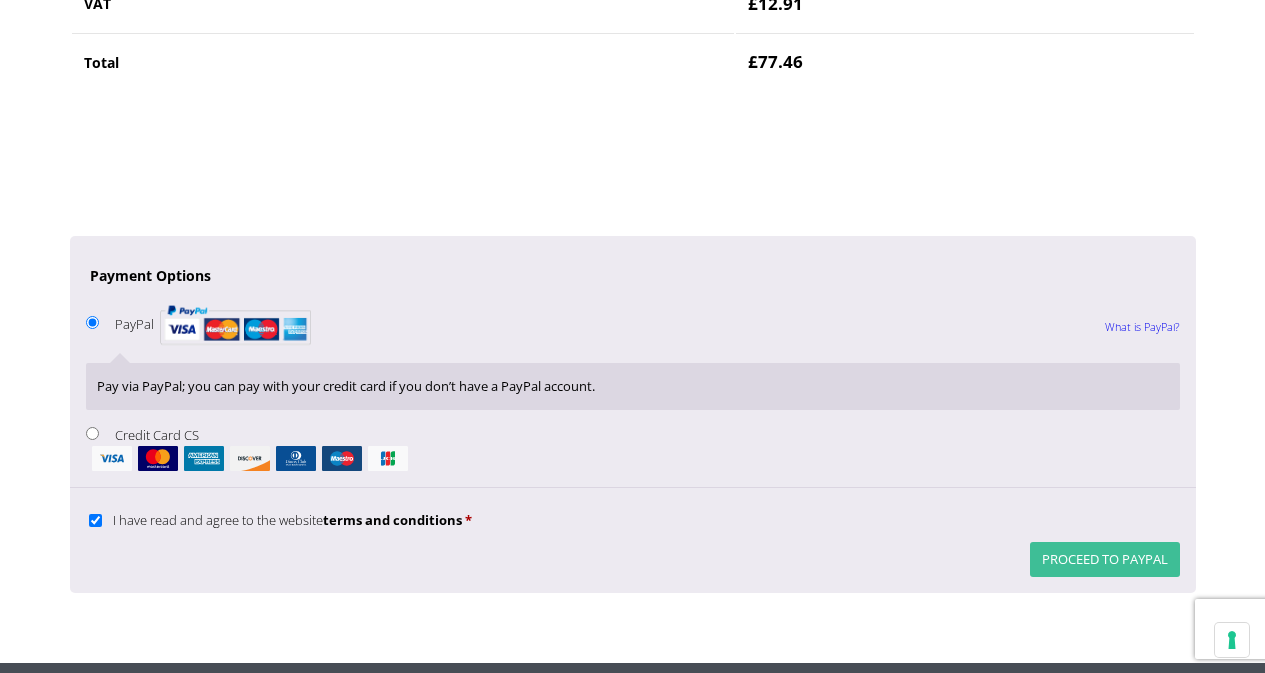scroll, scrollTop: 1610, scrollLeft: 0, axis: vertical 